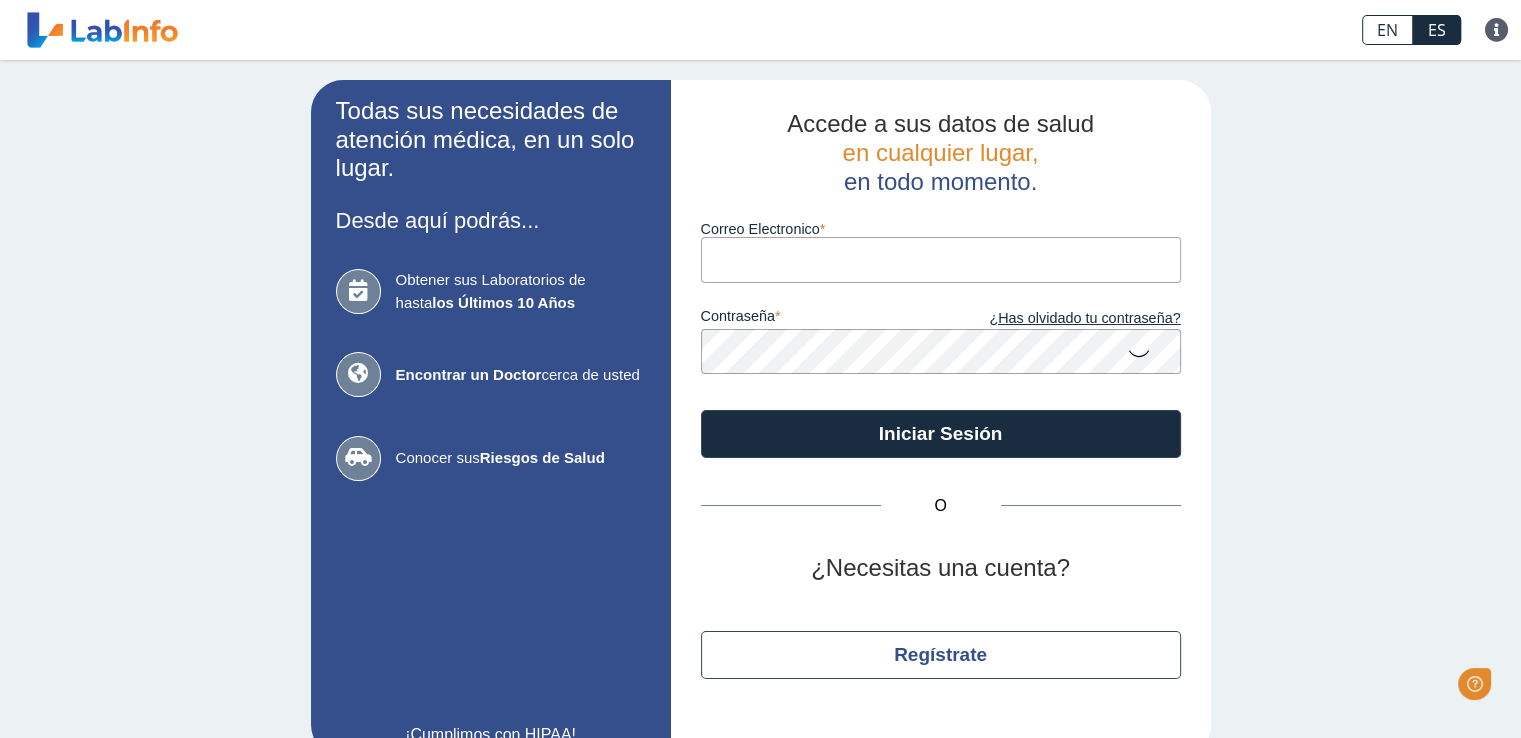 scroll, scrollTop: 0, scrollLeft: 0, axis: both 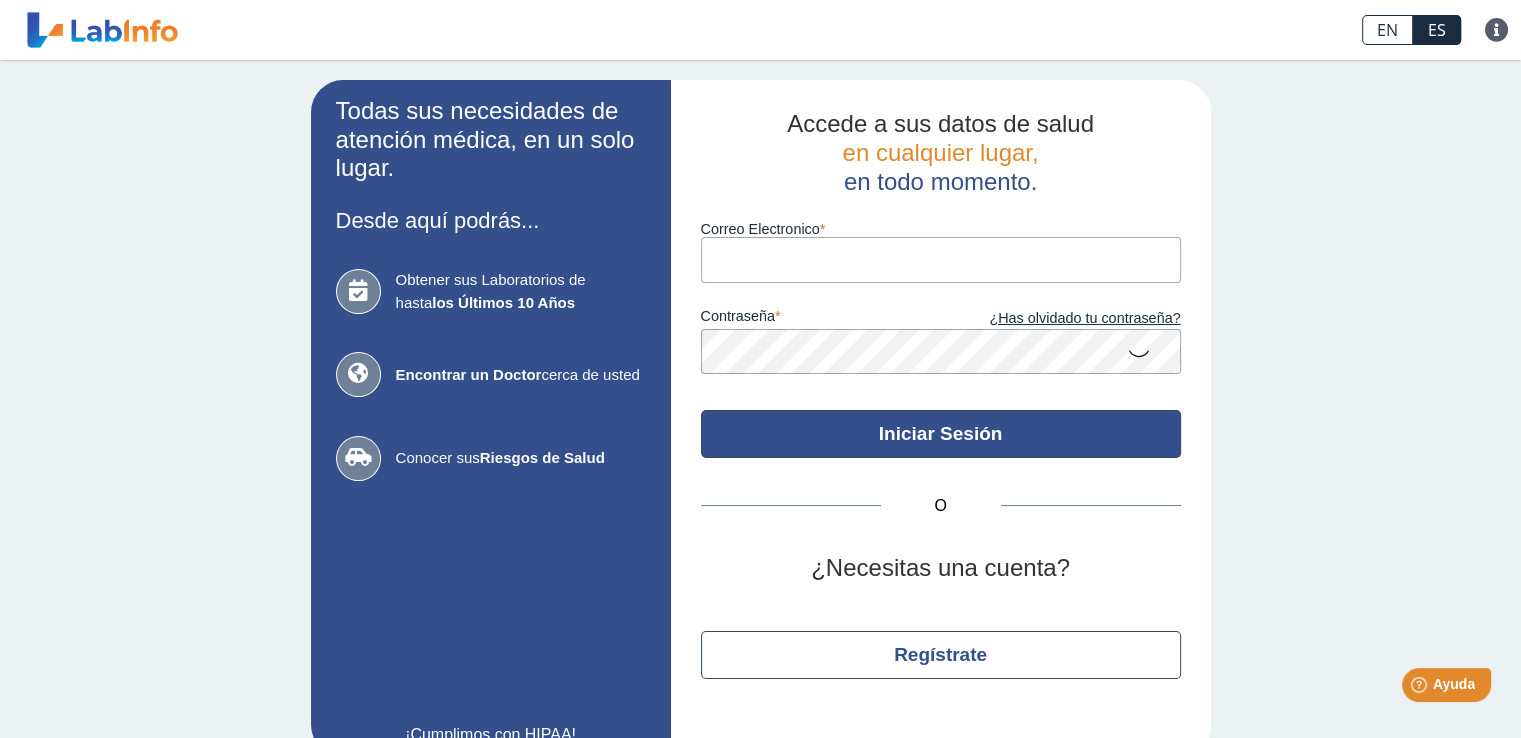 type on "cjtorres329@gmail.com" 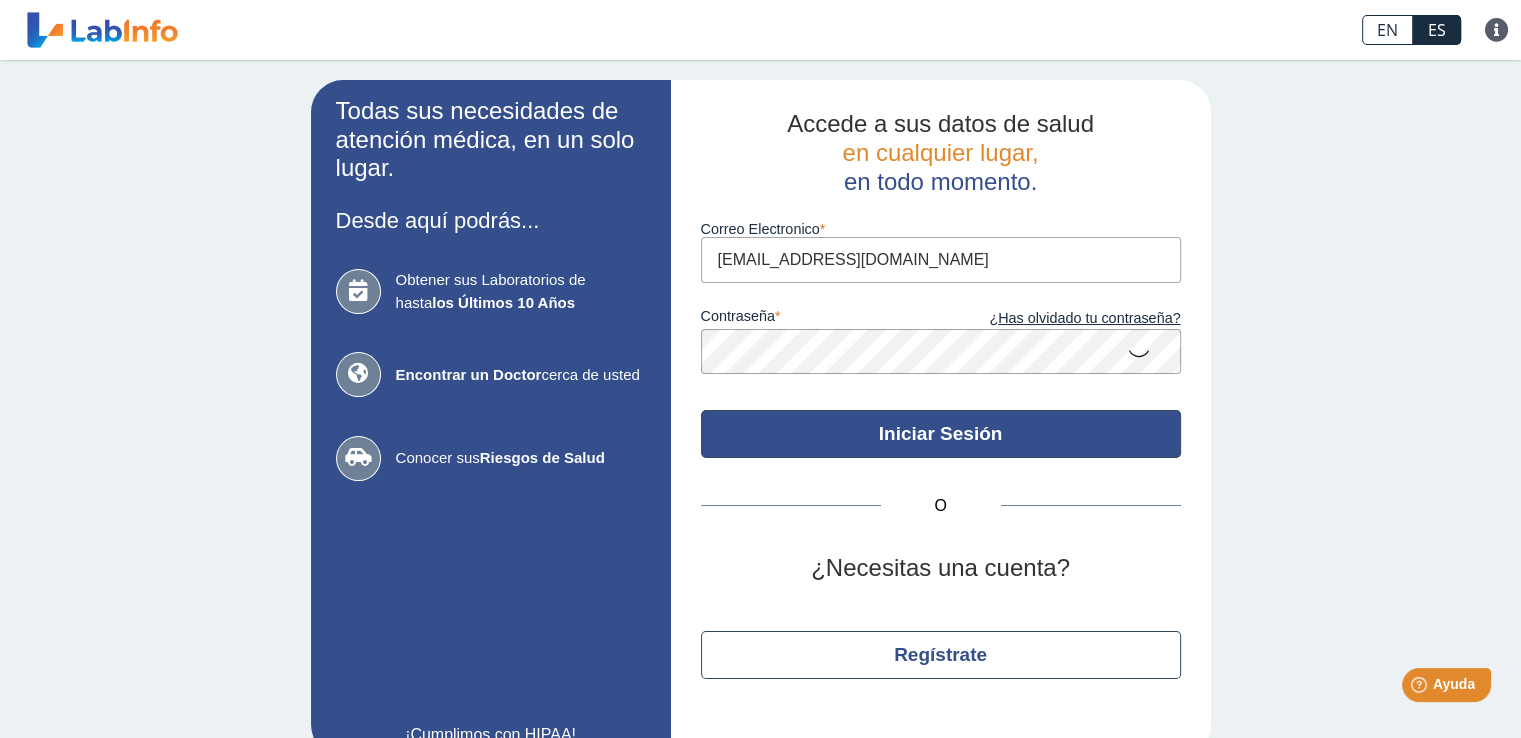click on "Iniciar Sesión" 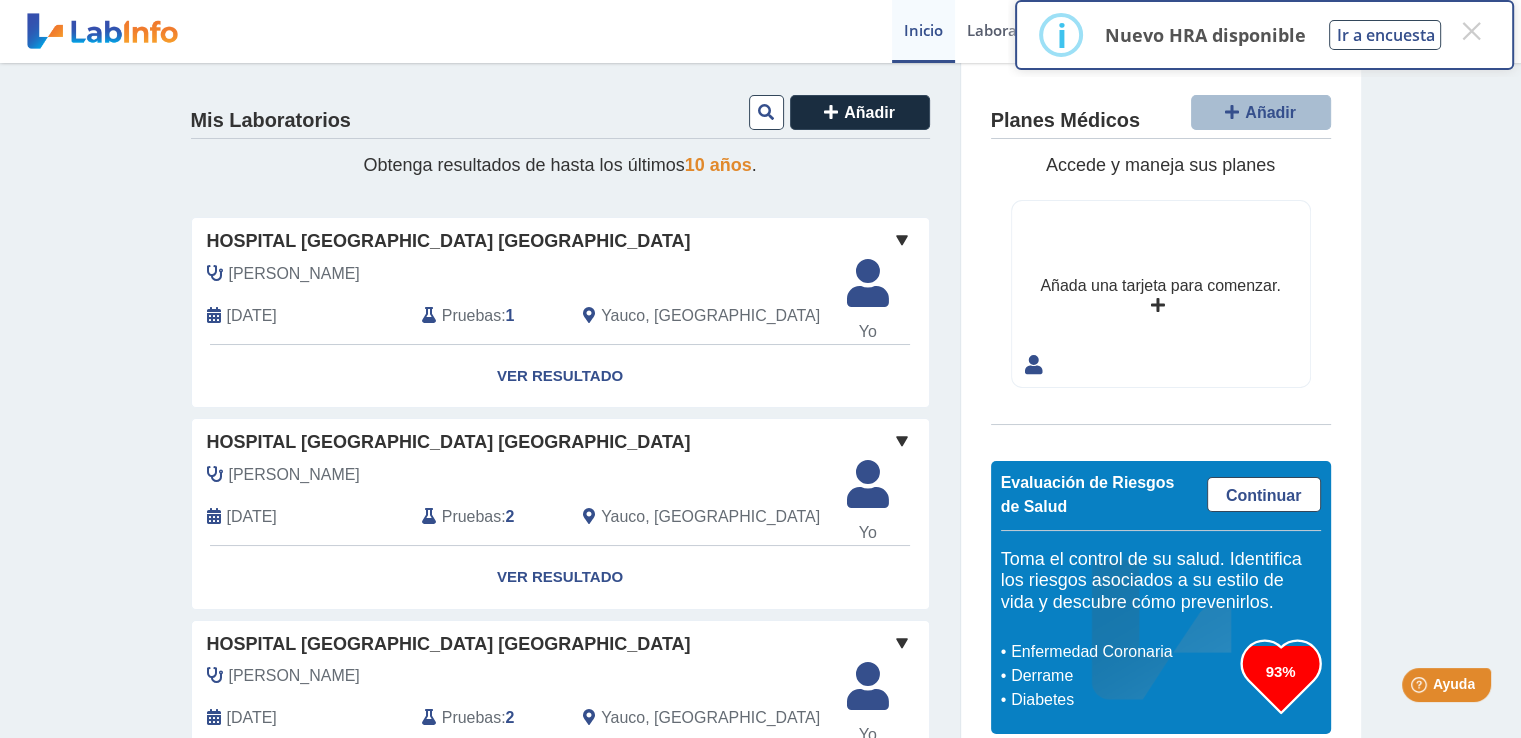 click on "[PERSON_NAME] [PERSON_NAME]" 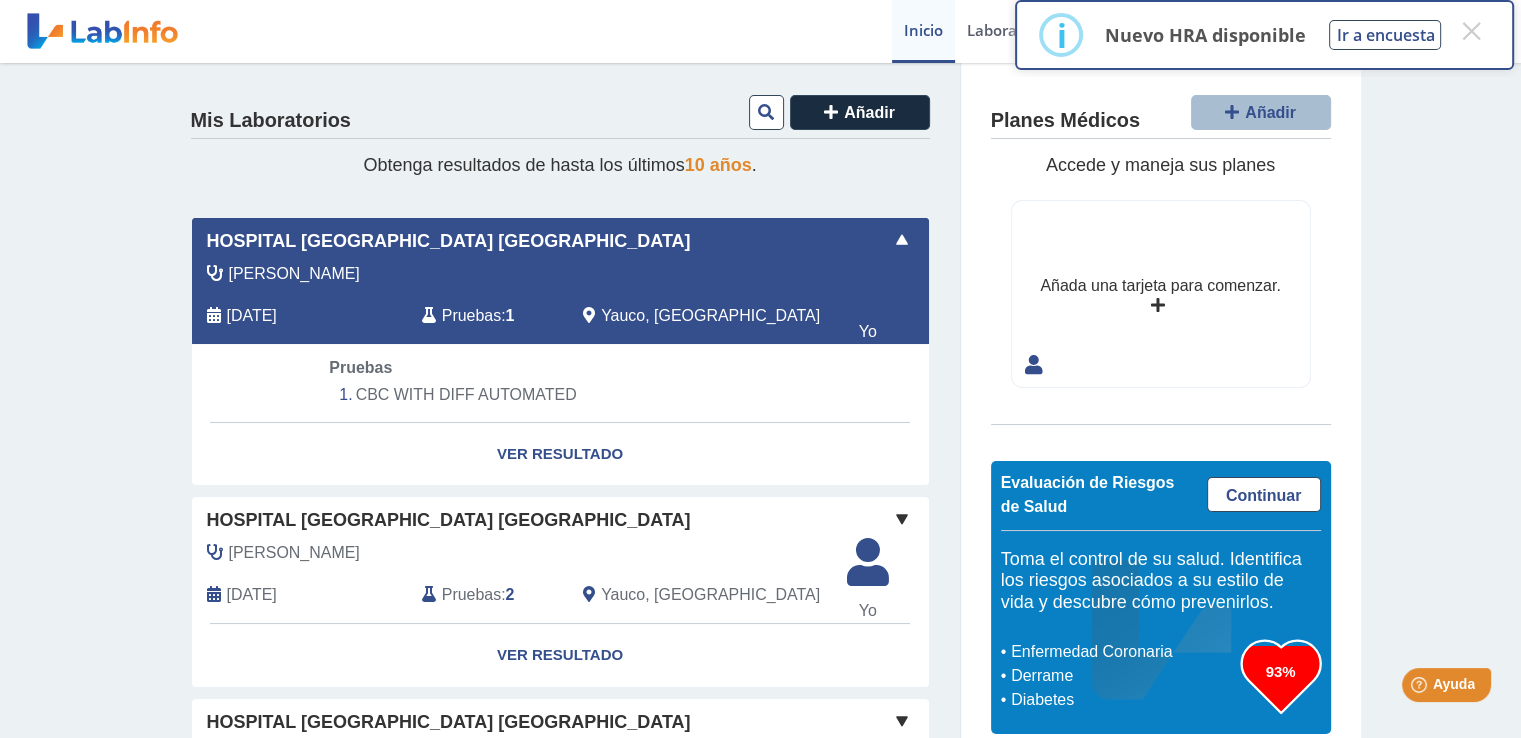 click on "Pruebas :  1" 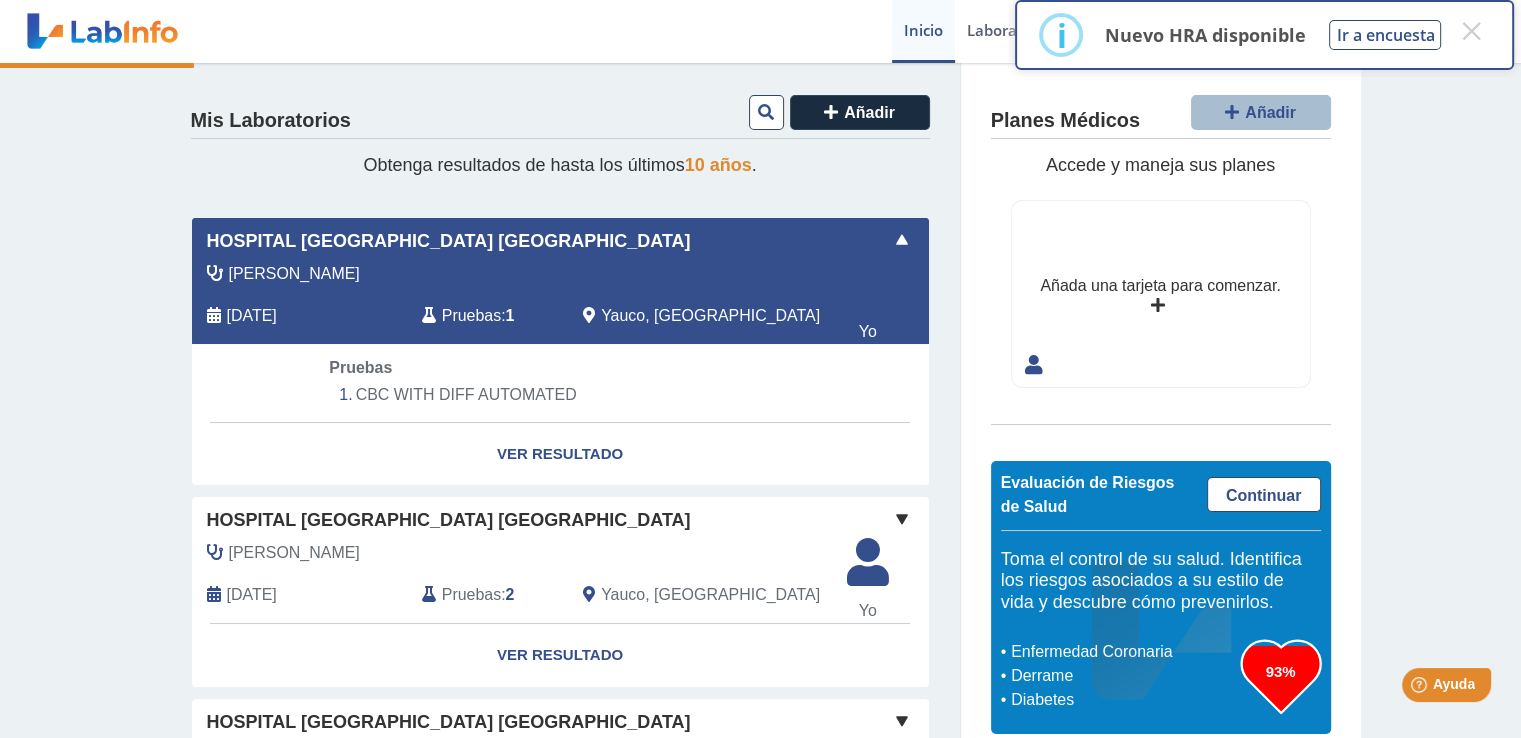 click on "Pruebas :  1" 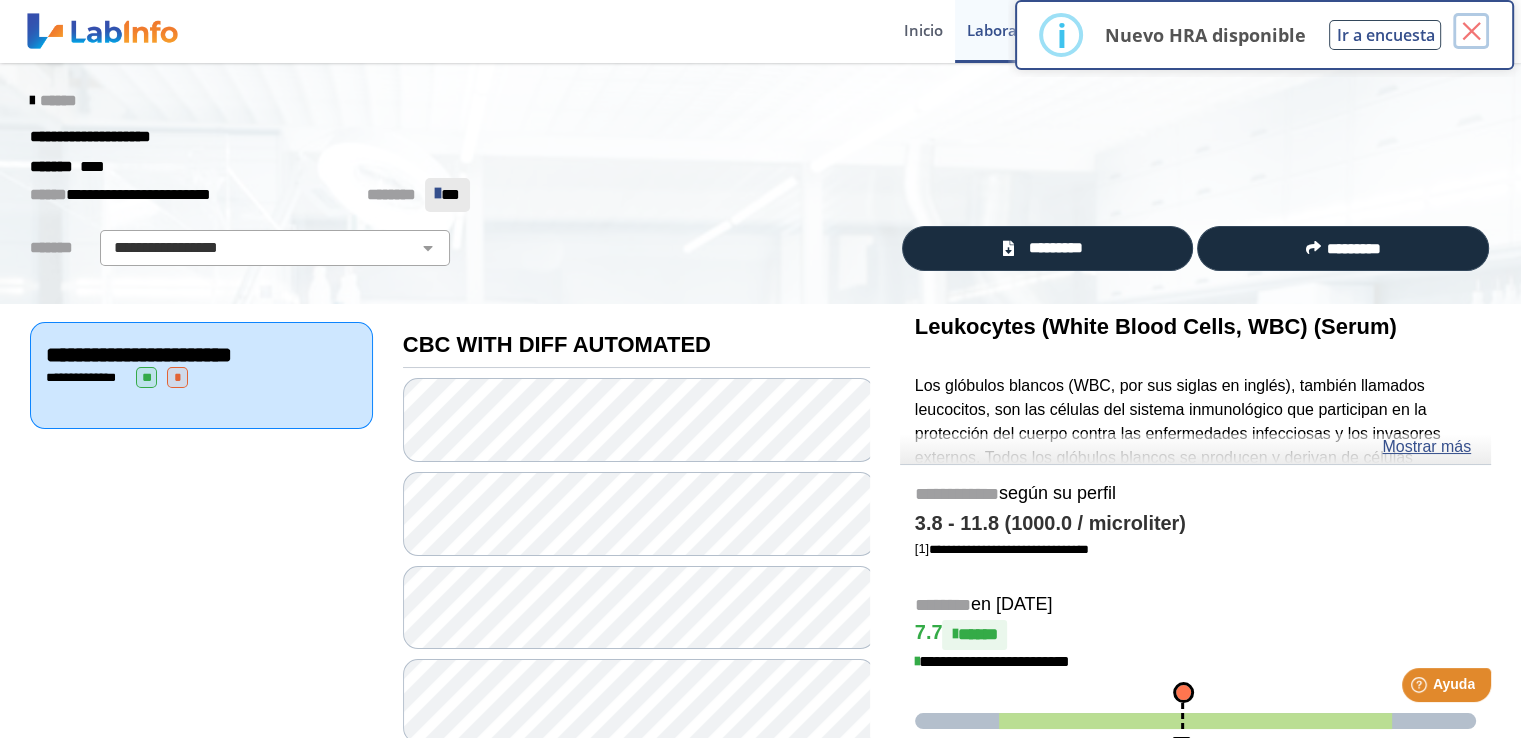 click on "×" at bounding box center (1471, 31) 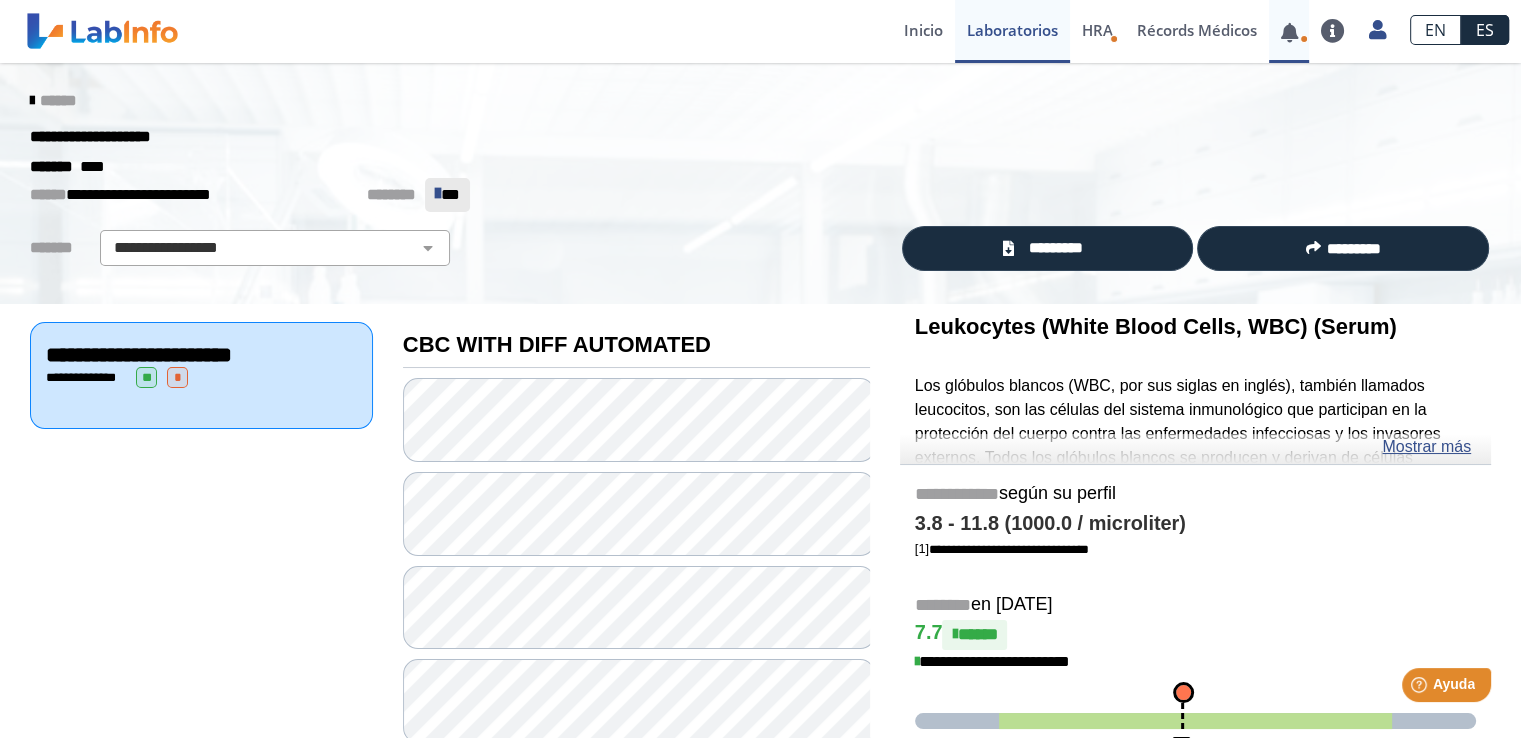 click at bounding box center (1304, 39) 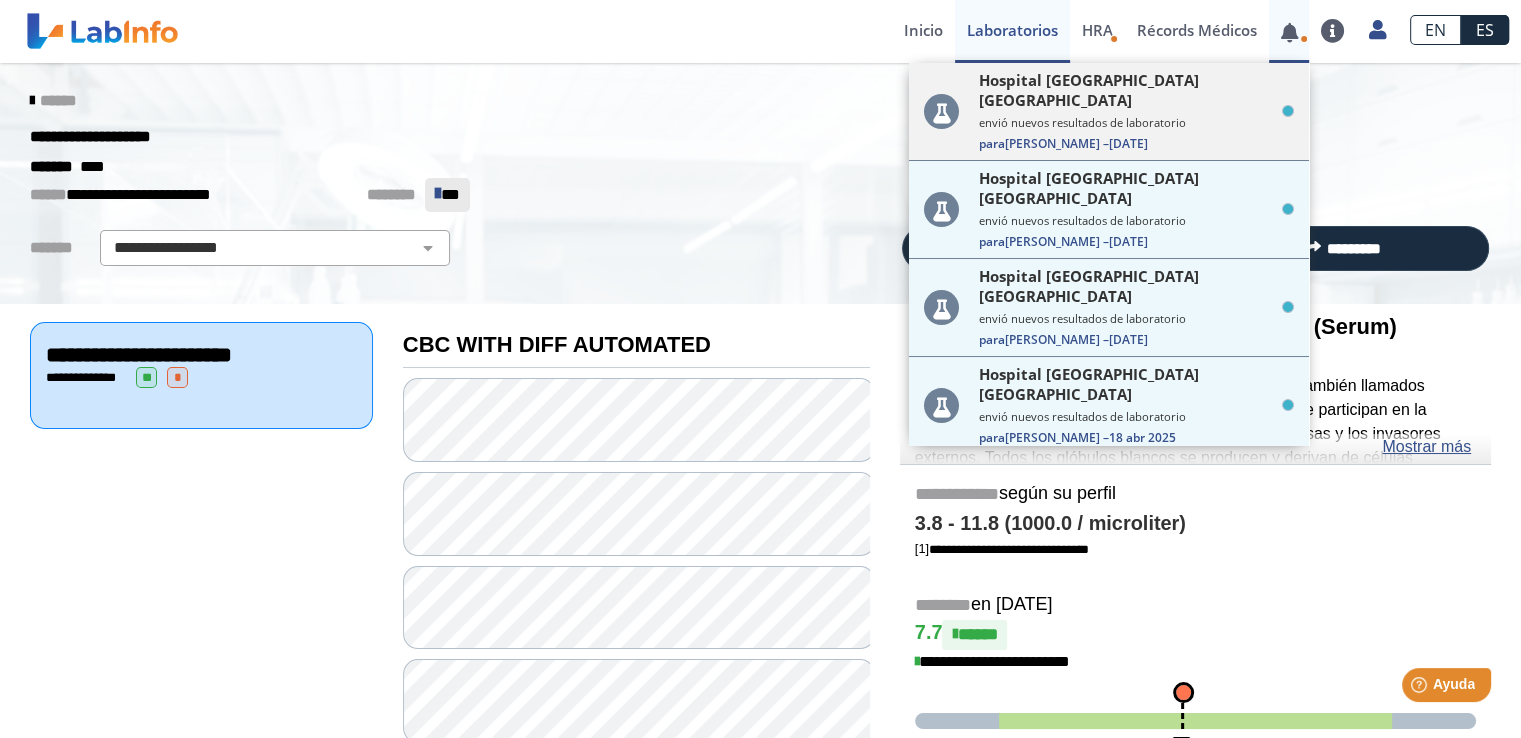 click on "Hospital [GEOGRAPHIC_DATA] [GEOGRAPHIC_DATA]" at bounding box center [1127, 90] 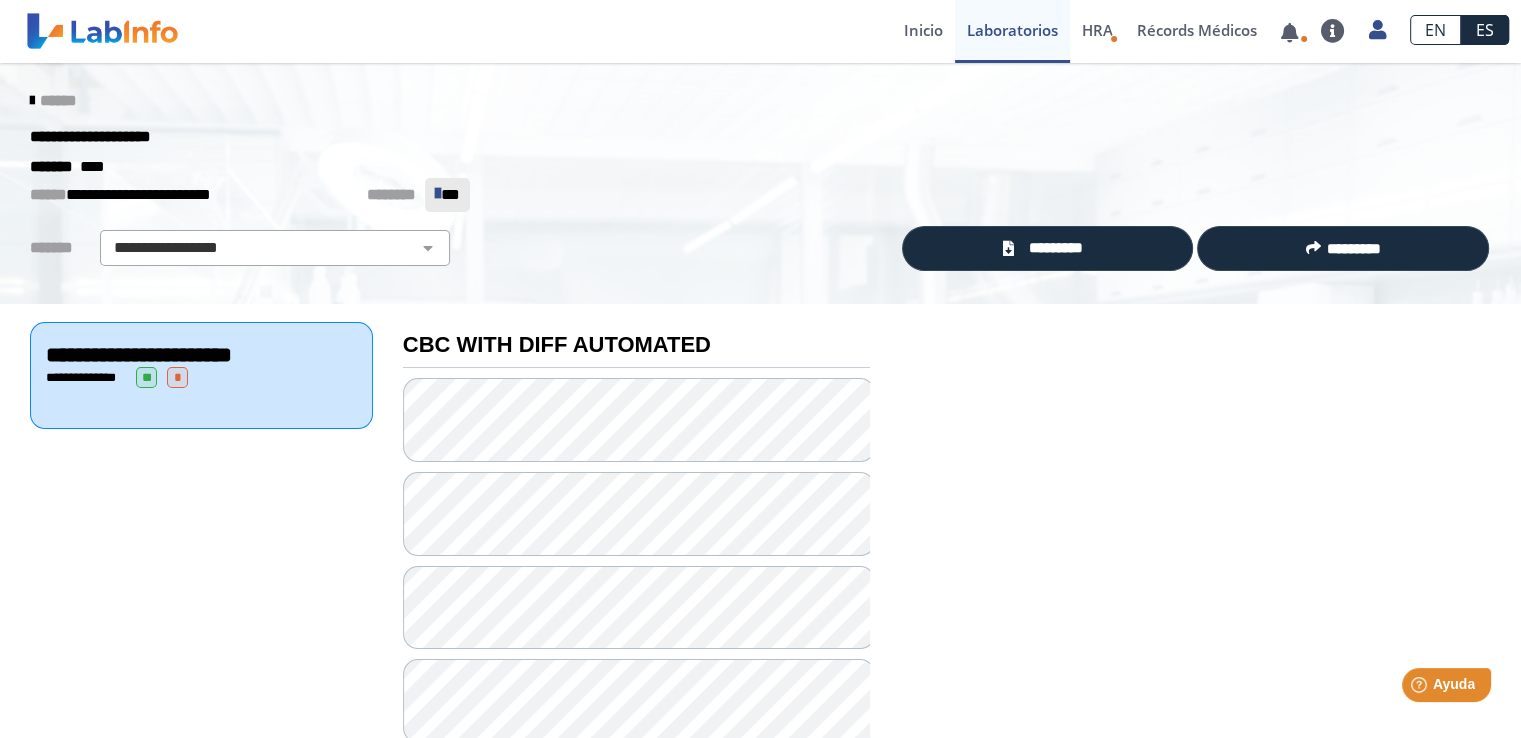 scroll, scrollTop: 590, scrollLeft: 0, axis: vertical 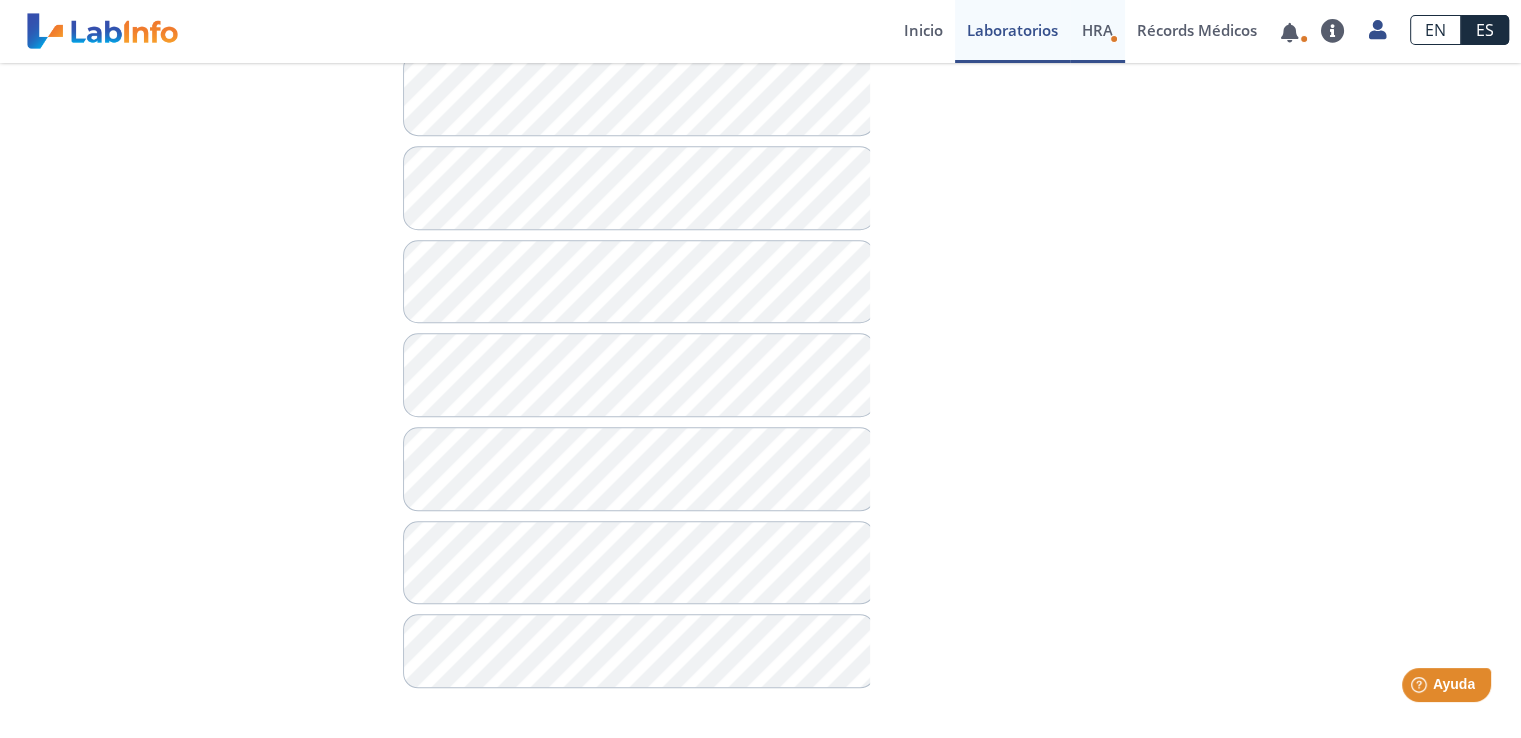 click on "HRA" at bounding box center [1097, 30] 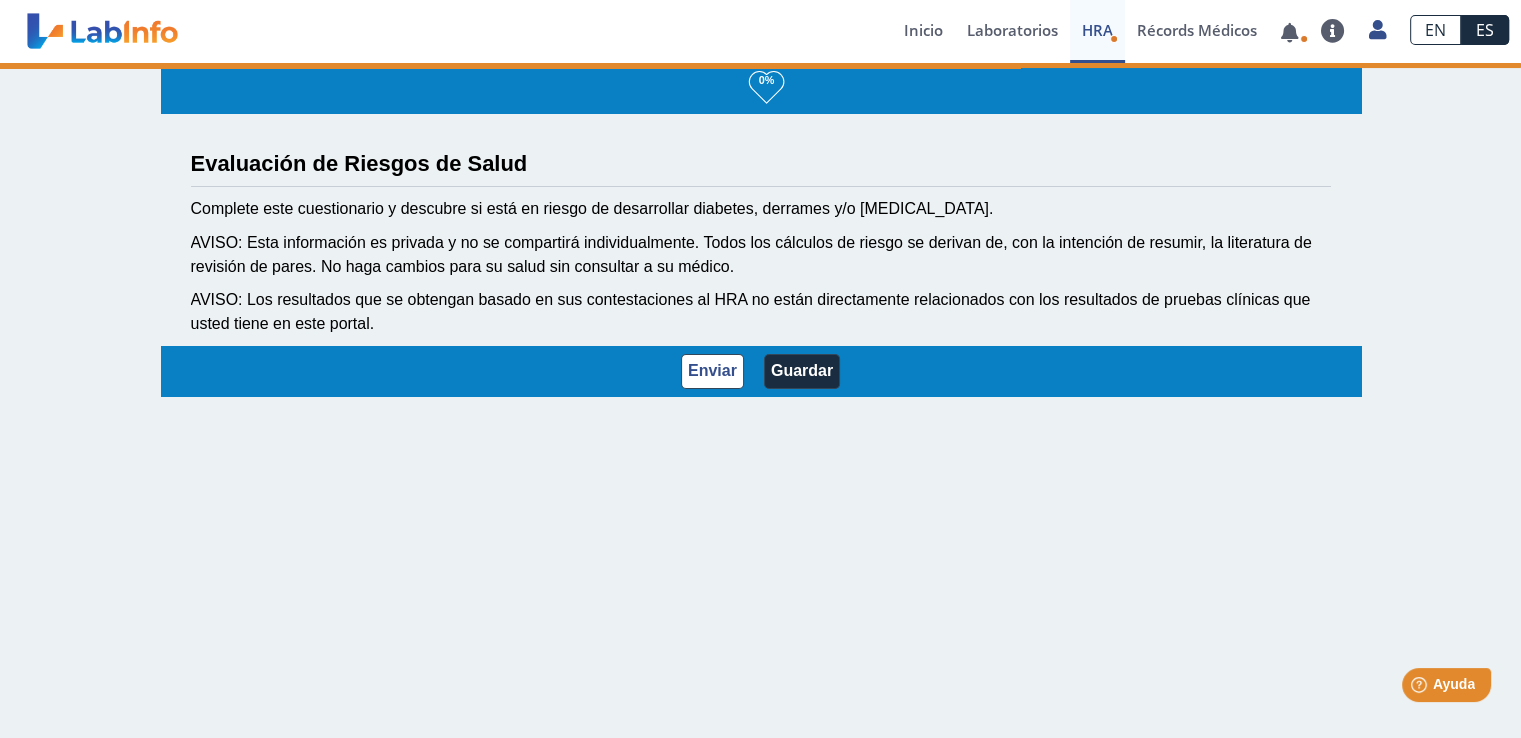 scroll, scrollTop: 2, scrollLeft: 0, axis: vertical 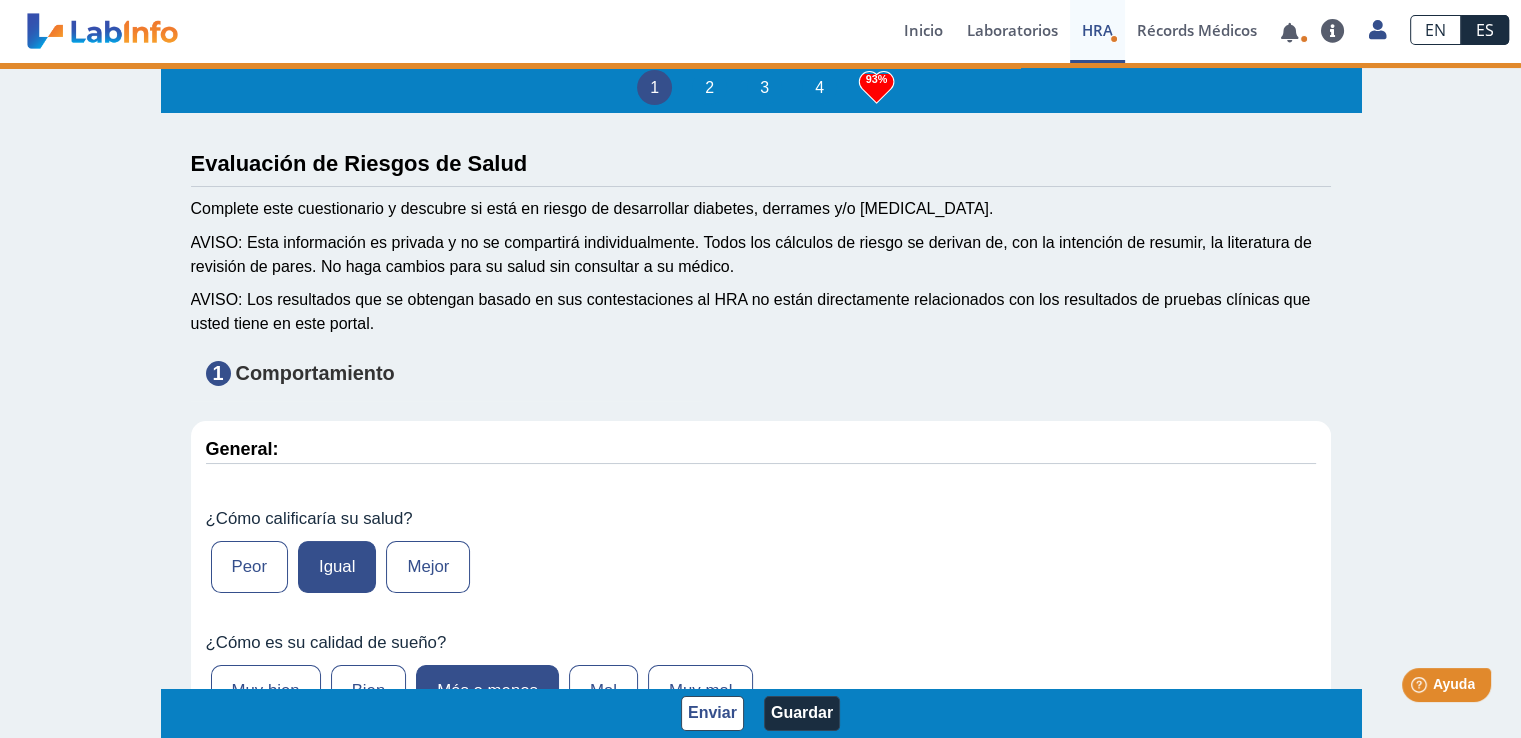 type on "167" 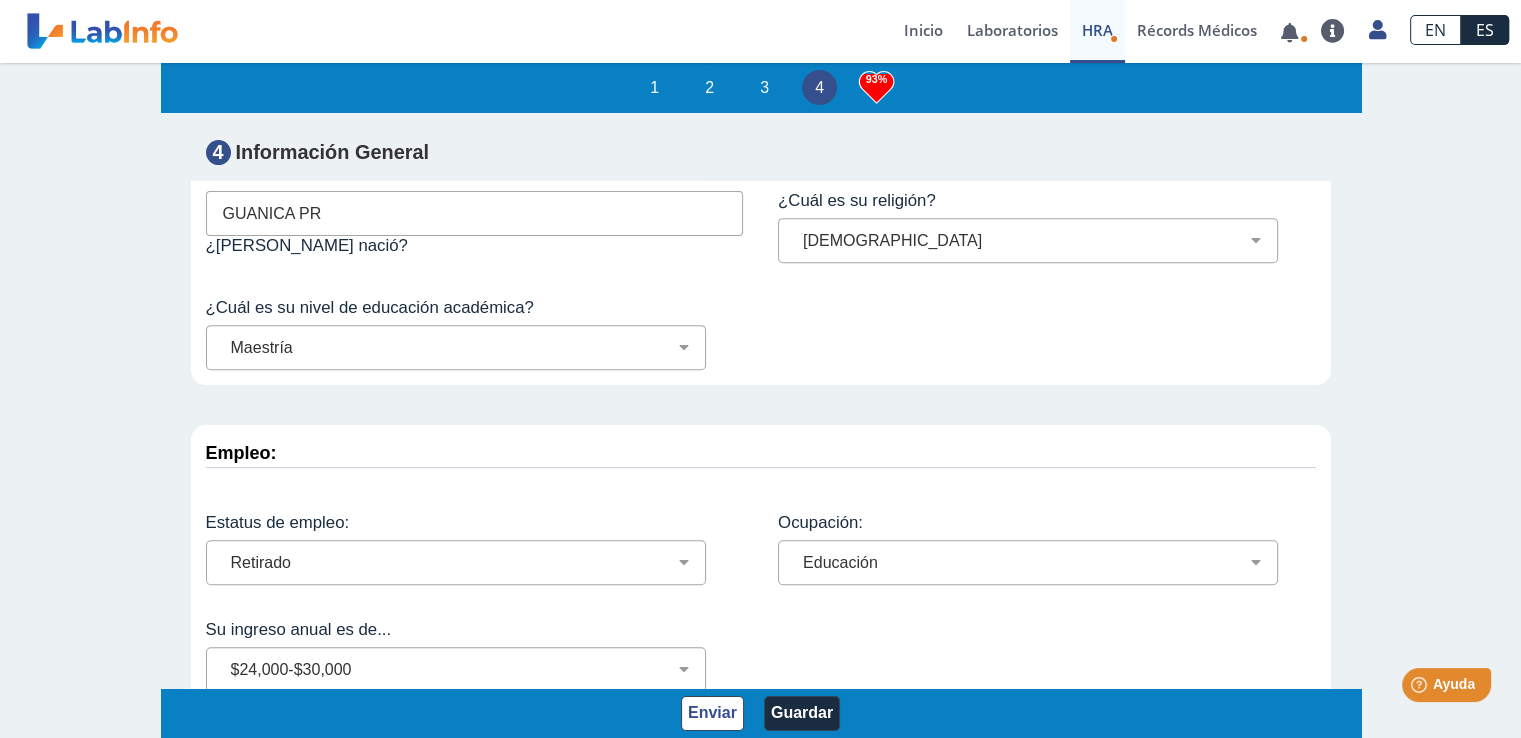 scroll, scrollTop: 8497, scrollLeft: 0, axis: vertical 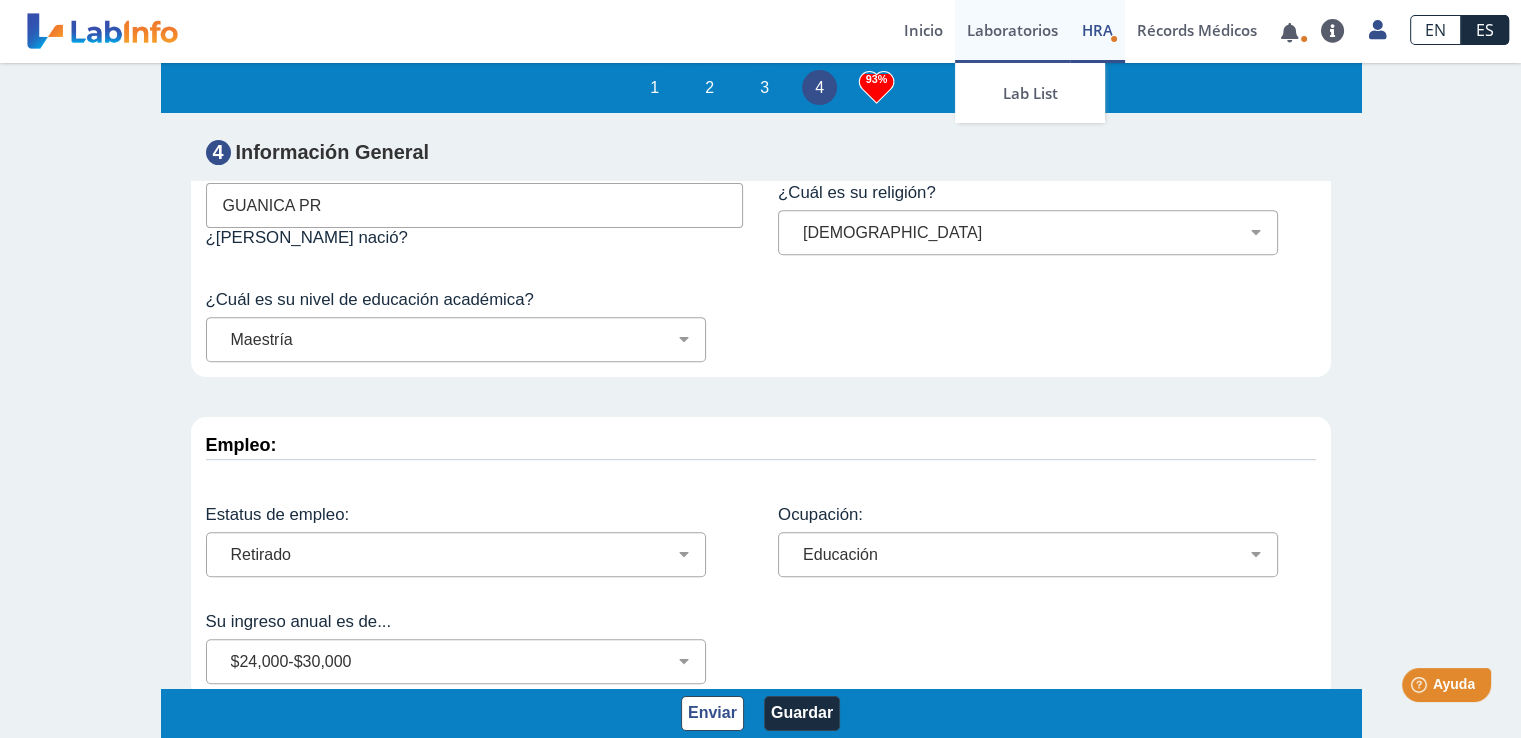 click on "Laboratorios" at bounding box center (1012, 31) 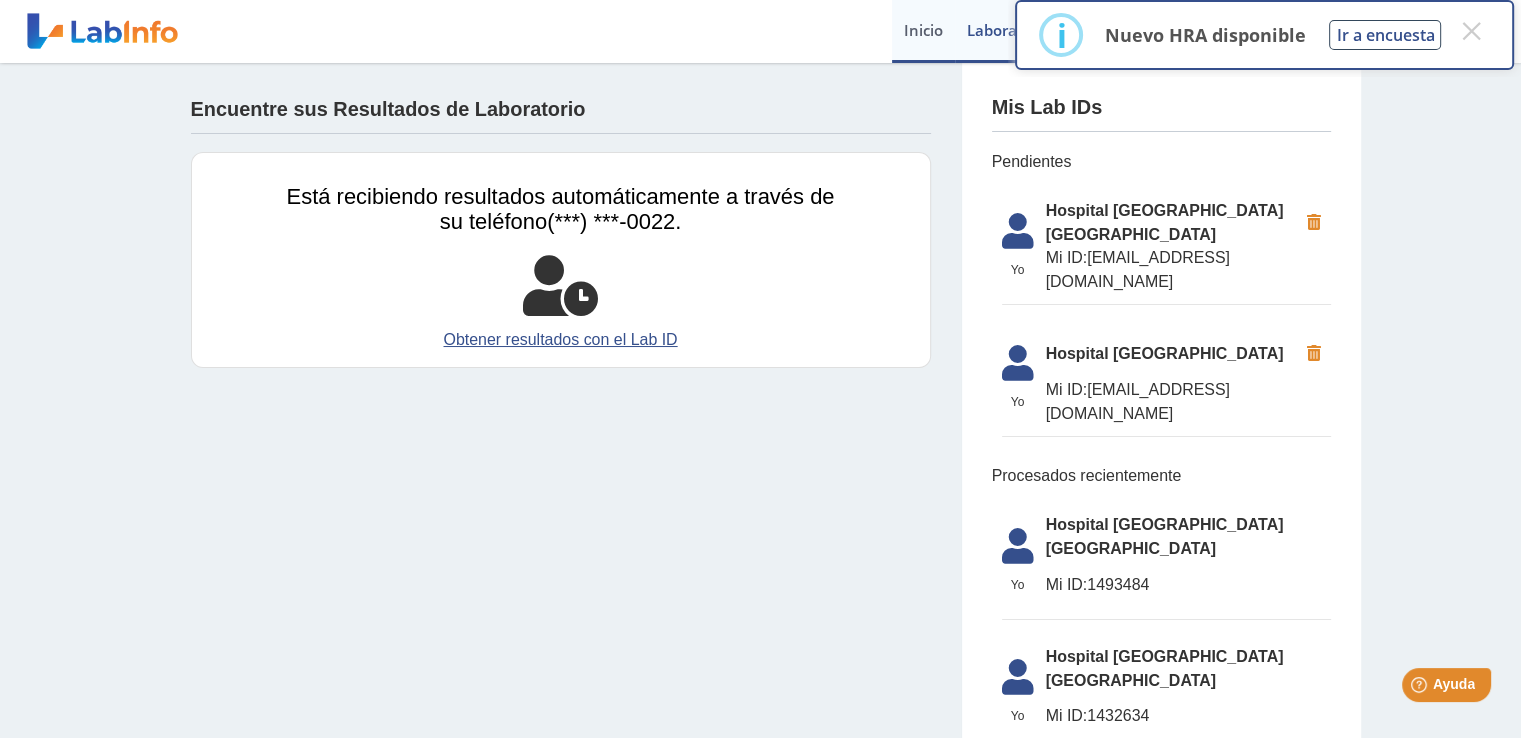 click on "Inicio" at bounding box center (923, 31) 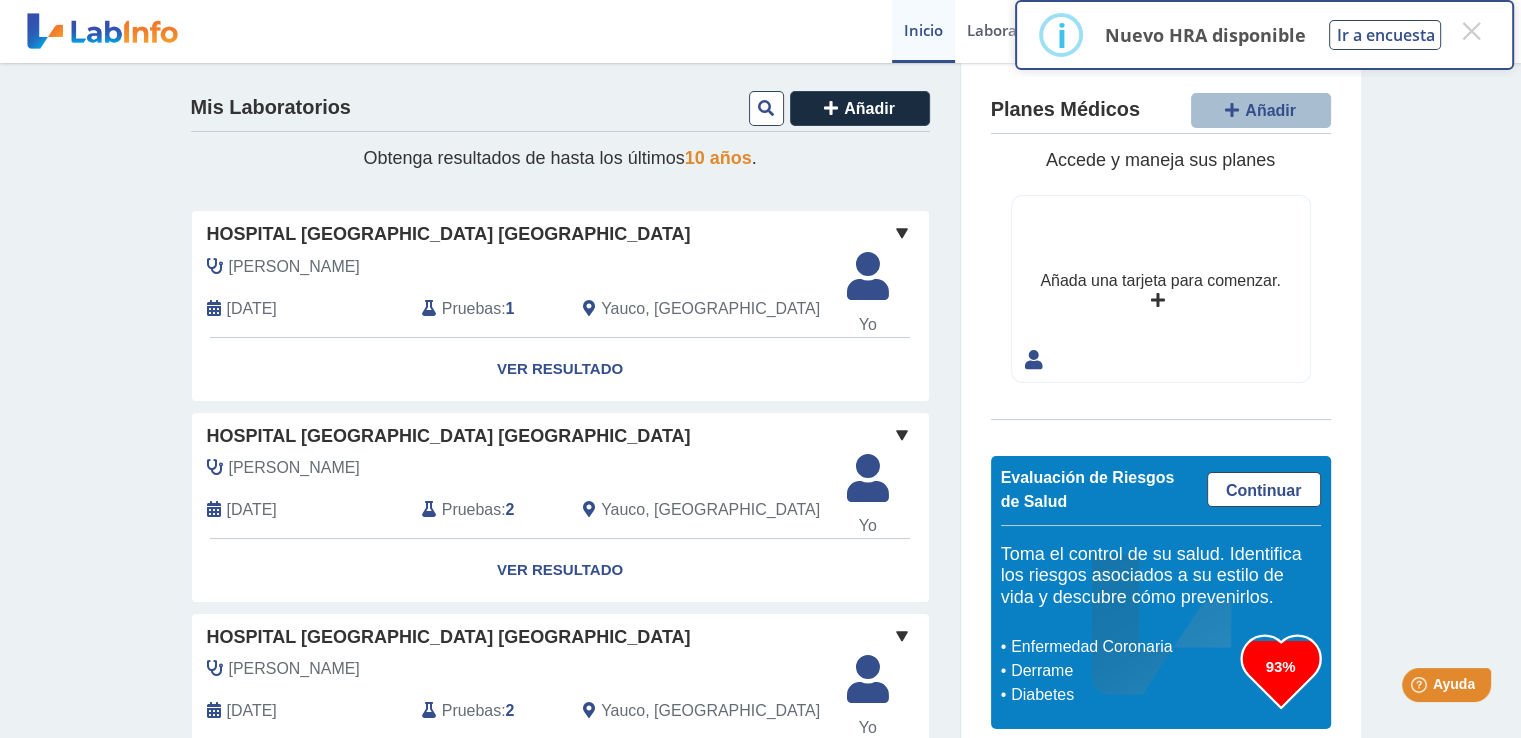 click on "Pruebas" 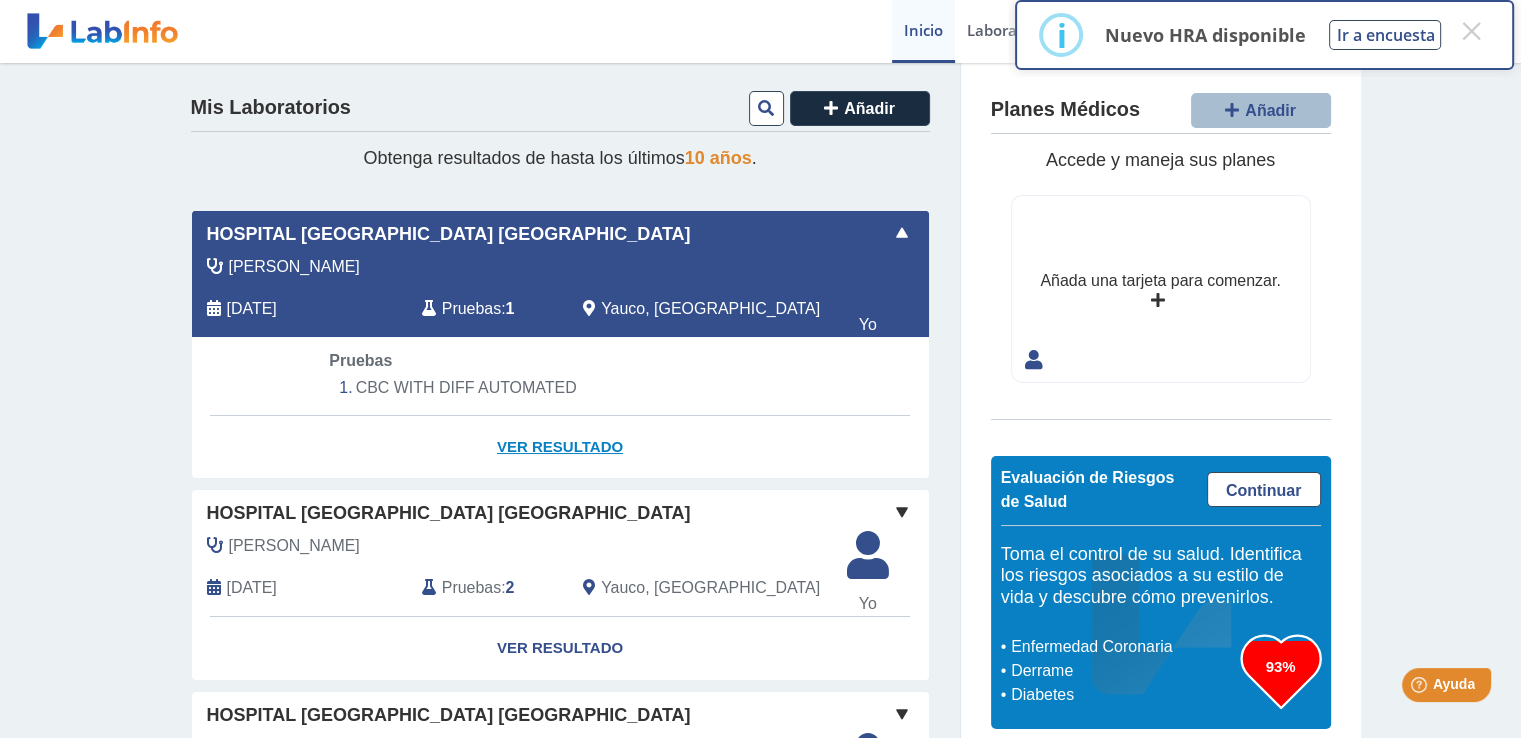 click on "Ver Resultado" 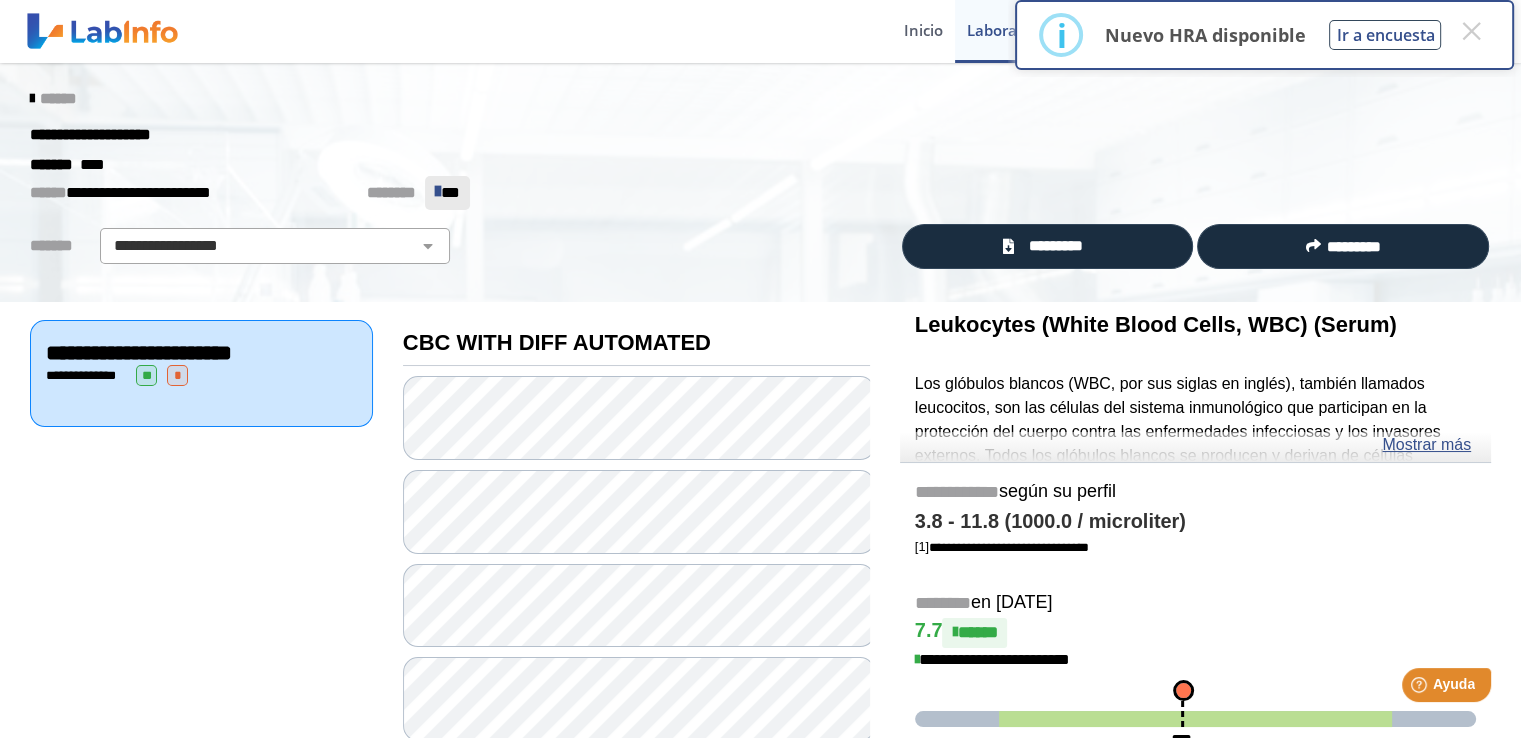 click on "**********" 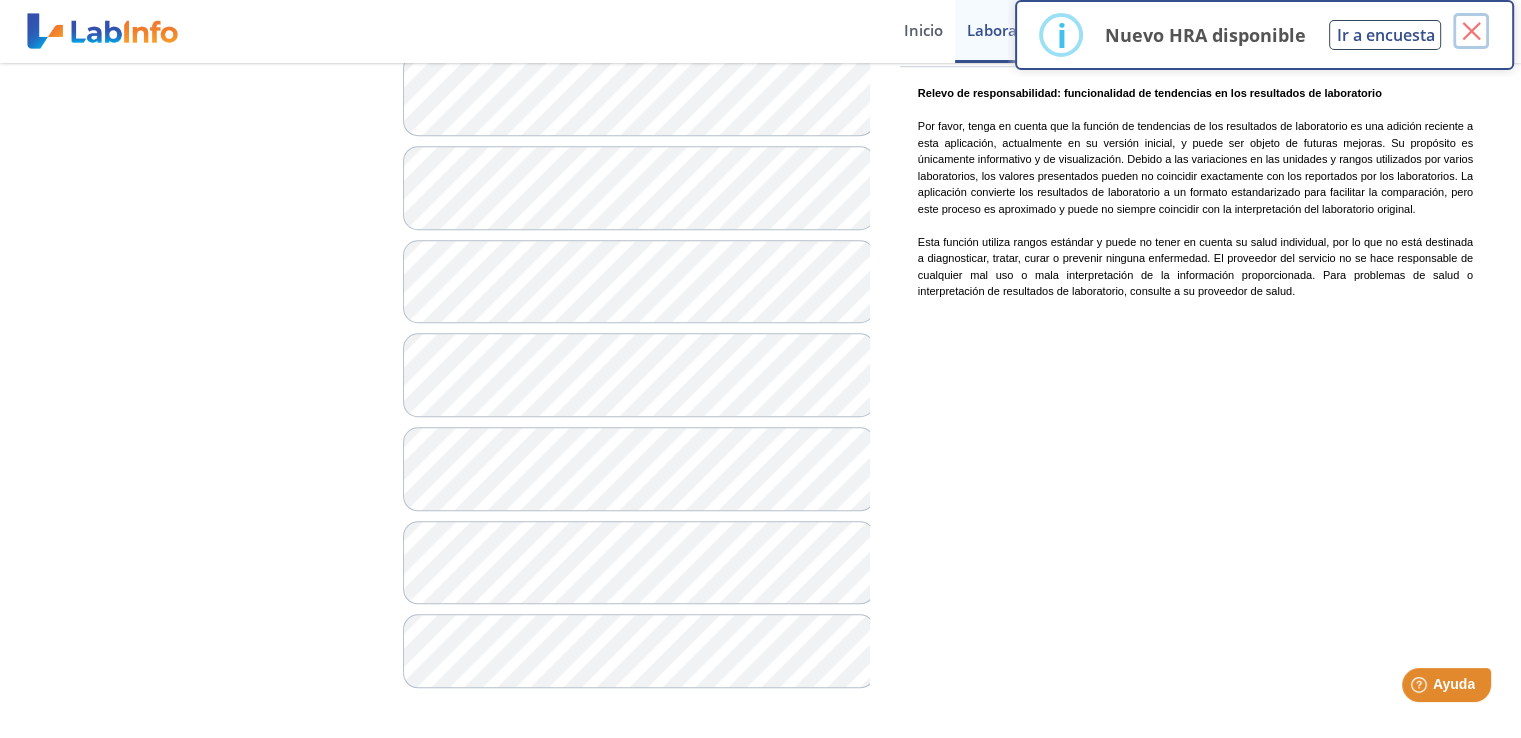 click on "×" at bounding box center [1471, 31] 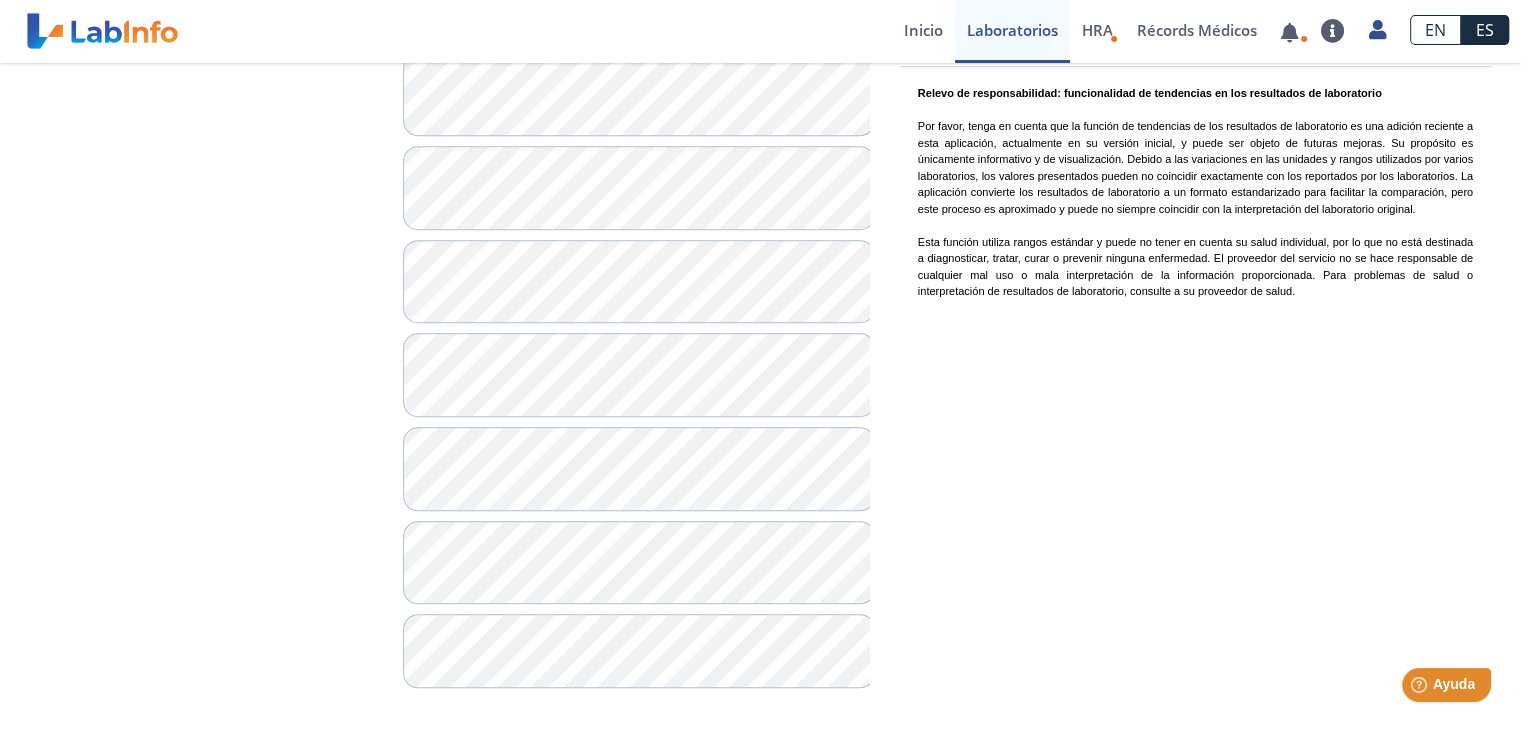 click on "ES" at bounding box center [1485, 30] 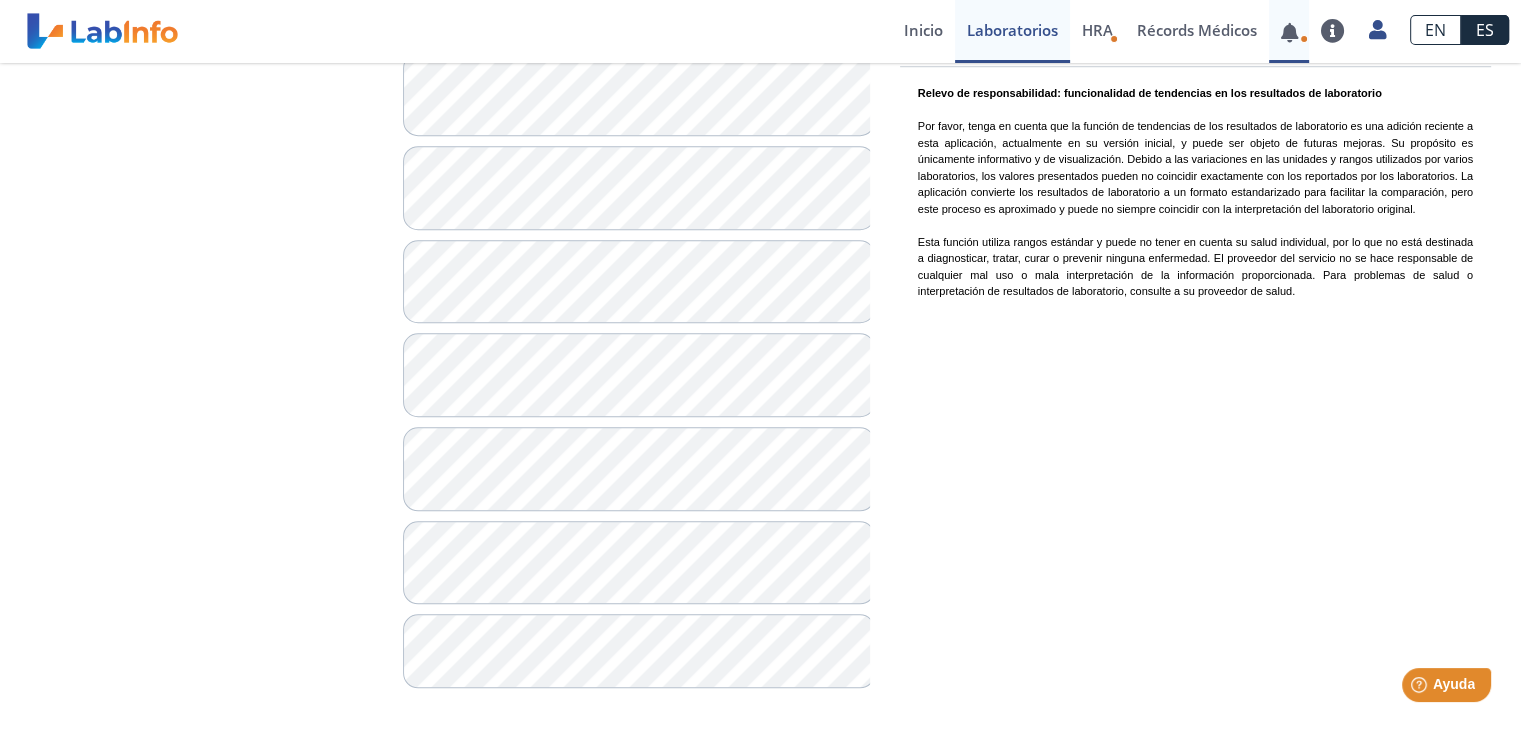 click at bounding box center [1289, 32] 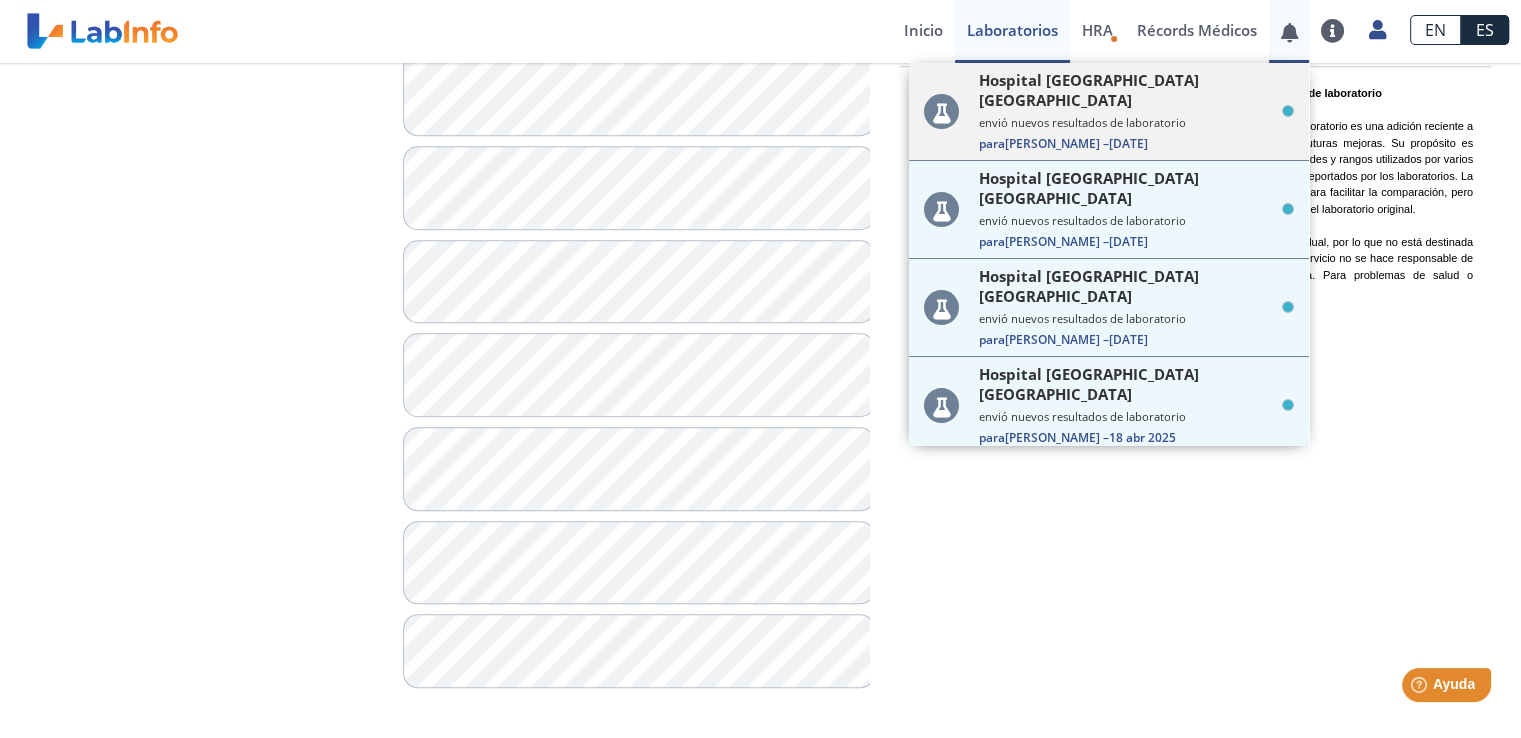 click on "Hospital [GEOGRAPHIC_DATA] [GEOGRAPHIC_DATA]" at bounding box center (1127, 90) 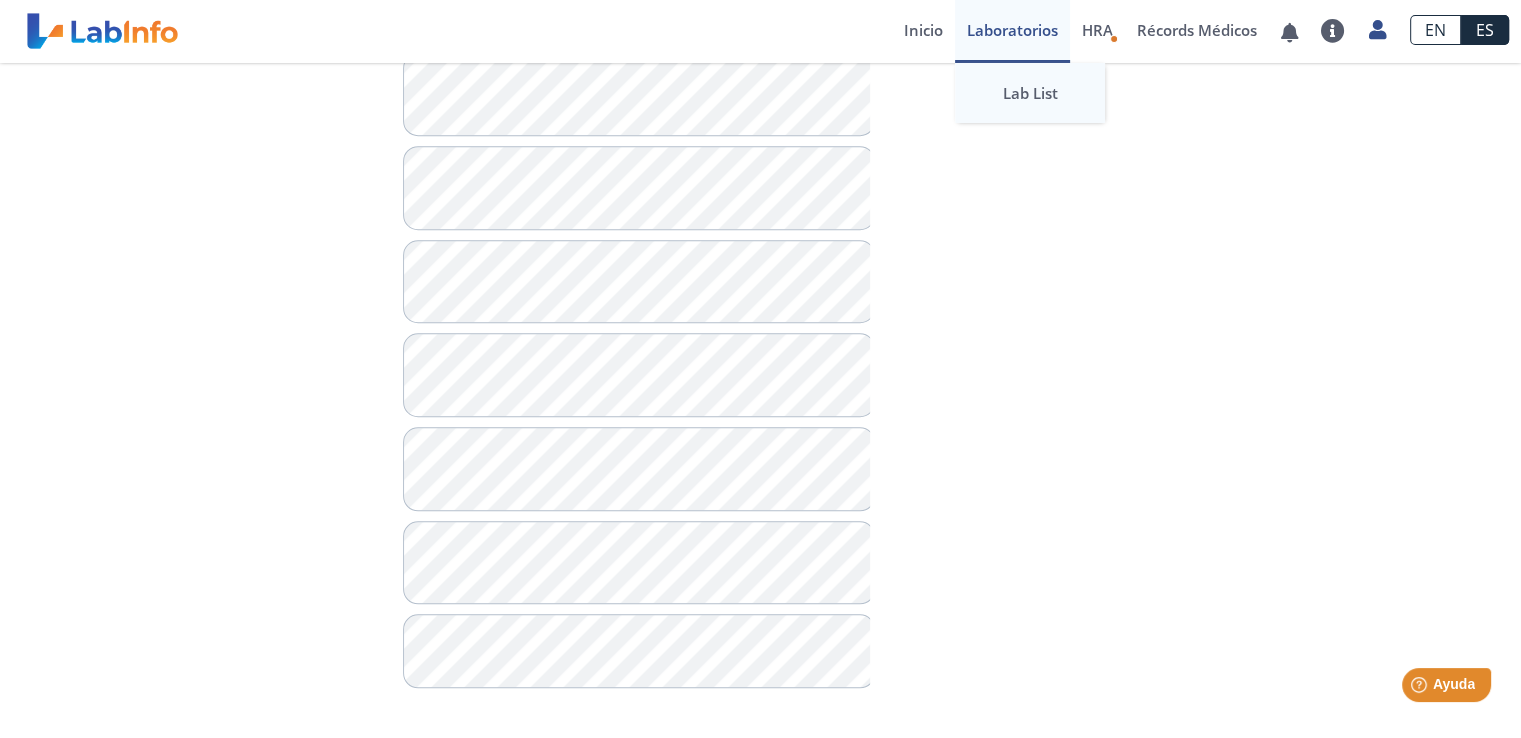 click on "Lab List" at bounding box center [1030, 93] 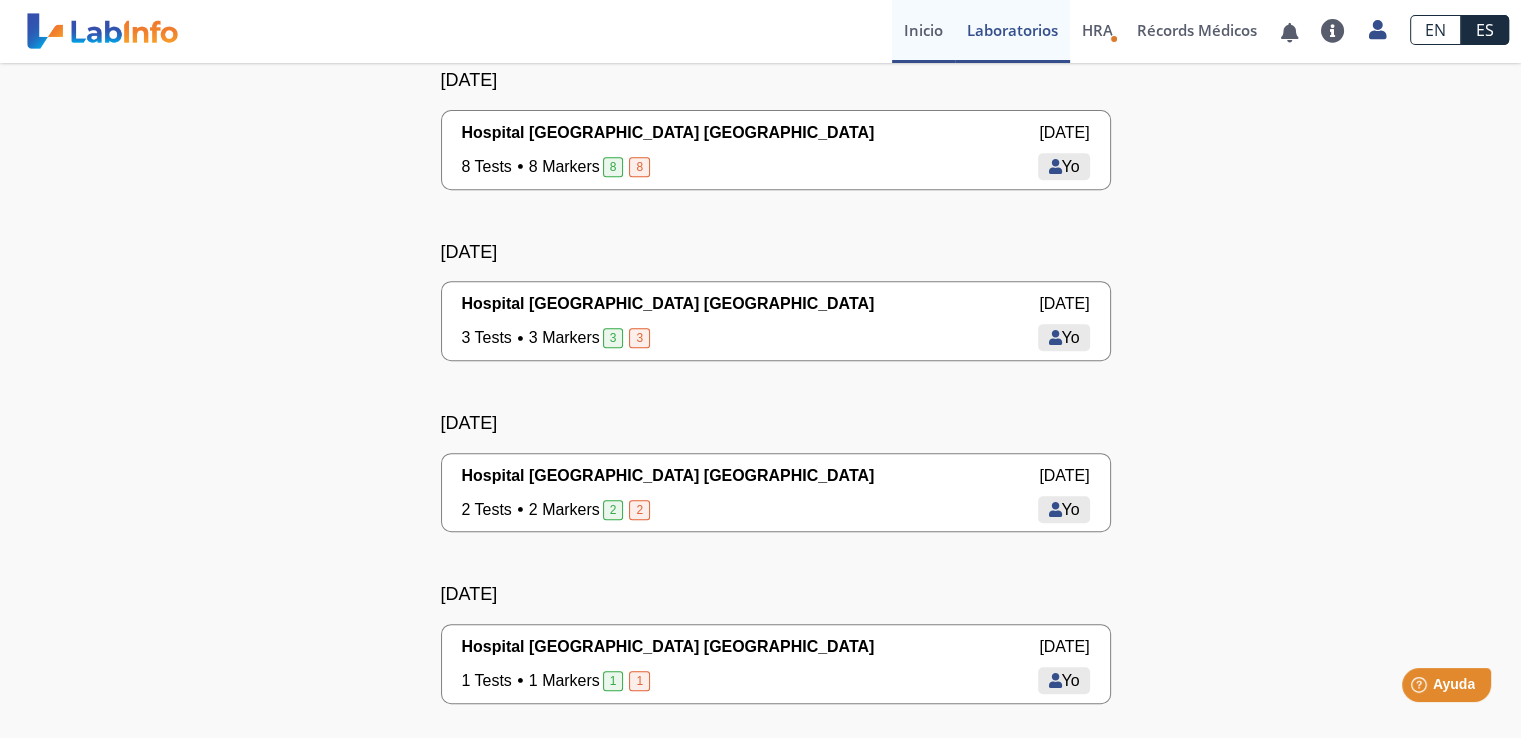 drag, startPoint x: 1014, startPoint y: 30, endPoint x: 912, endPoint y: 36, distance: 102.176315 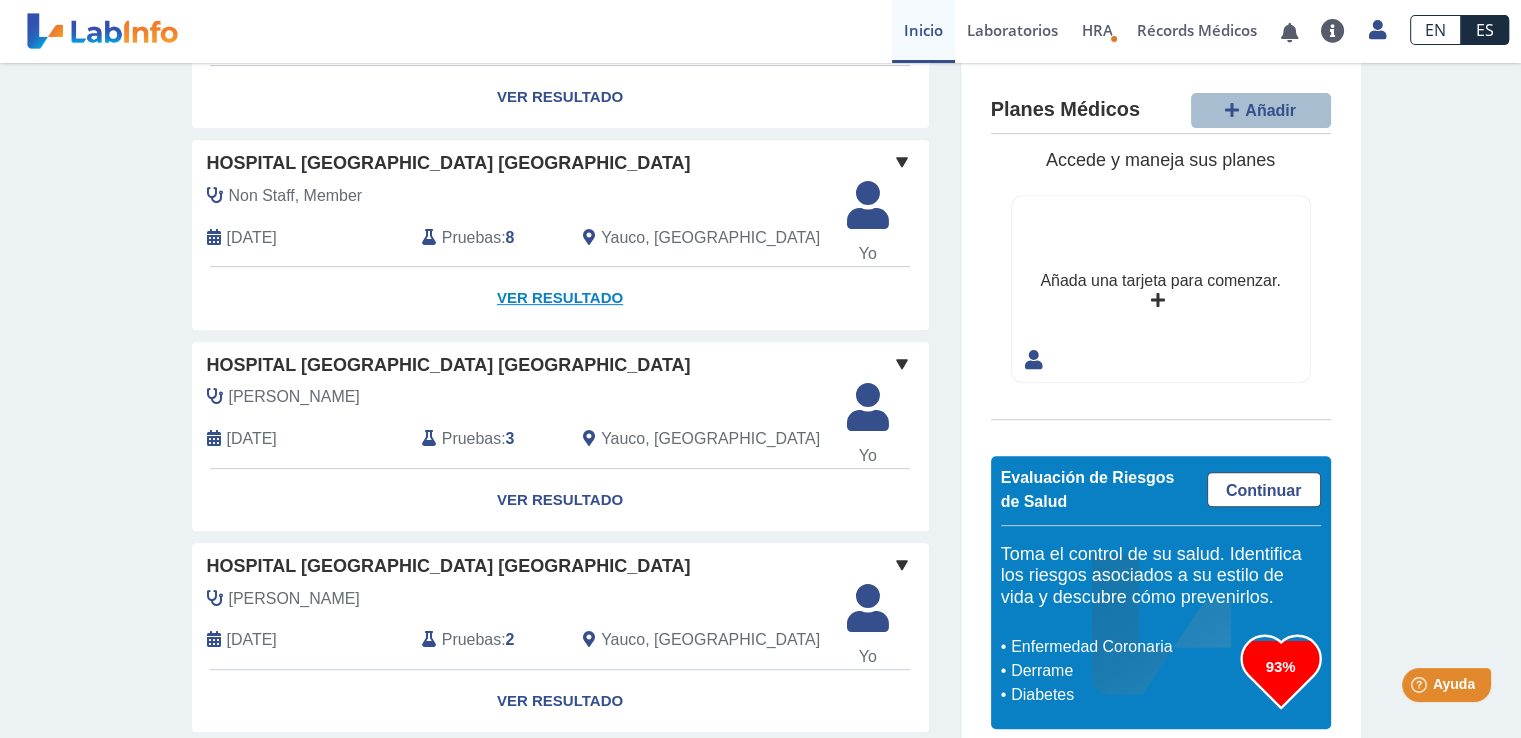click on "Ver Resultado" 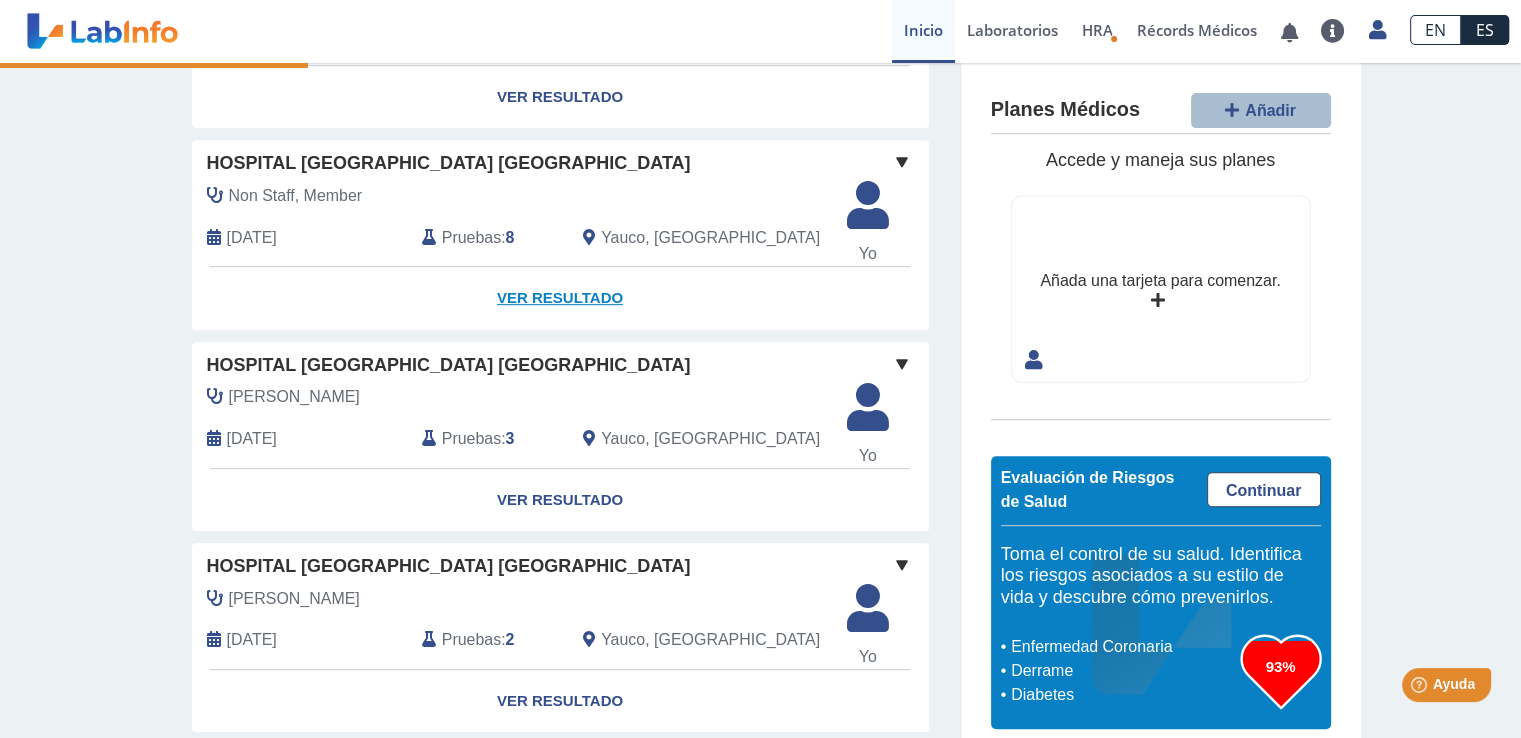 click on "Ver Resultado" 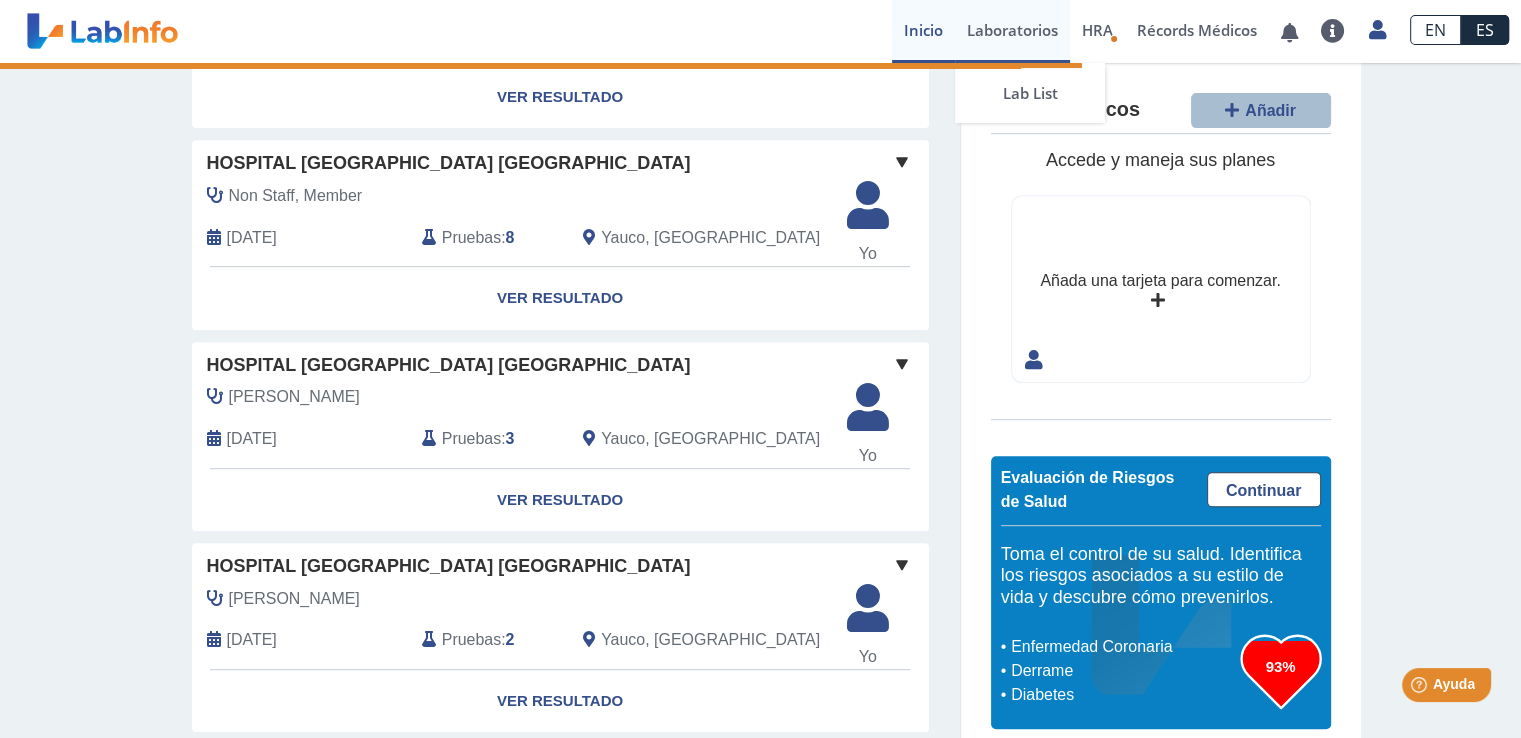 click on "Laboratorios" at bounding box center (1012, 31) 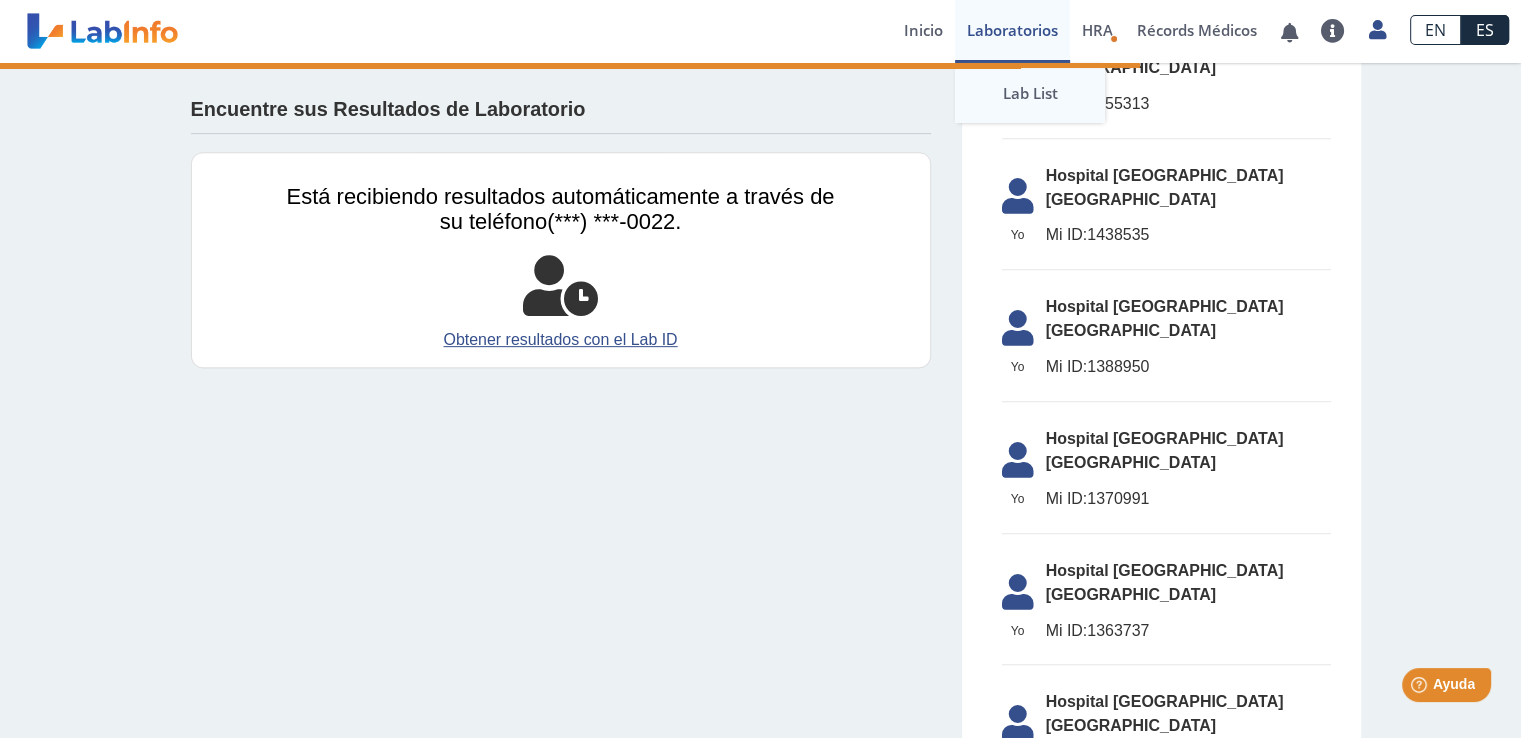 click on "Lab List" at bounding box center [1030, 93] 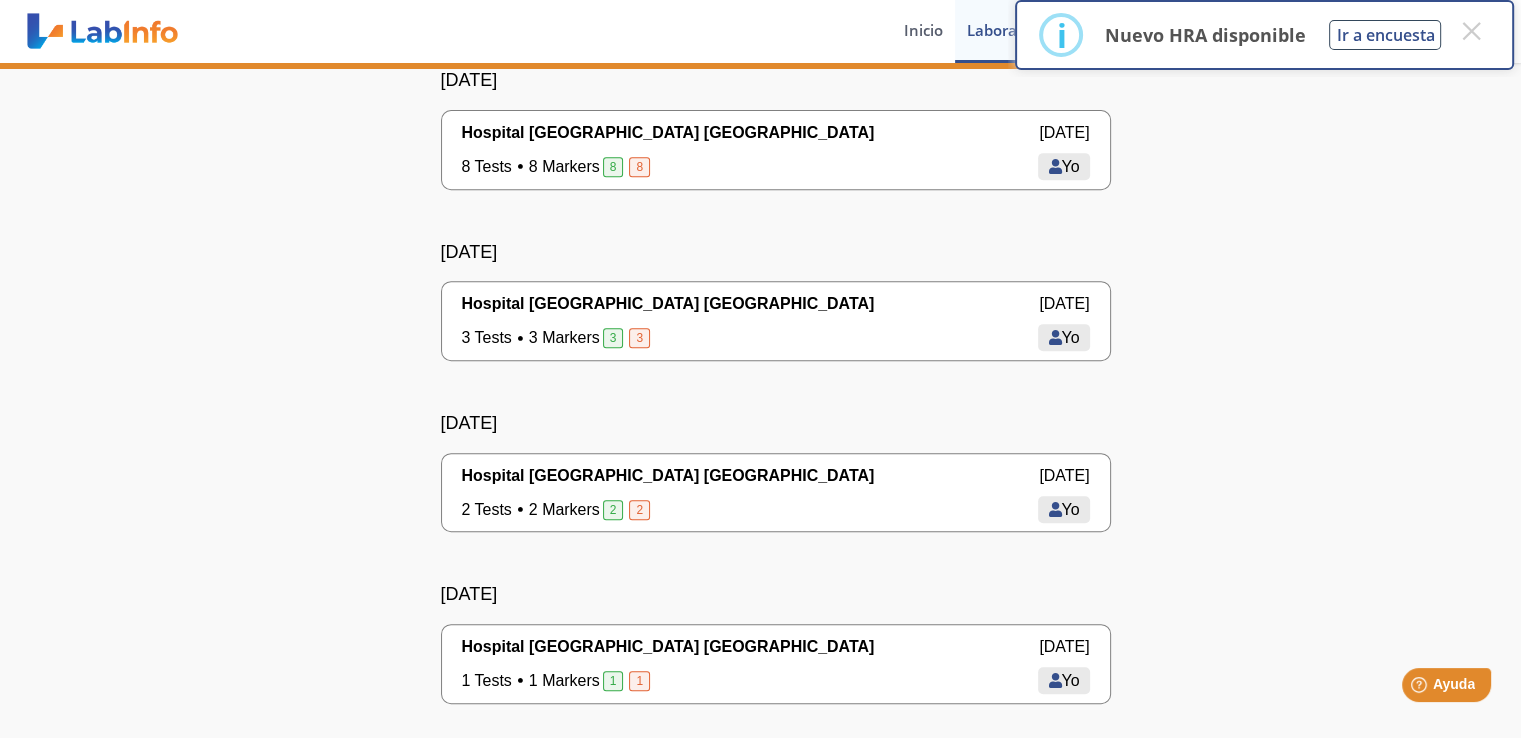 click on "Nuevo HRA disponible" at bounding box center [1204, 35] 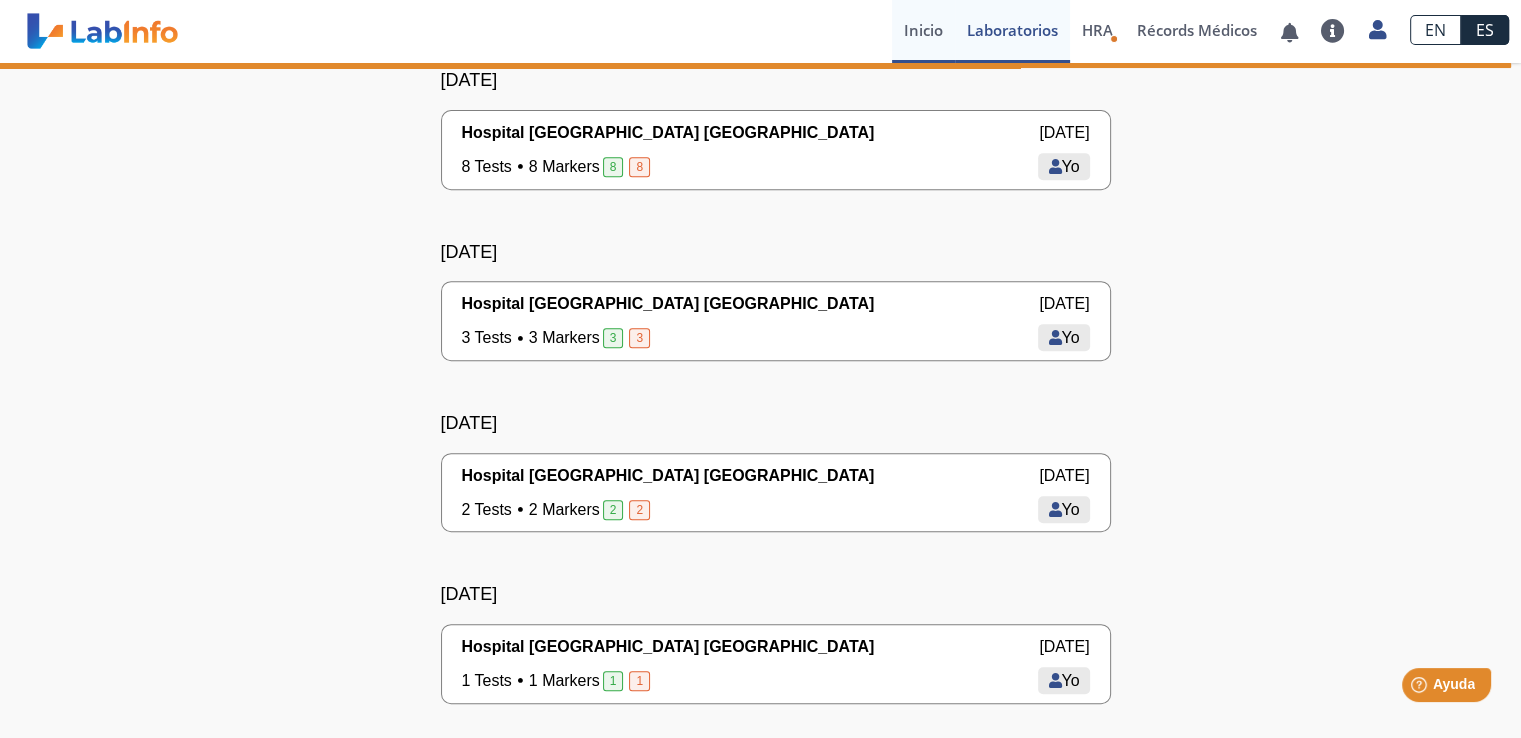 click on "Inicio" at bounding box center [923, 31] 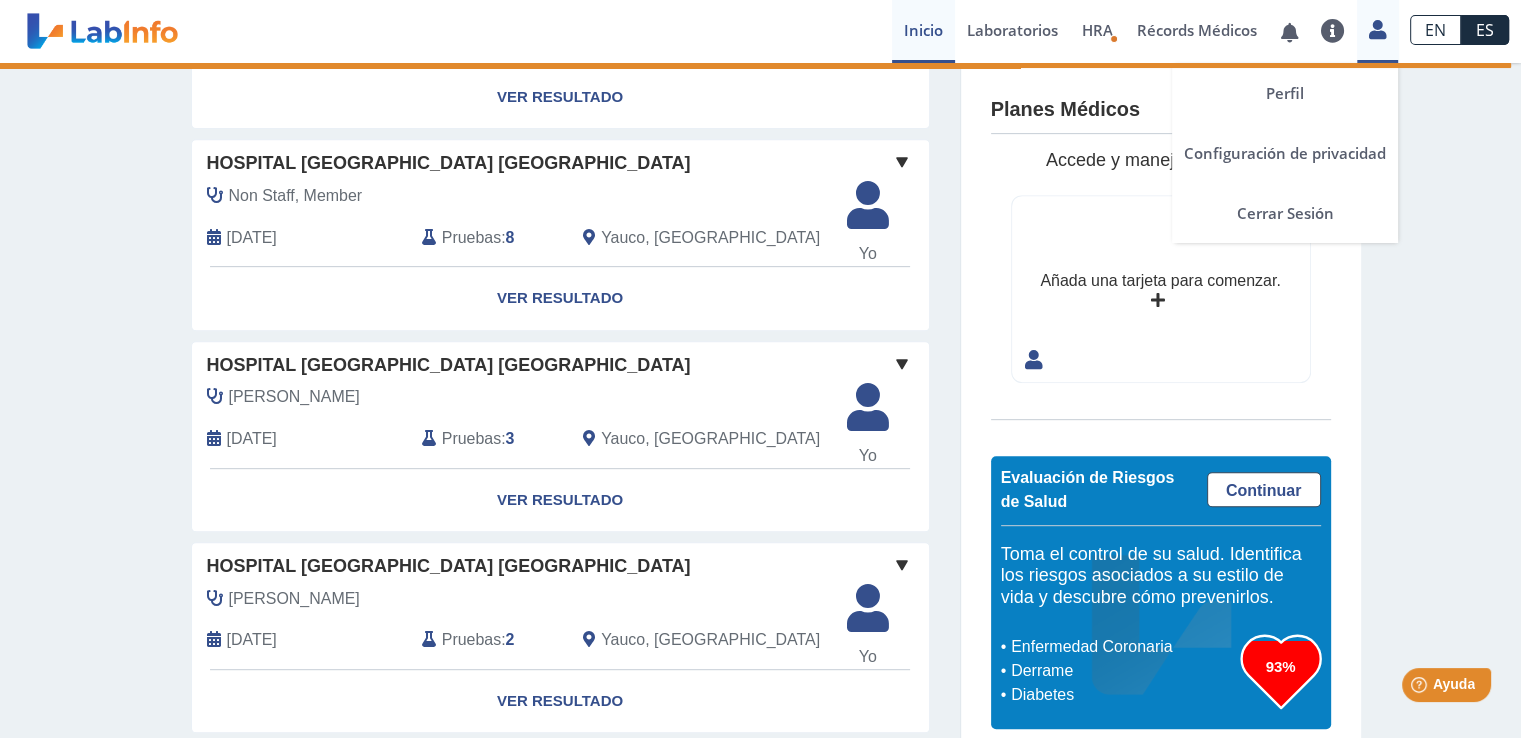 click at bounding box center [1377, 29] 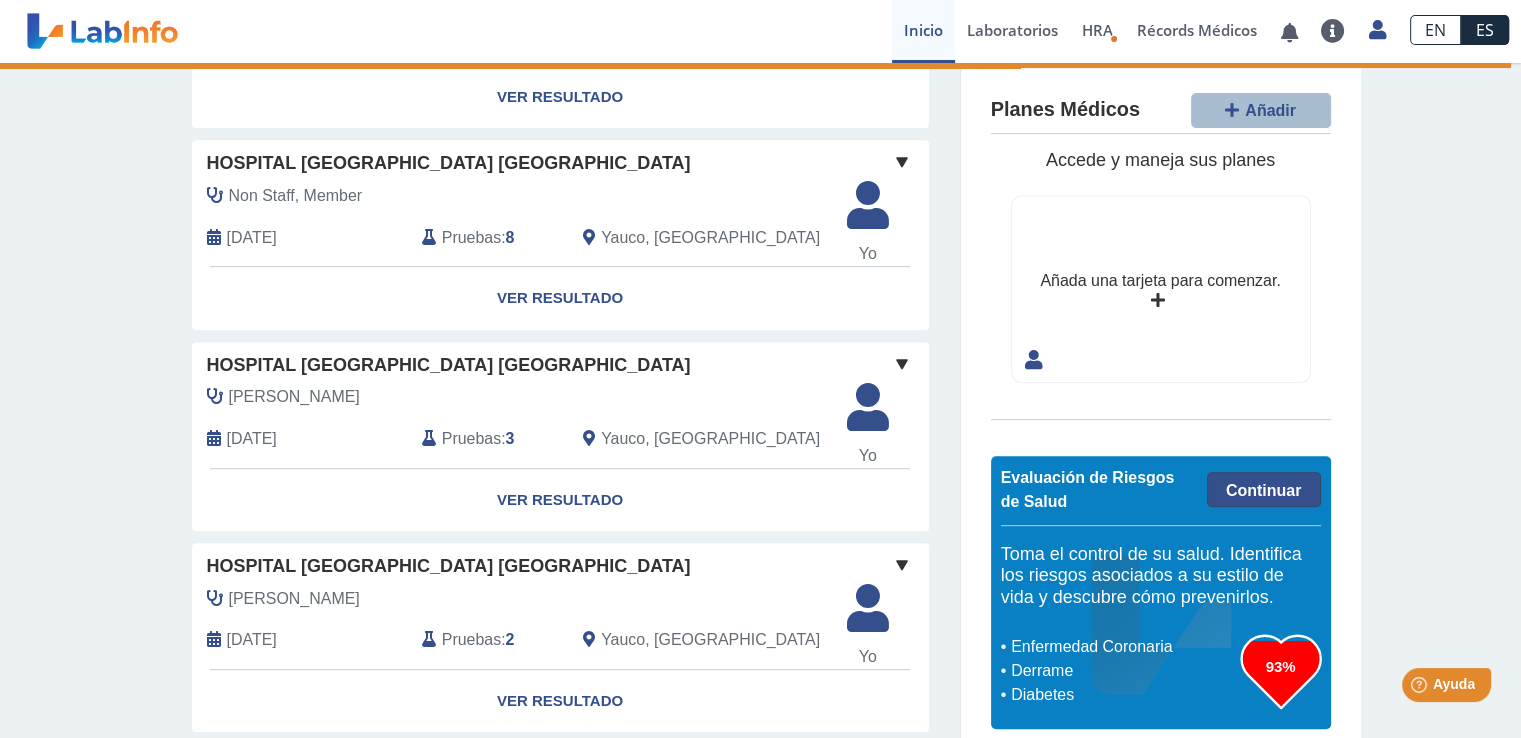 click on "Continuar" 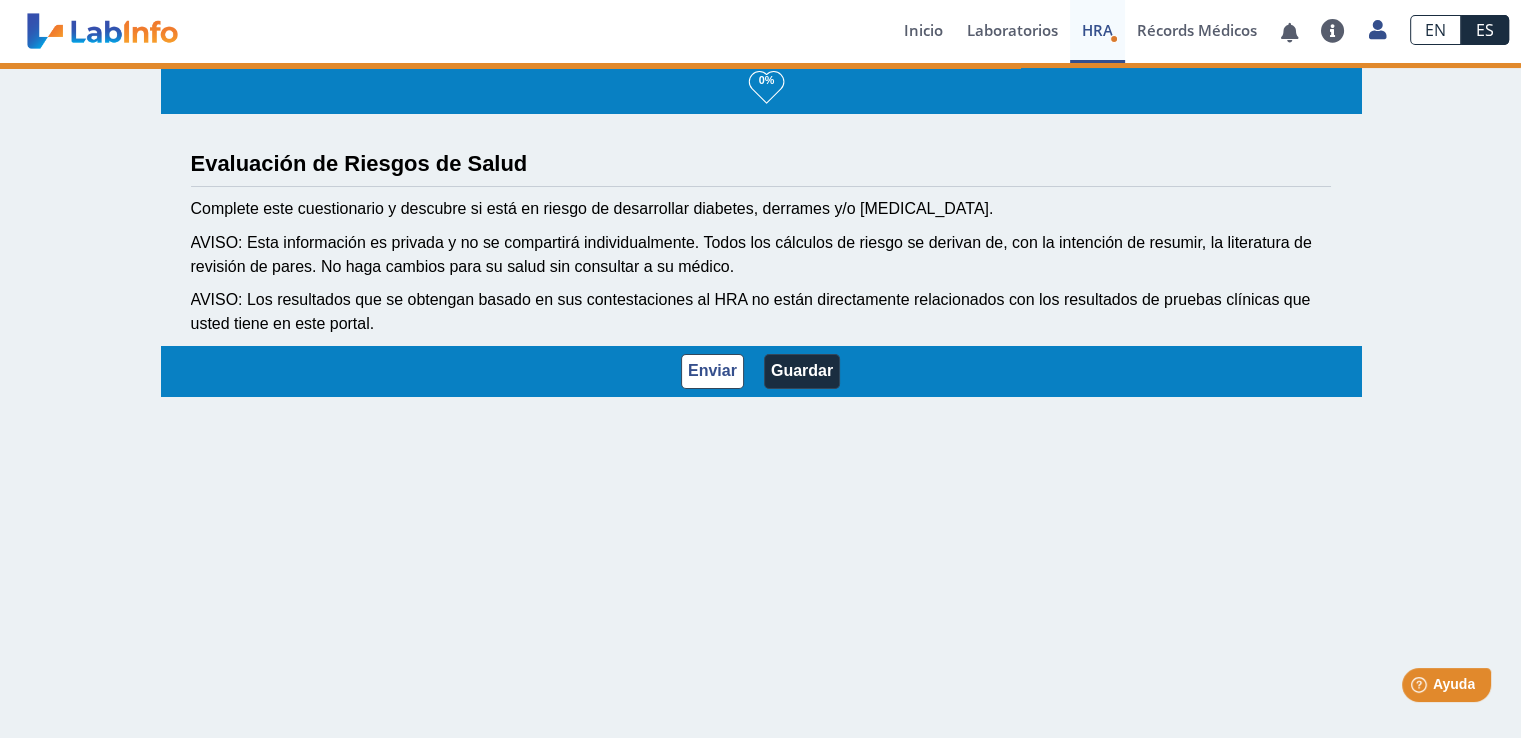 scroll, scrollTop: 2, scrollLeft: 0, axis: vertical 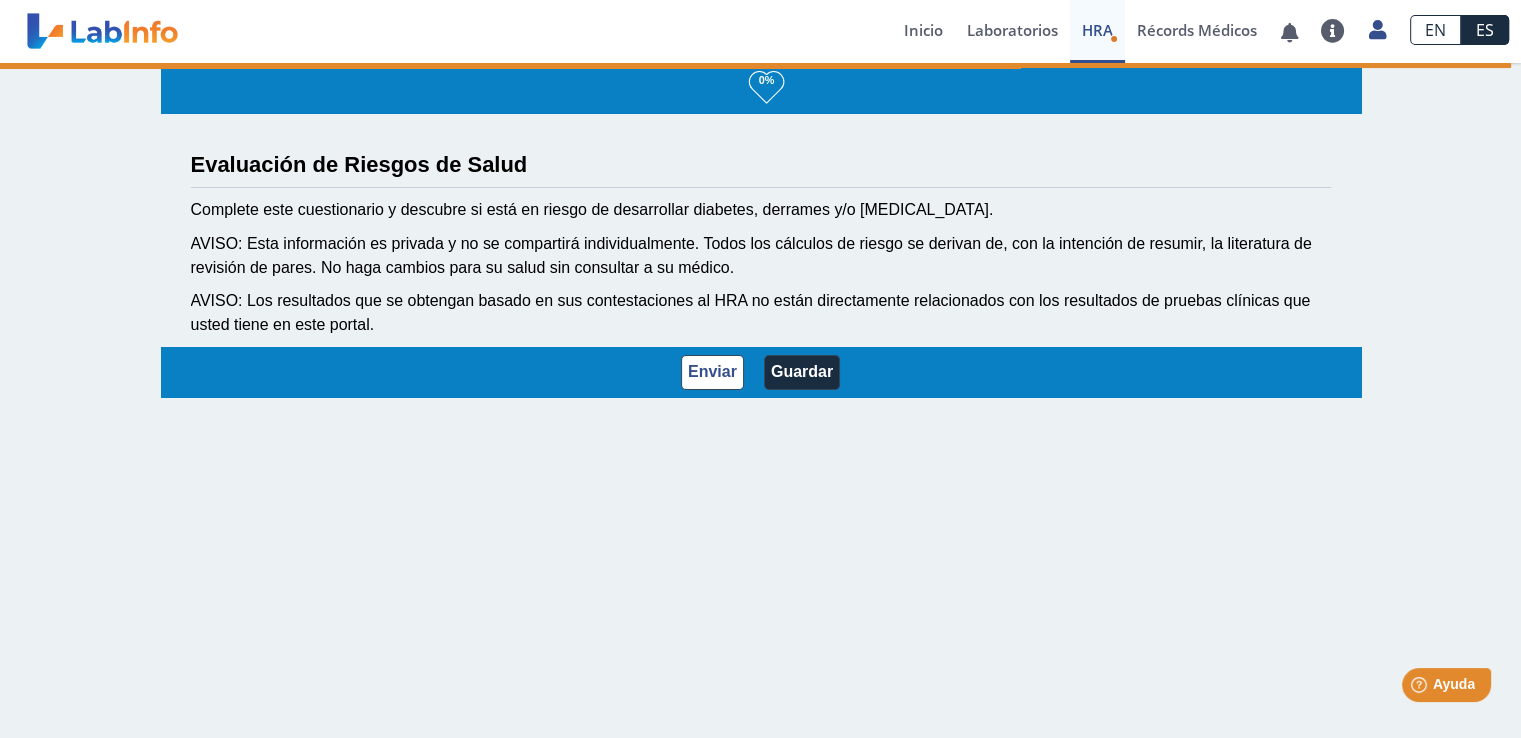 select on "2: 228" 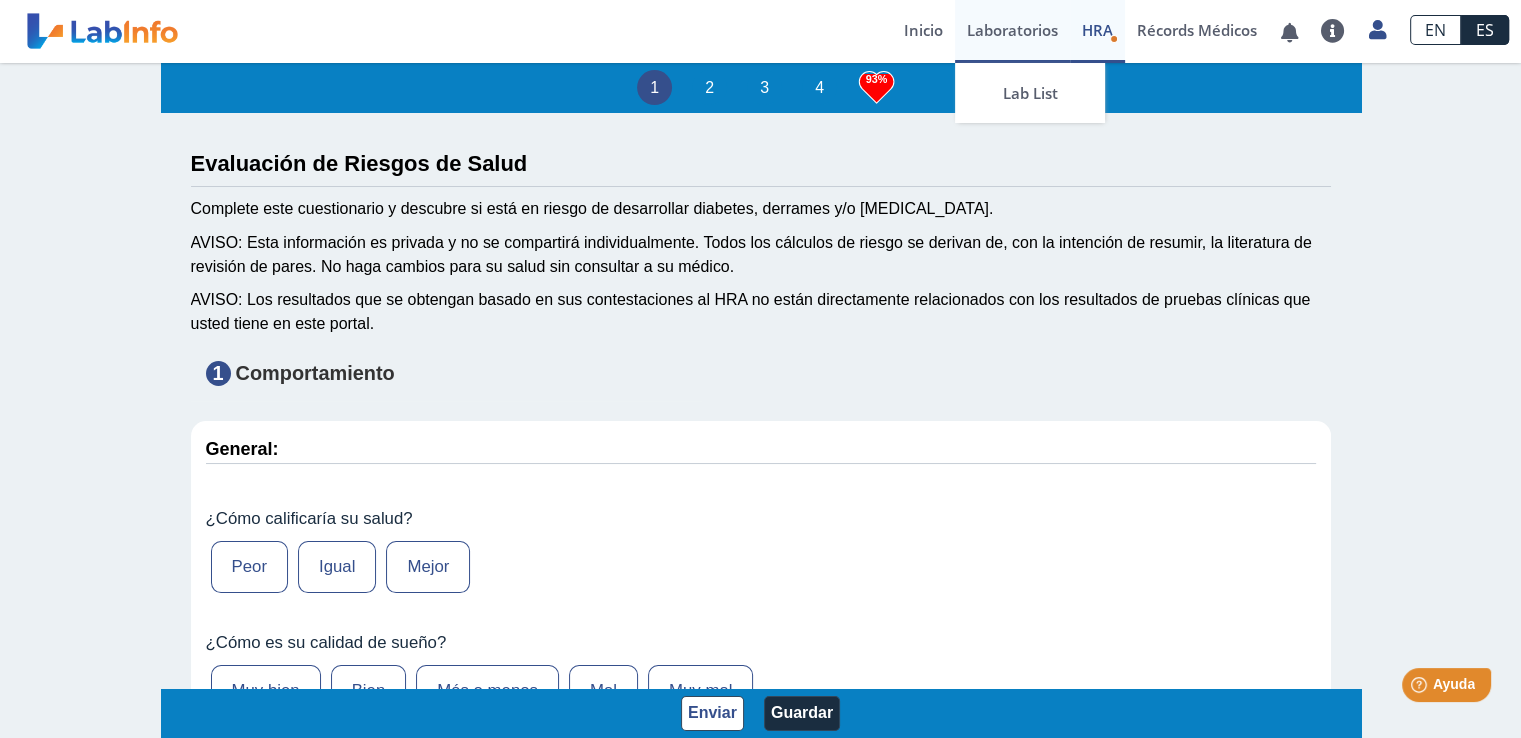 click on "Laboratorios" at bounding box center (1012, 31) 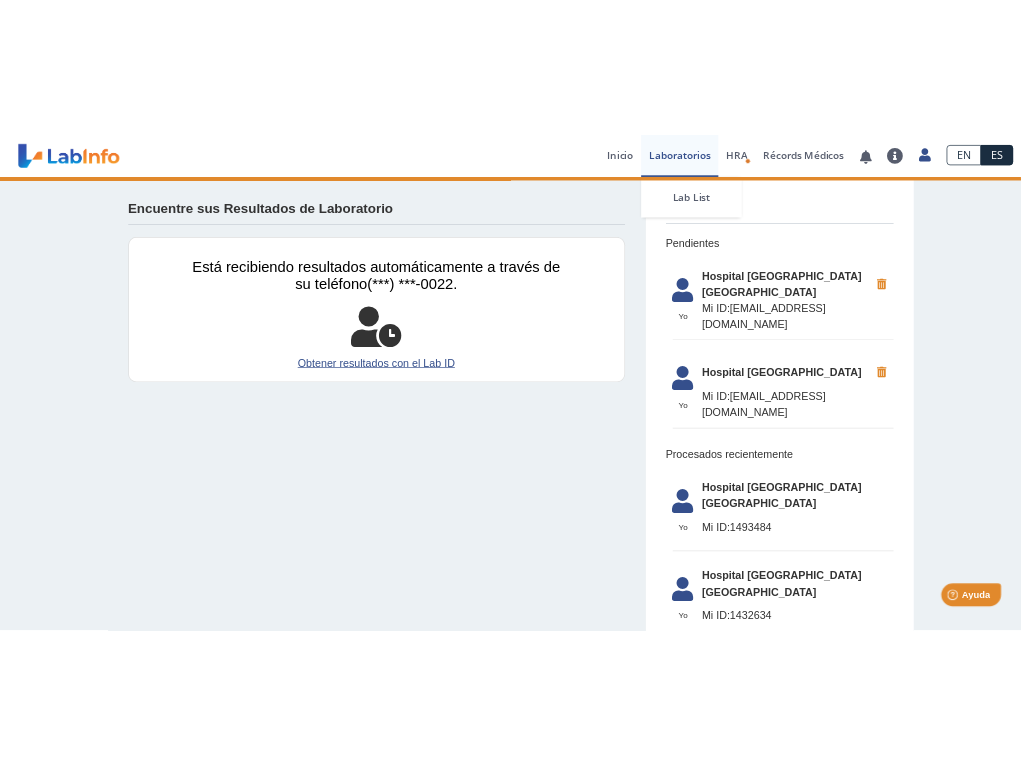 scroll, scrollTop: 878, scrollLeft: 0, axis: vertical 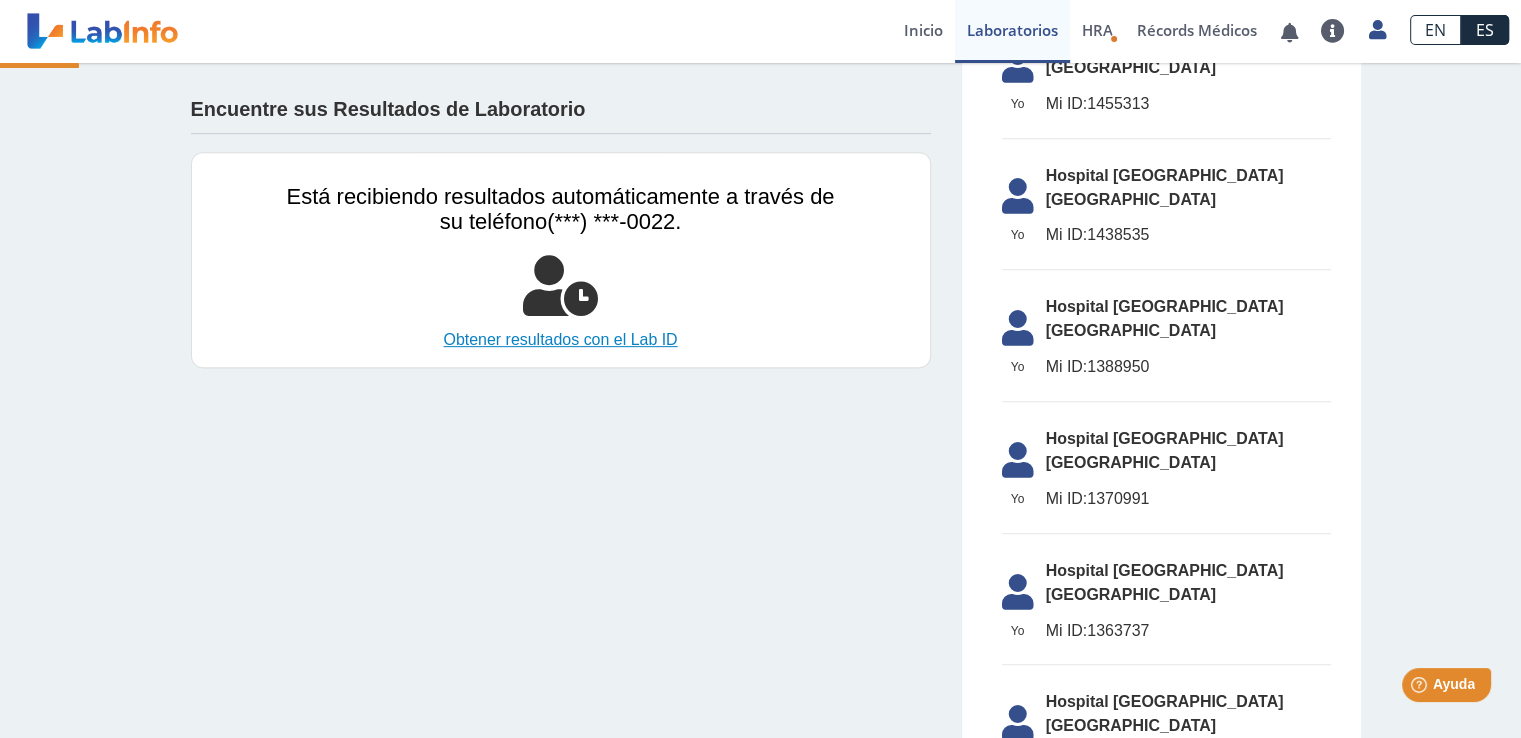 click on "Obtener resultados con el Lab ID" 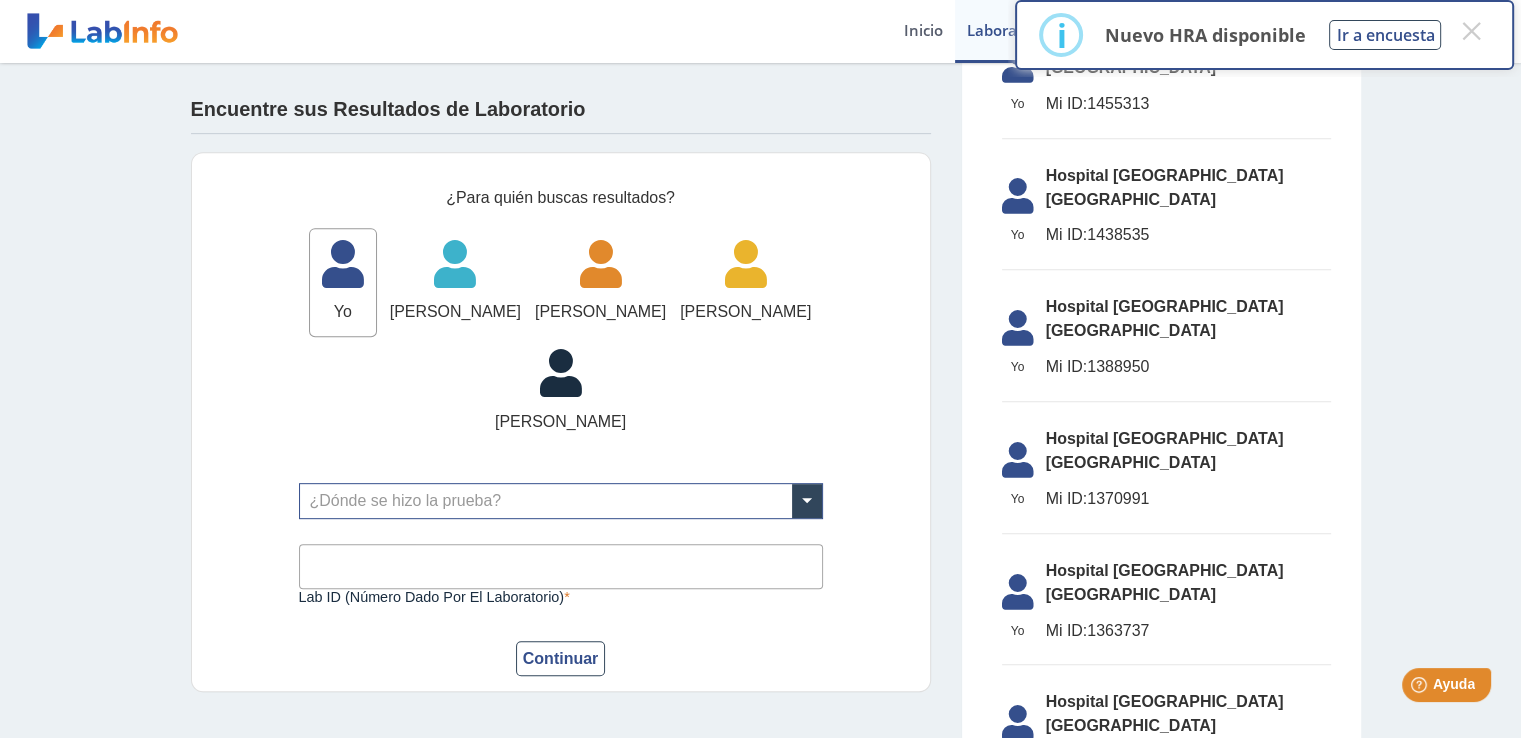 click 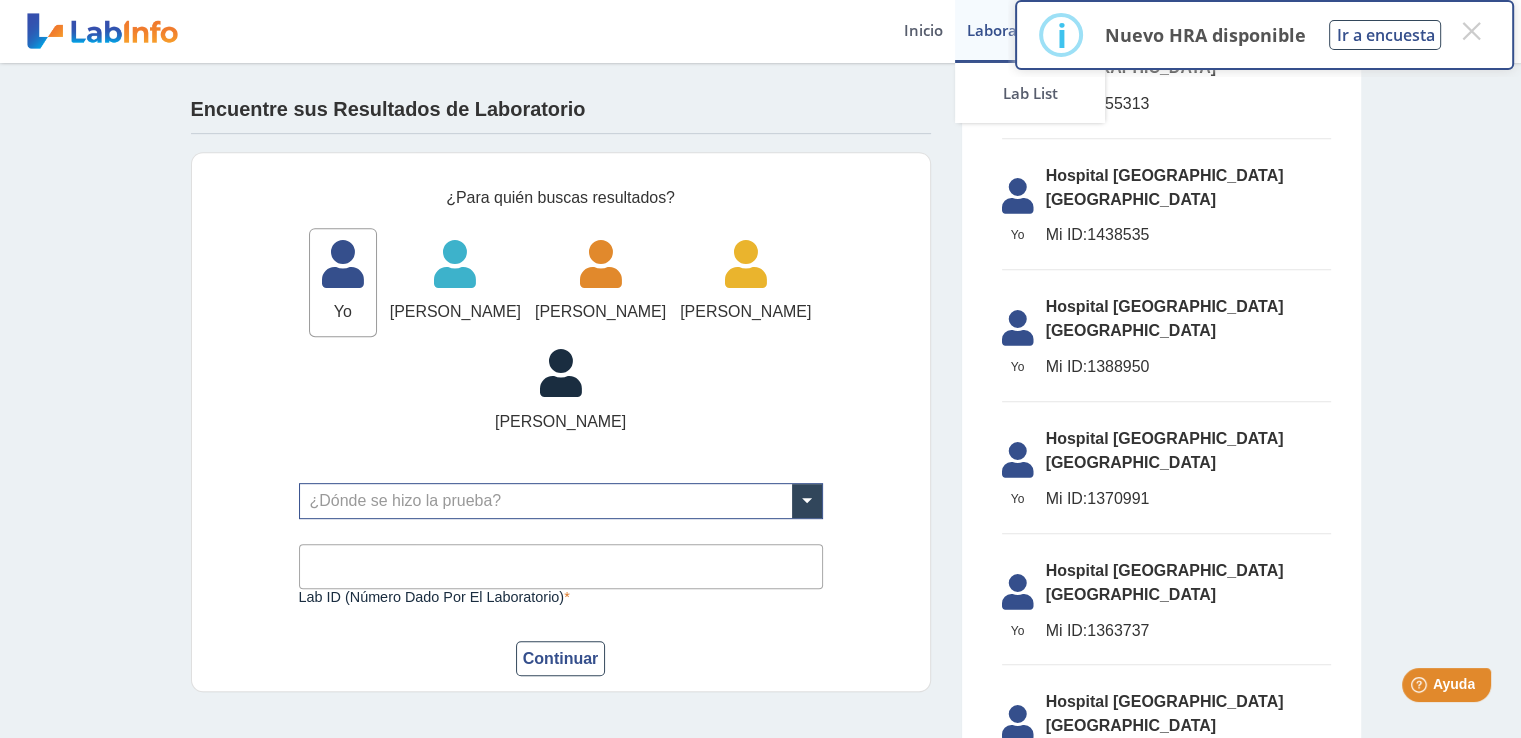 click on "Laboratorios" at bounding box center [1012, 31] 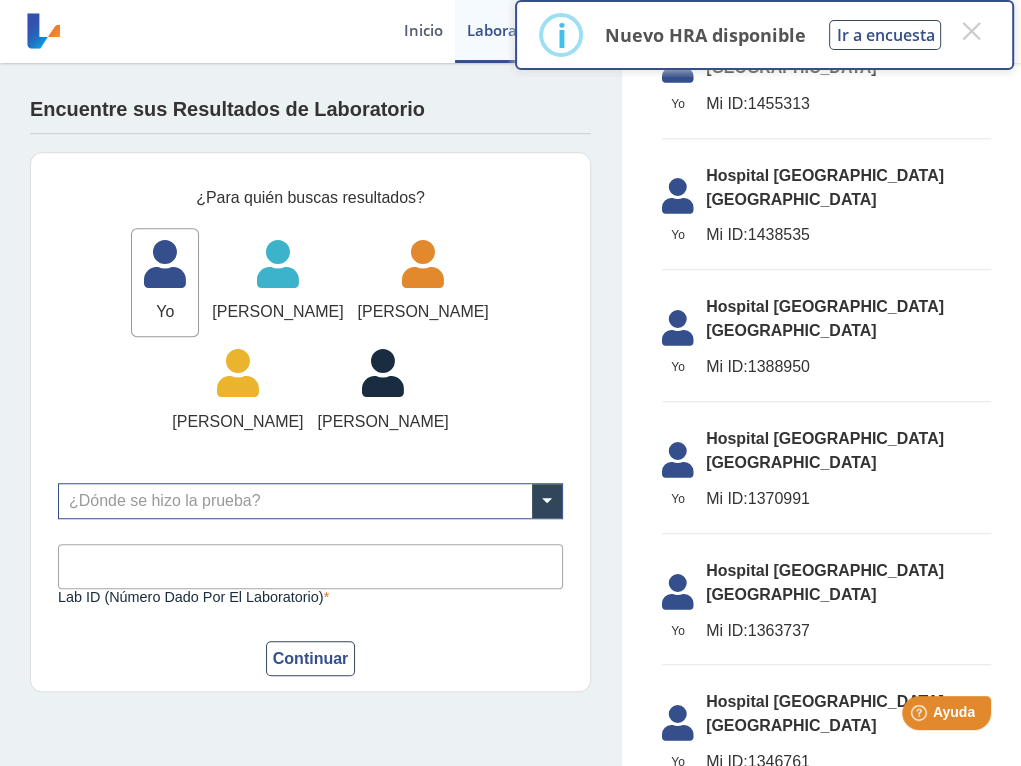 click on "Yo" 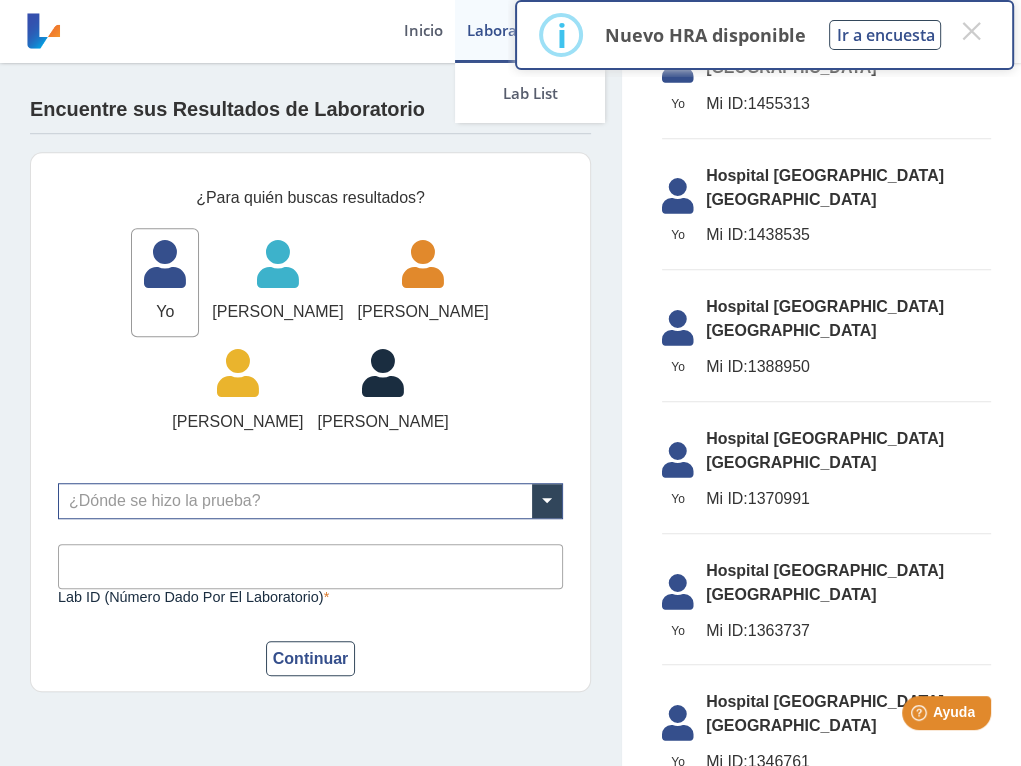 click on "Laboratorios" at bounding box center [512, 31] 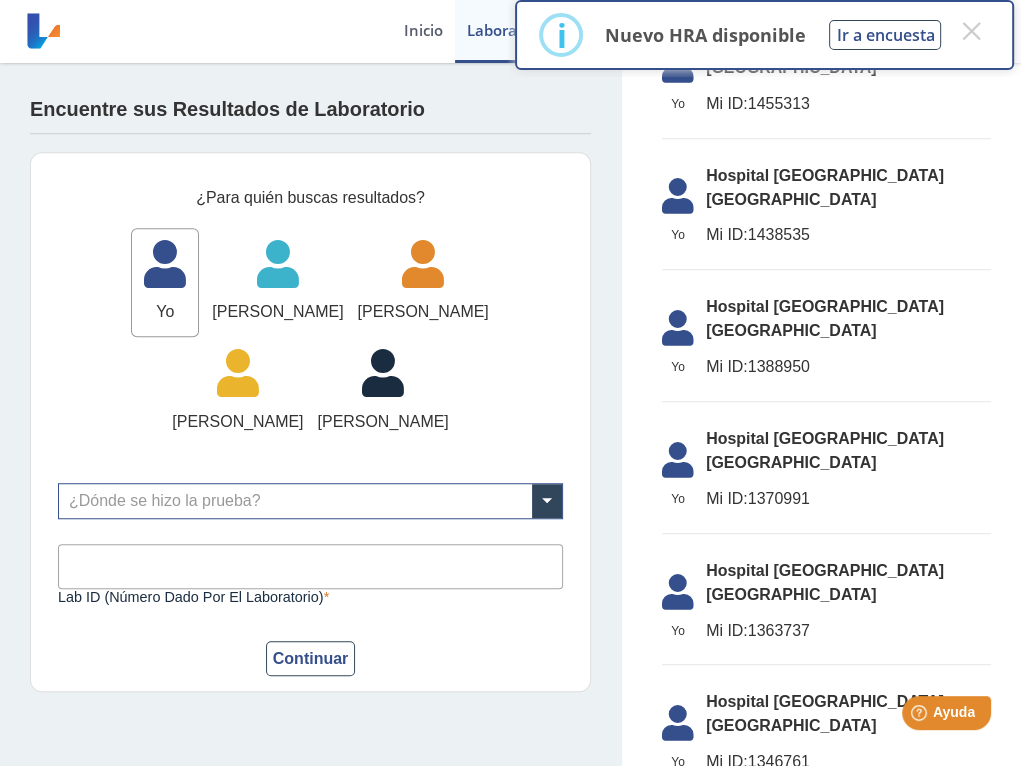 drag, startPoint x: 484, startPoint y: 36, endPoint x: 1352, endPoint y: 253, distance: 894.7139 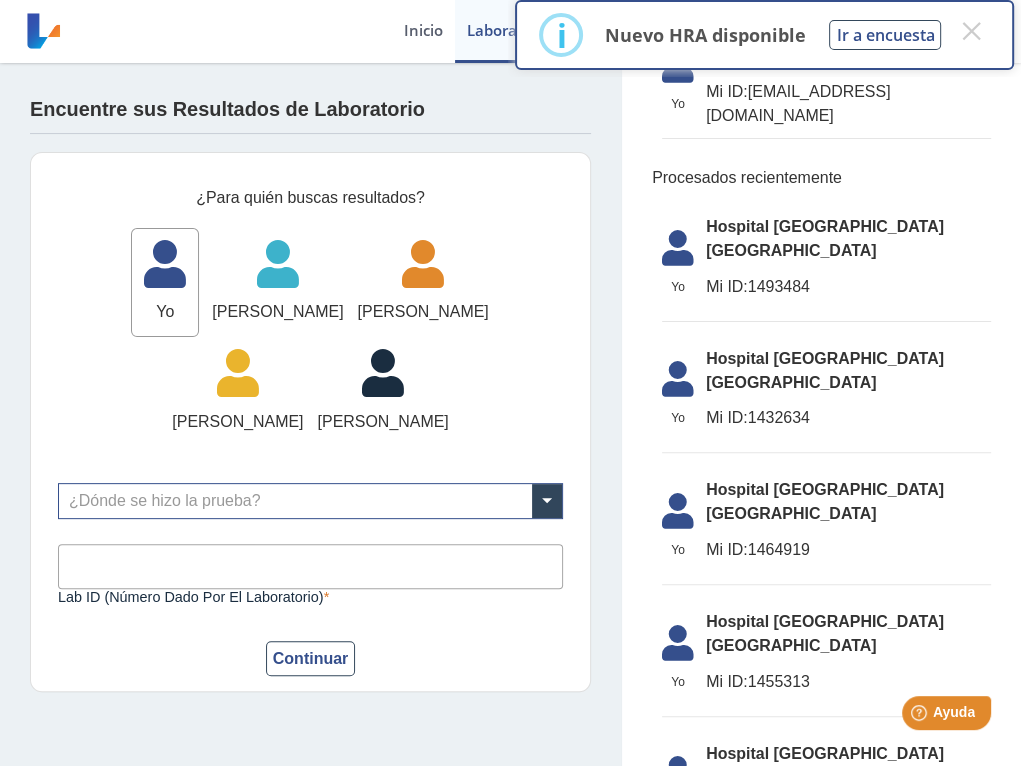 scroll, scrollTop: 0, scrollLeft: 0, axis: both 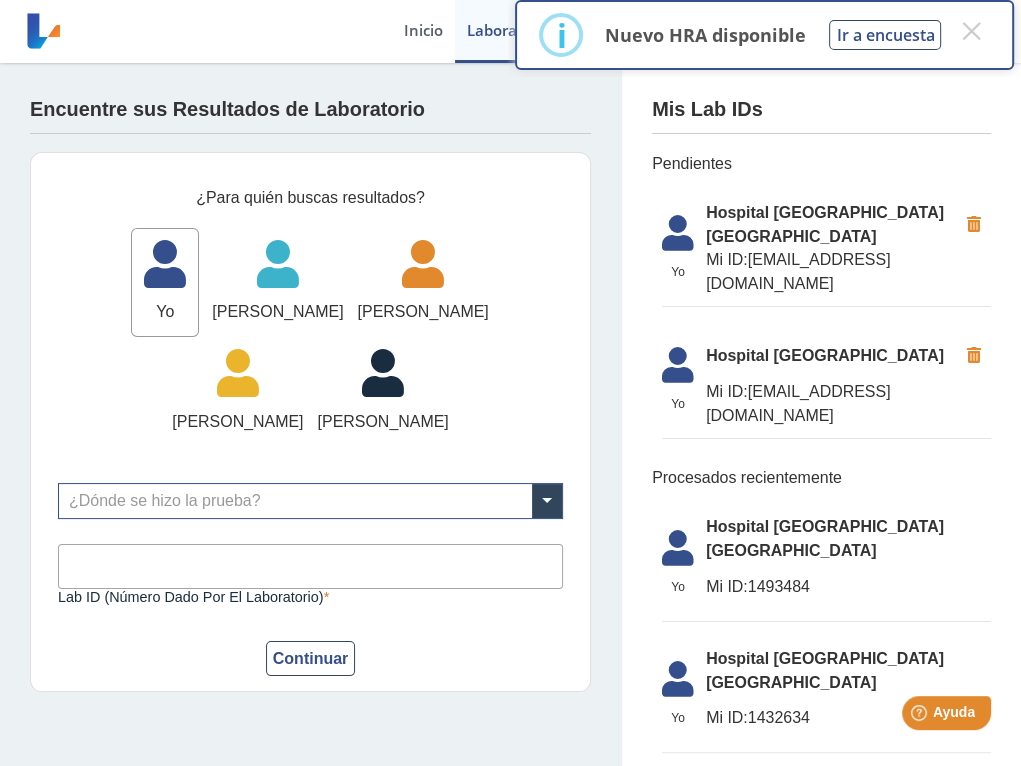 drag, startPoint x: 710, startPoint y: 236, endPoint x: 1009, endPoint y: -21, distance: 394.27148 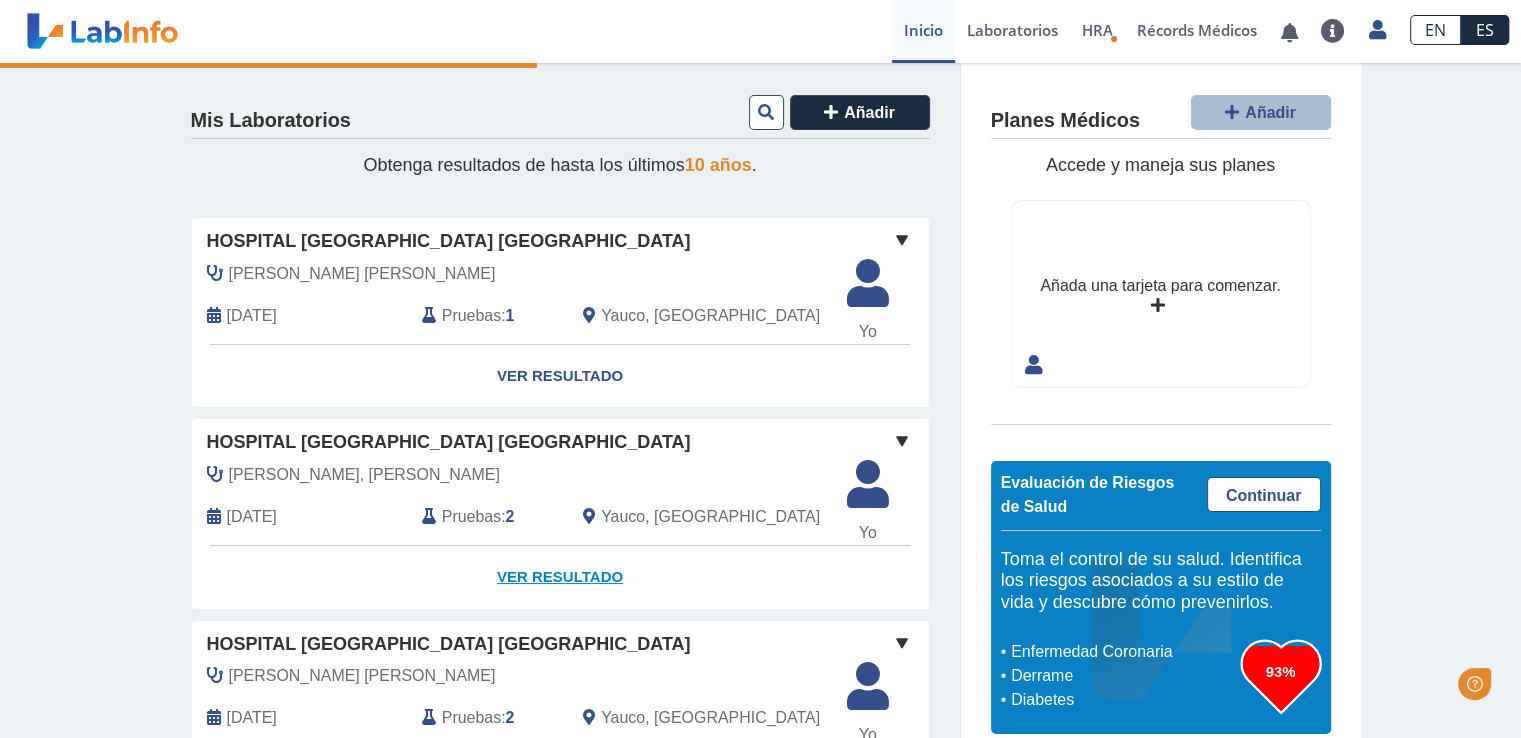 scroll, scrollTop: 0, scrollLeft: 0, axis: both 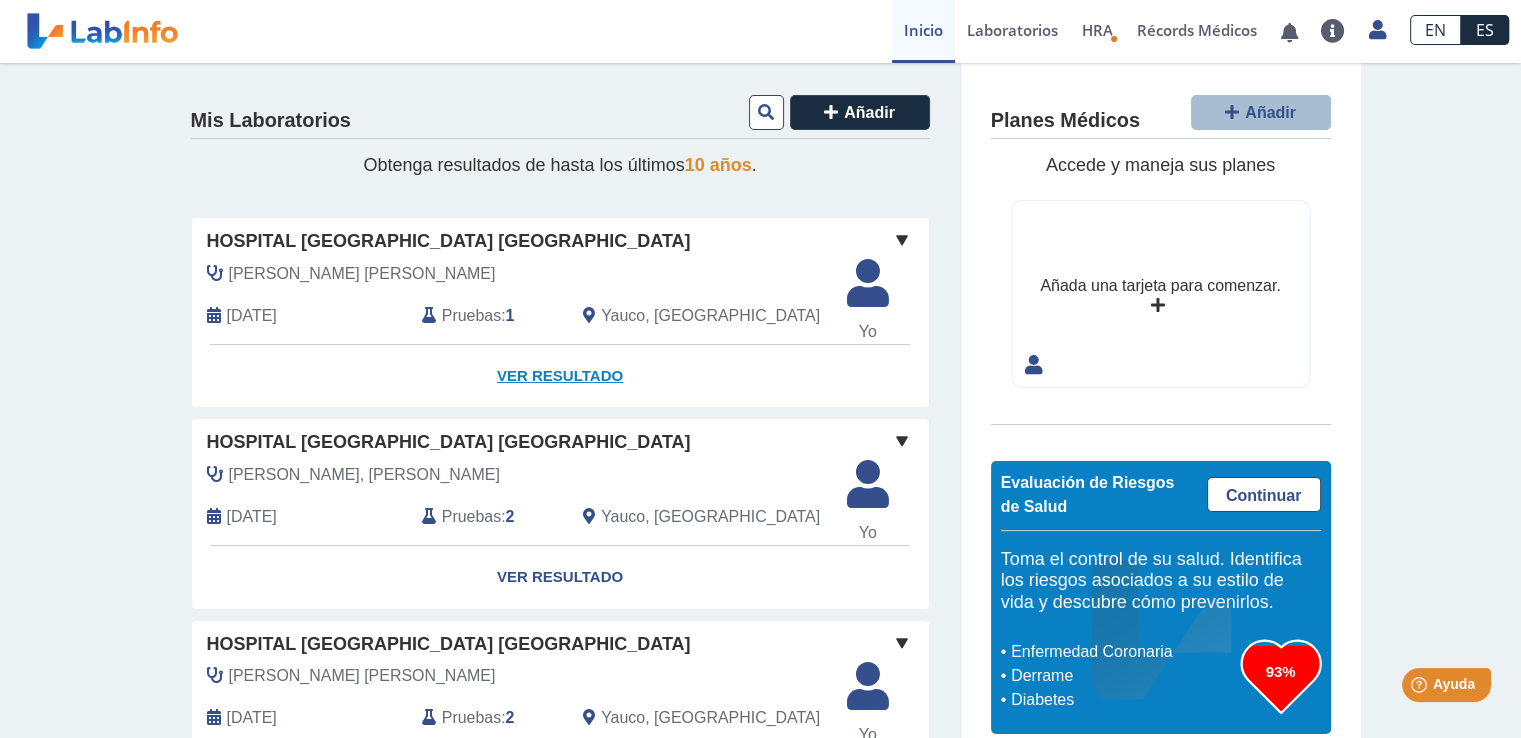 click on "Ver Resultado" 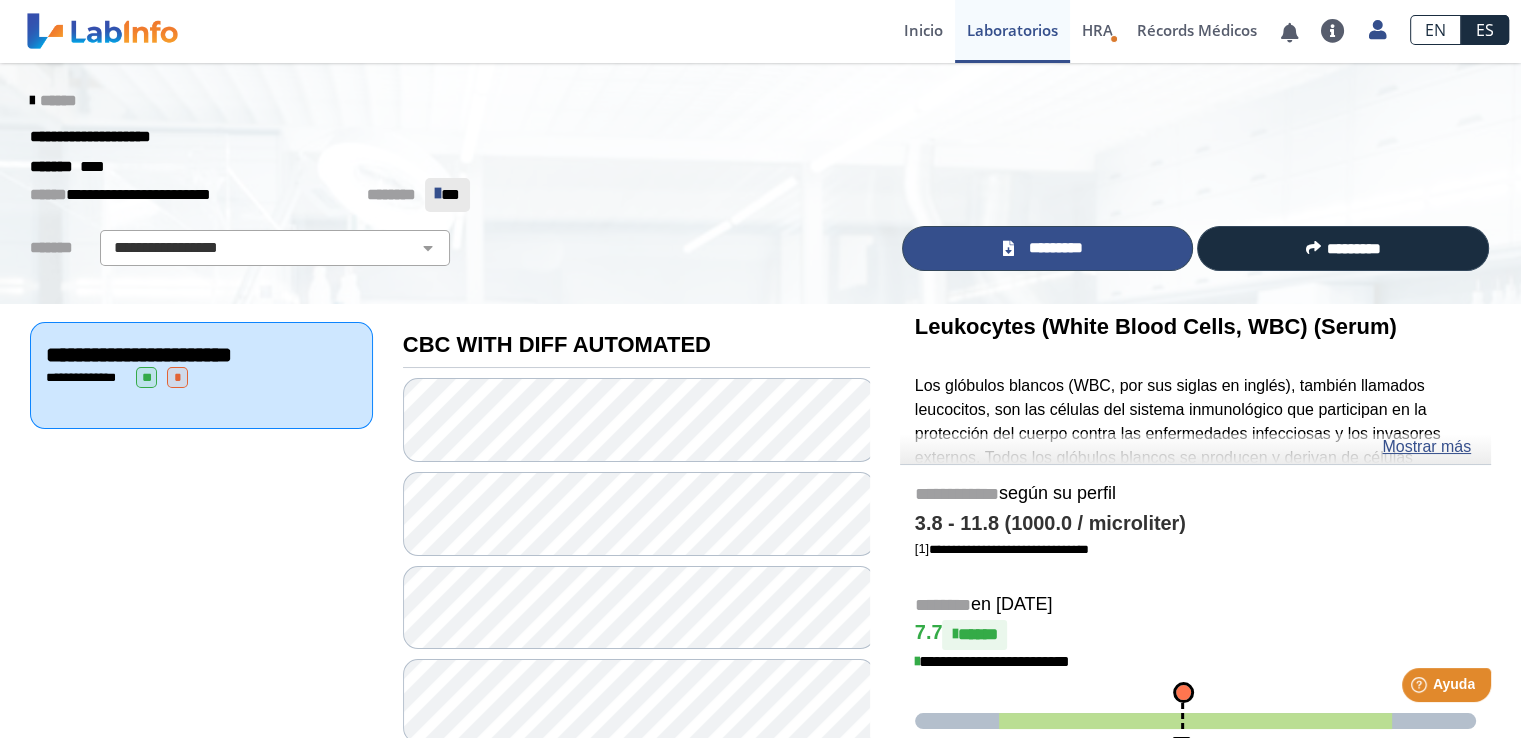 click 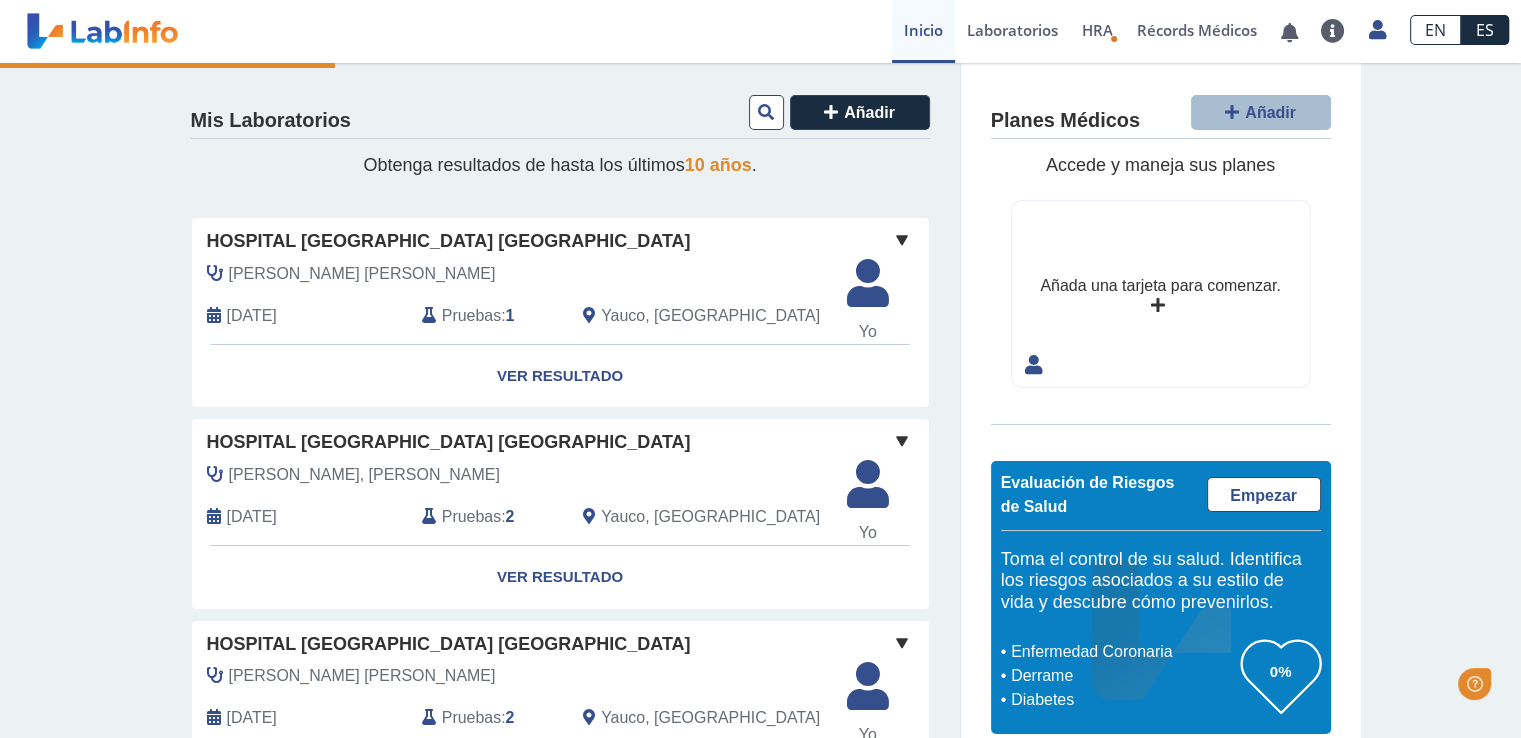 scroll, scrollTop: 0, scrollLeft: 0, axis: both 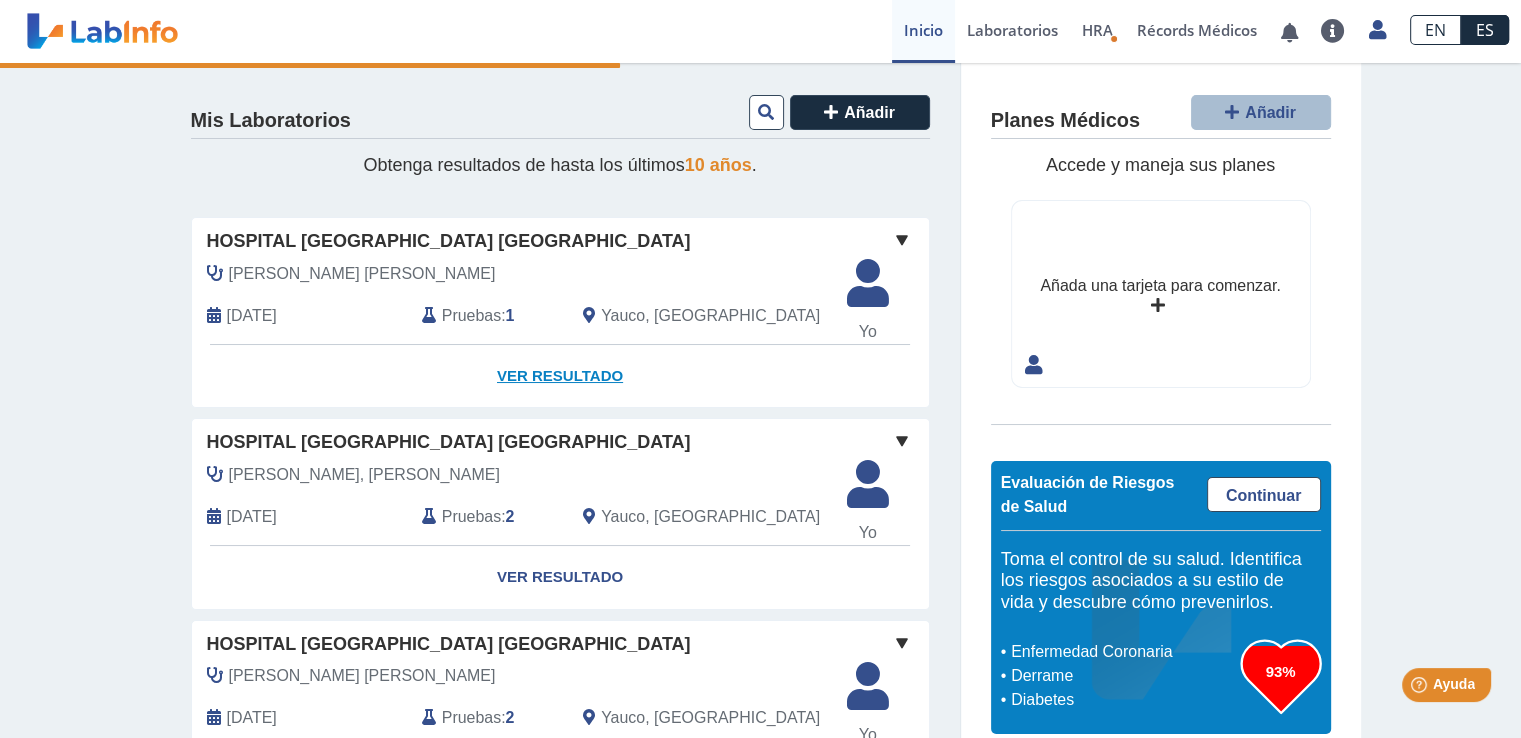 click on "Ver Resultado" 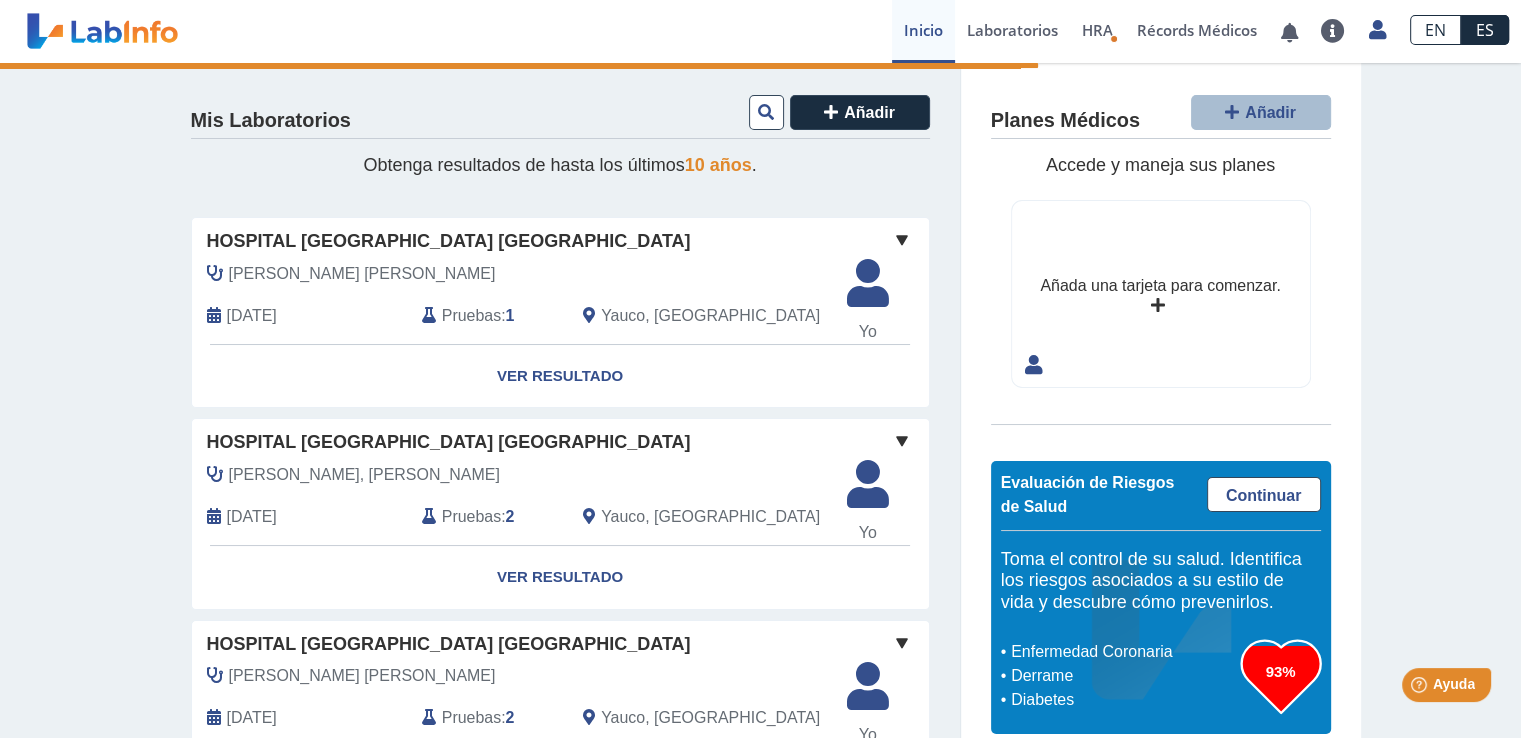 click on "Pruebas" 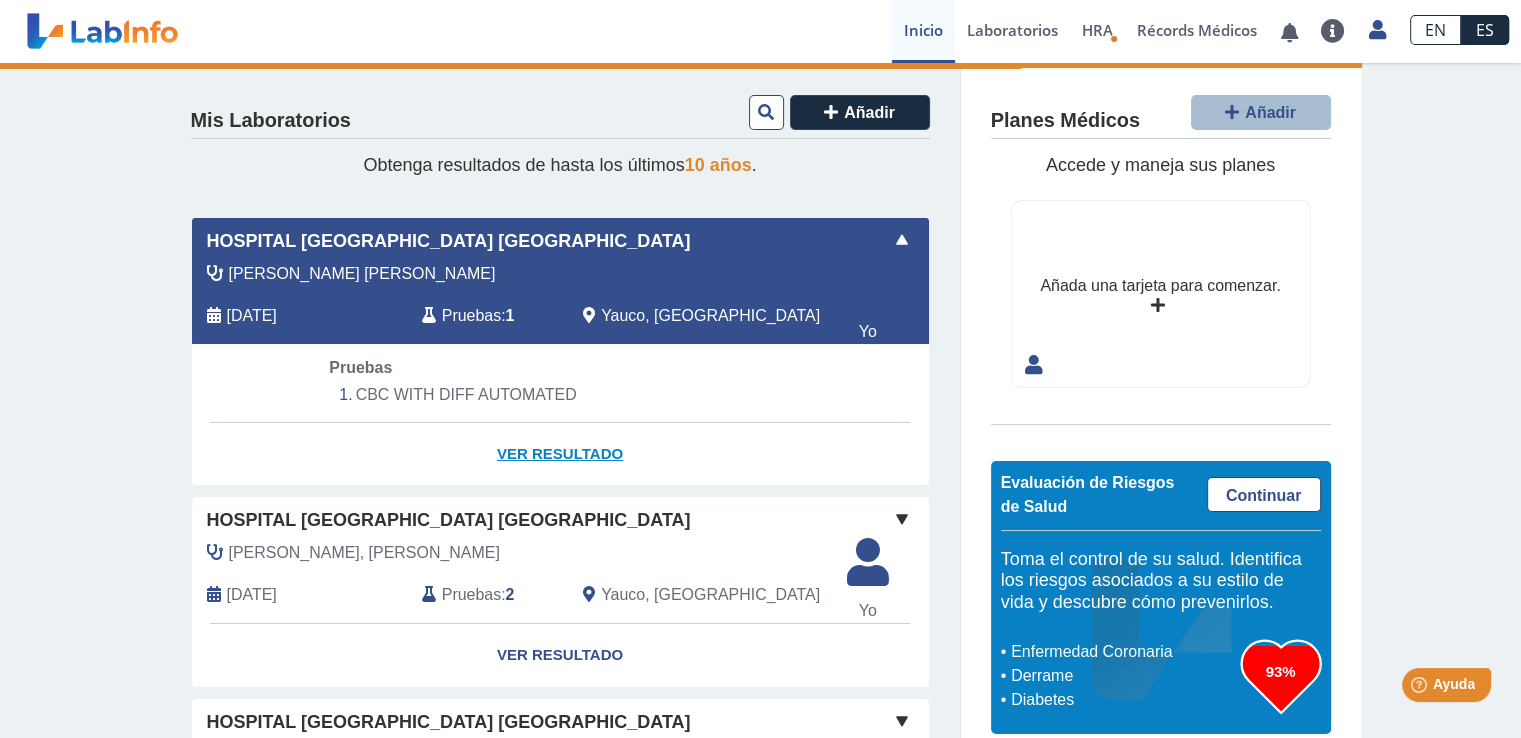 click on "Ver Resultado" 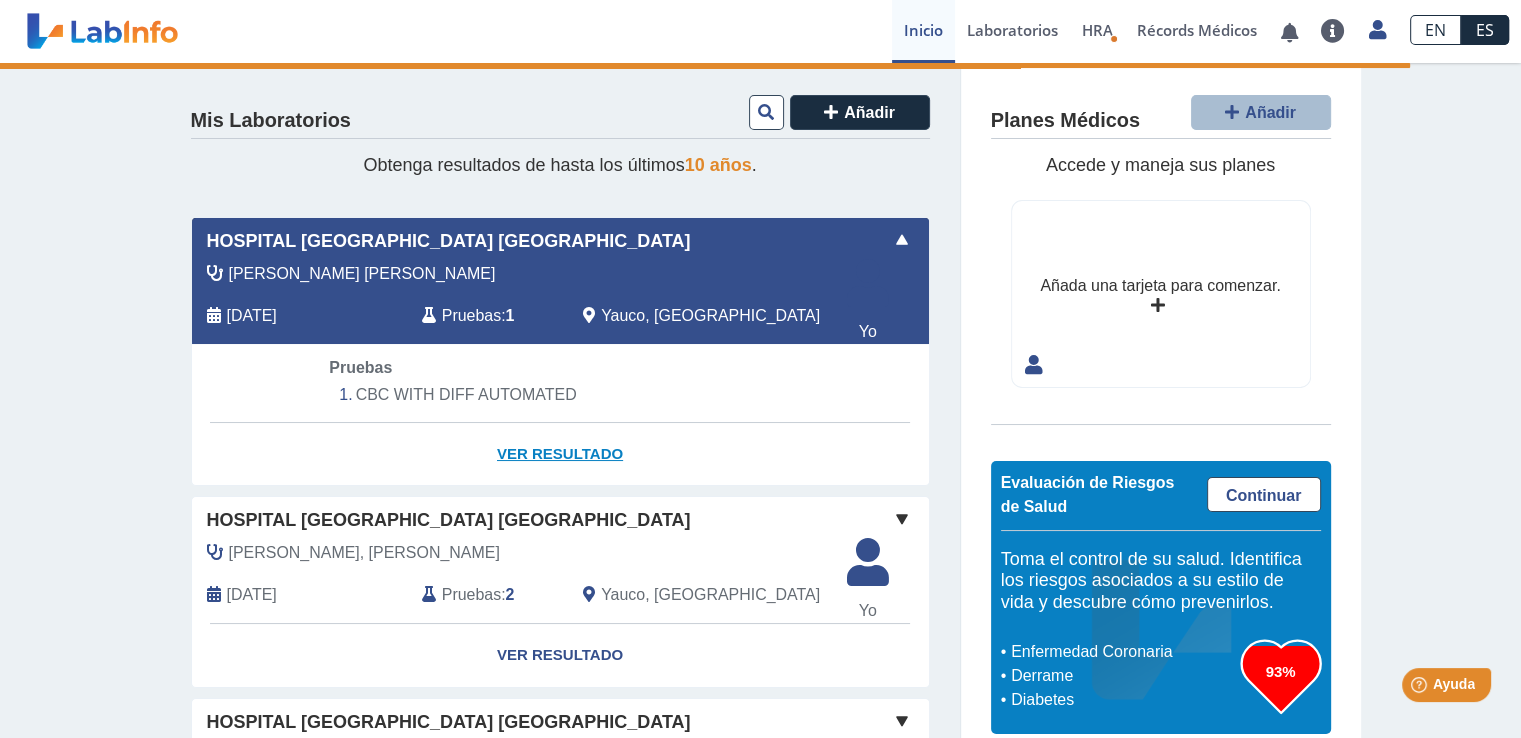 click on "Ver Resultado" 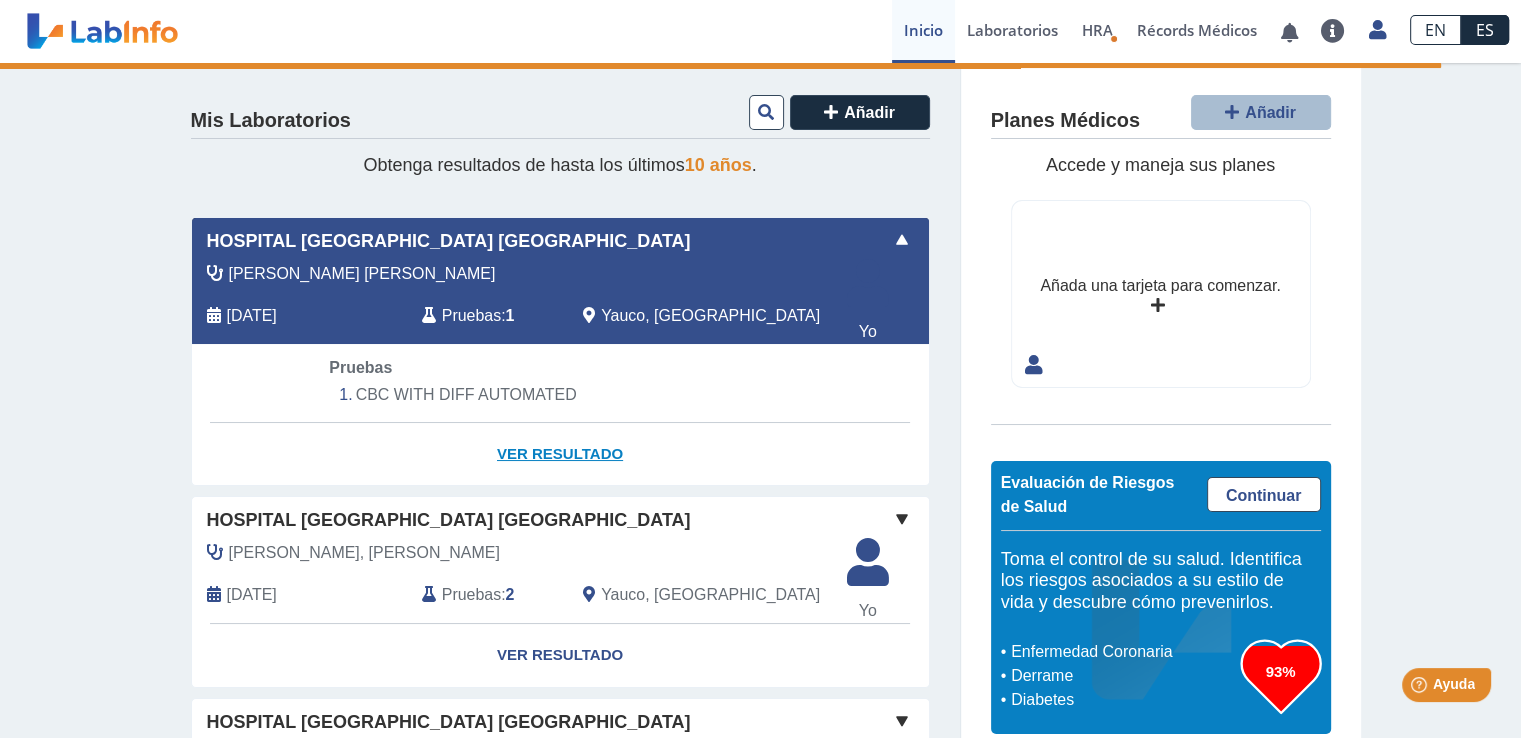 click on "Ver Resultado" 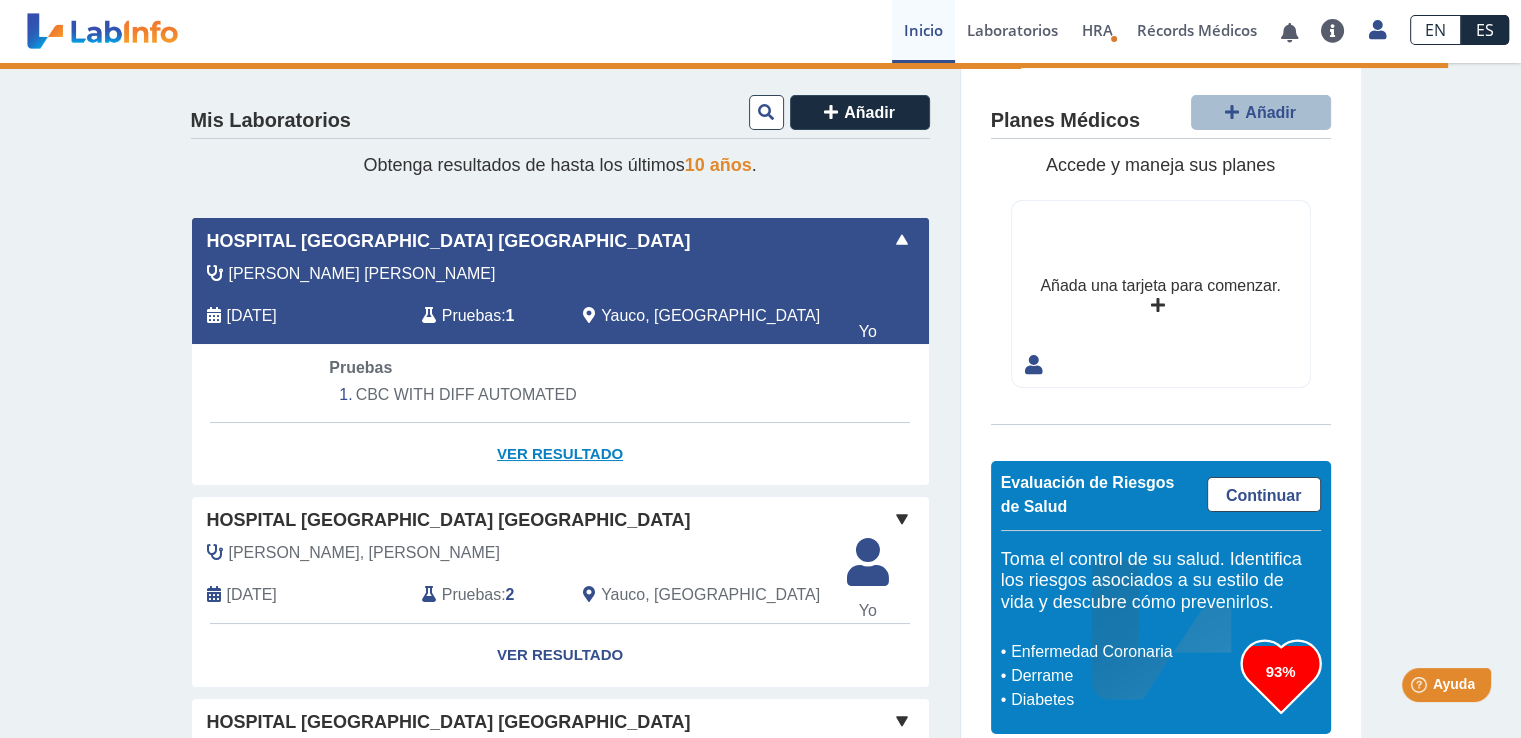 click on "Ver Resultado" 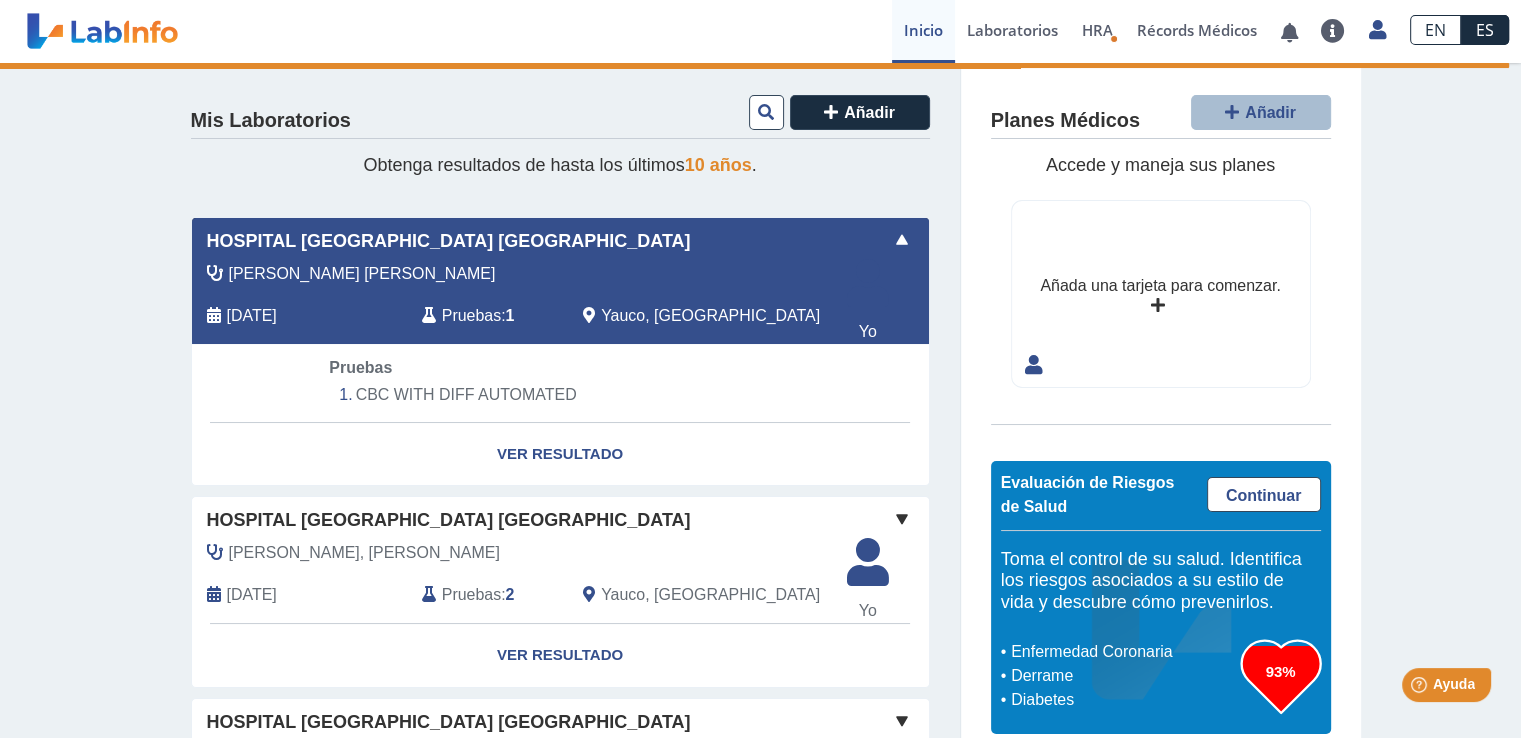 click on "[DATE]" 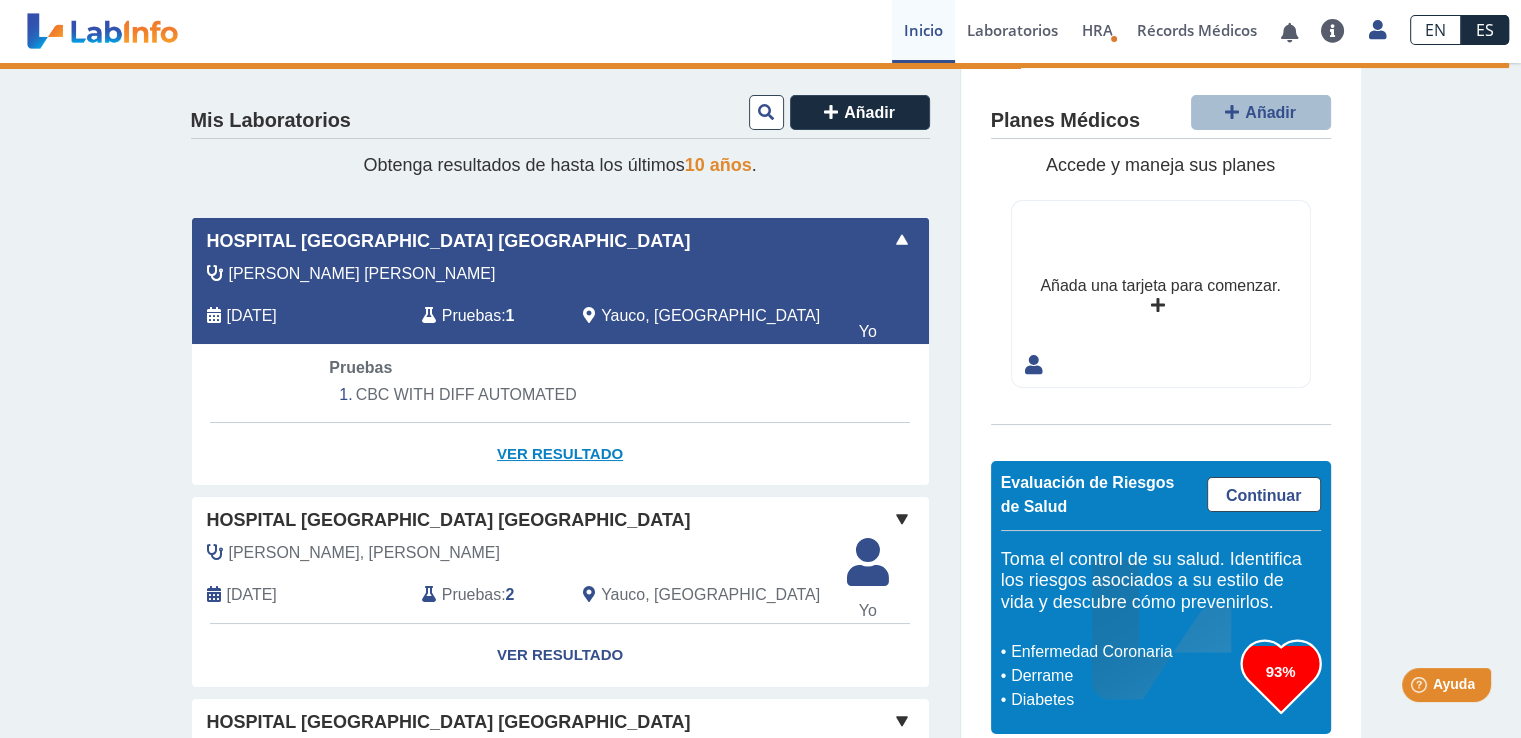 click on "Ver Resultado" 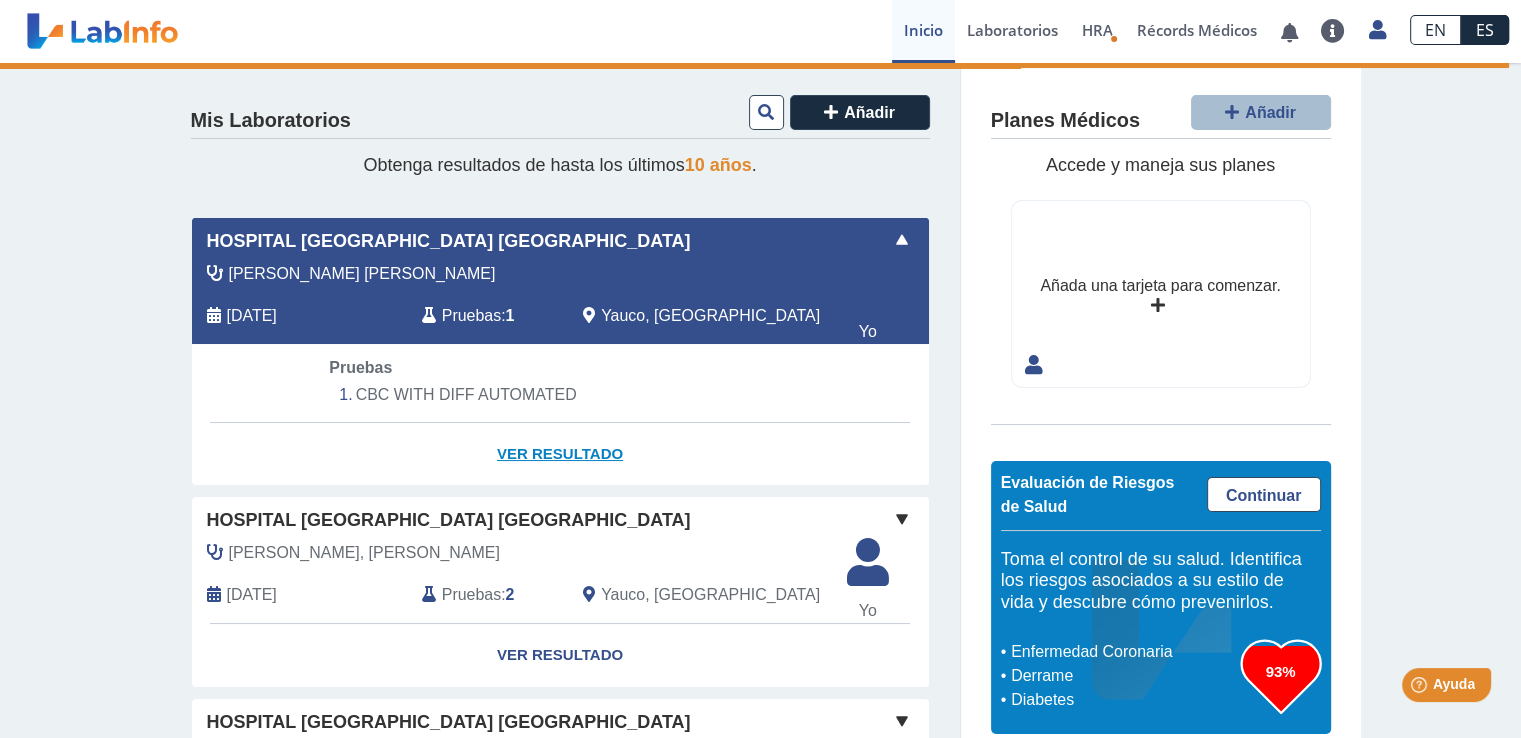 click on "Ver Resultado" 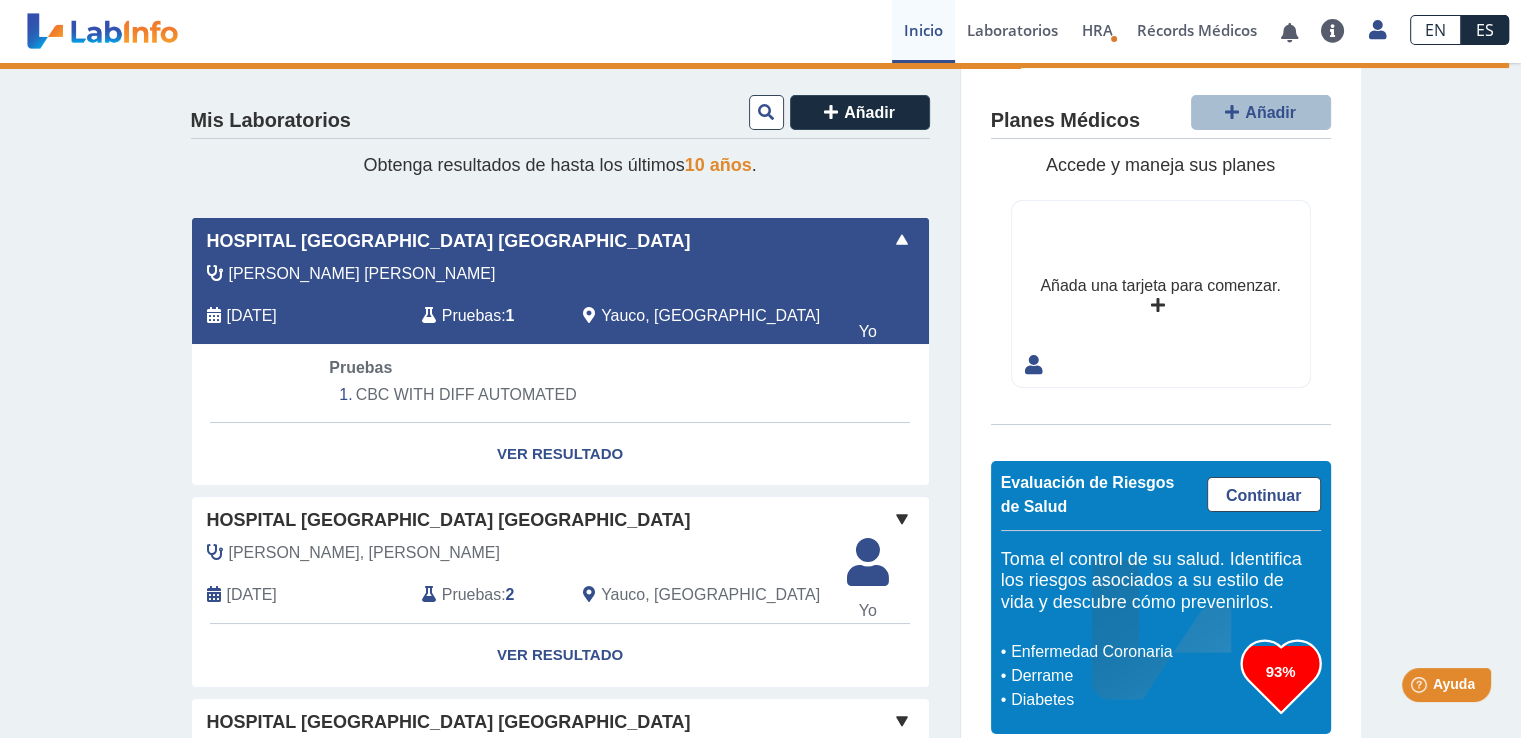 drag, startPoint x: 529, startPoint y: 452, endPoint x: 653, endPoint y: 406, distance: 132.25732 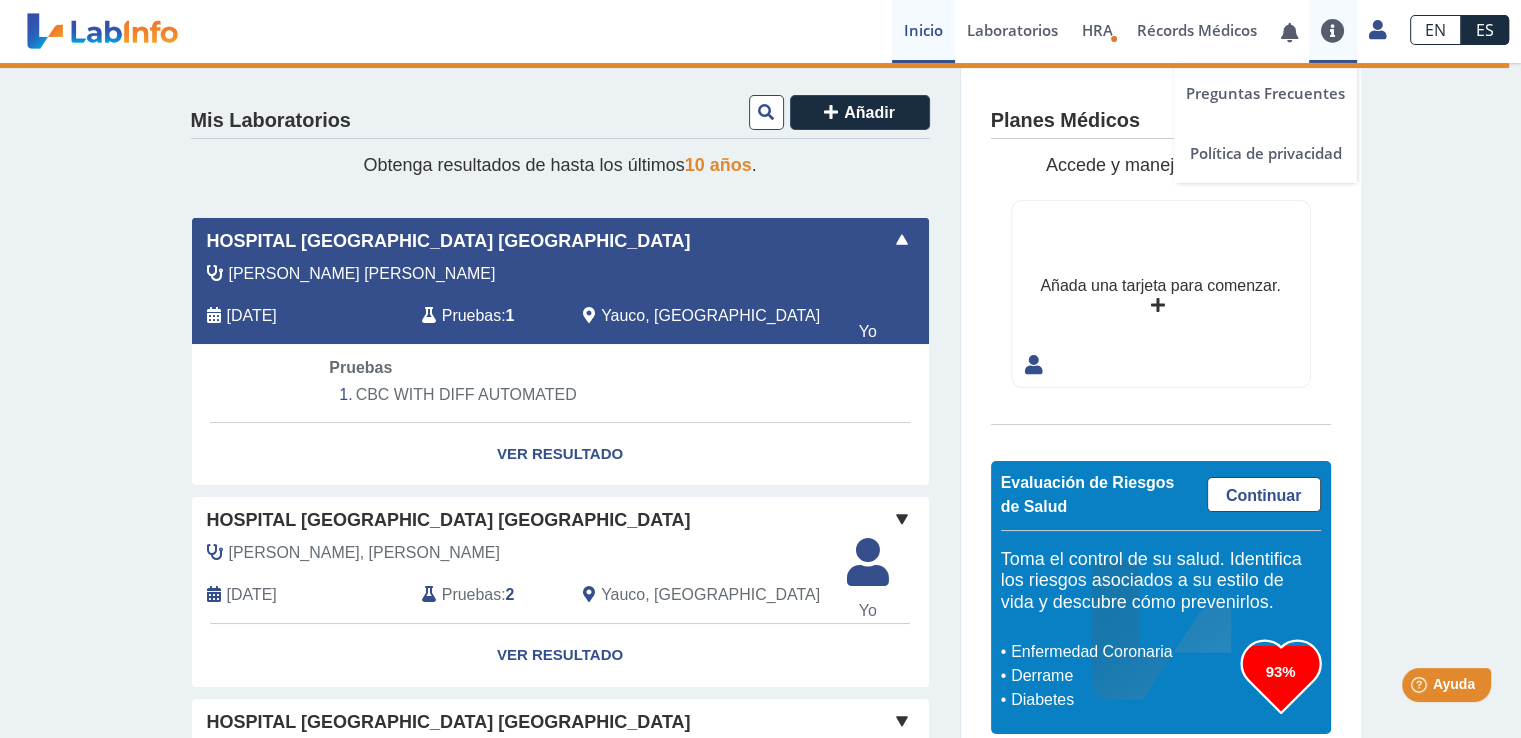 click at bounding box center (1333, 31) 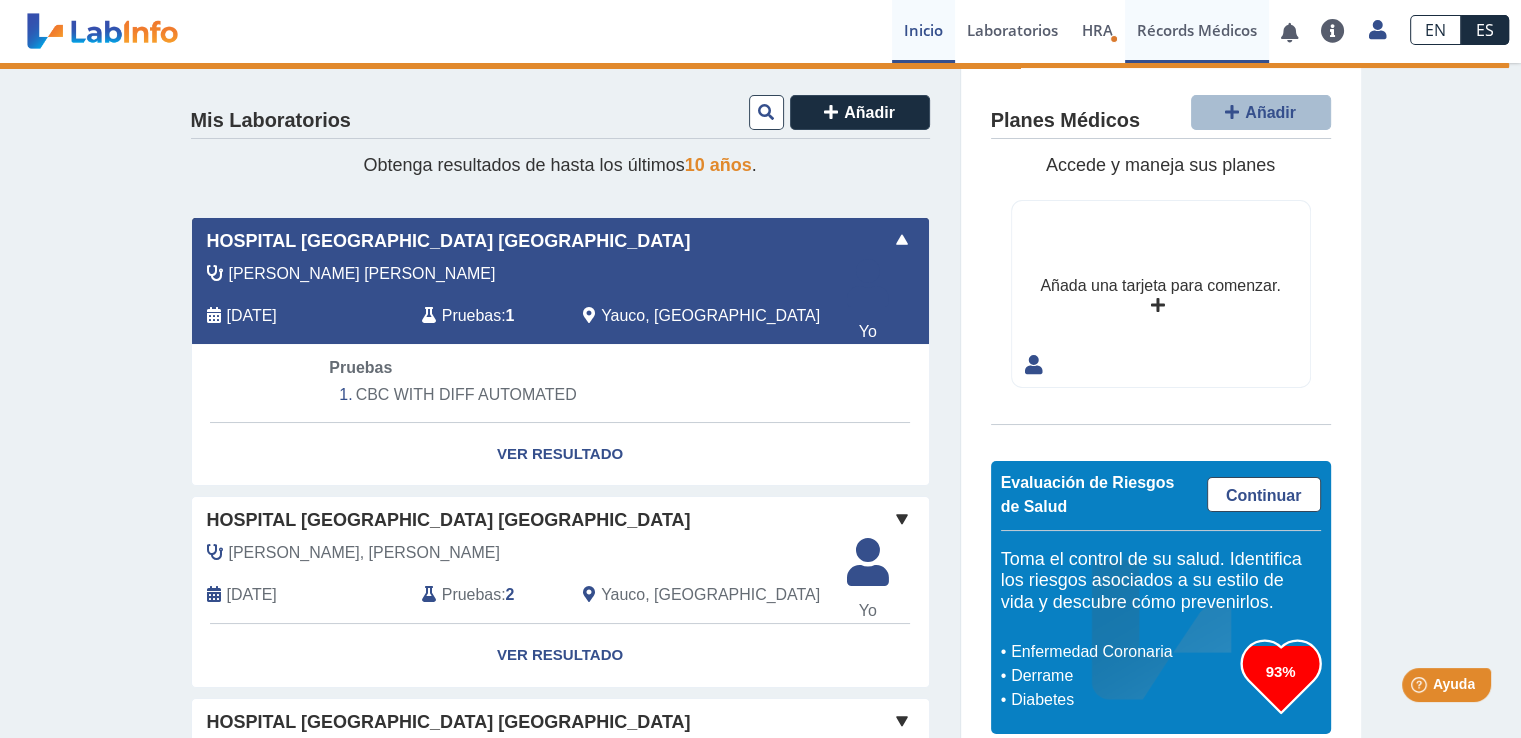 click on "Récords Médicos" at bounding box center (1197, 31) 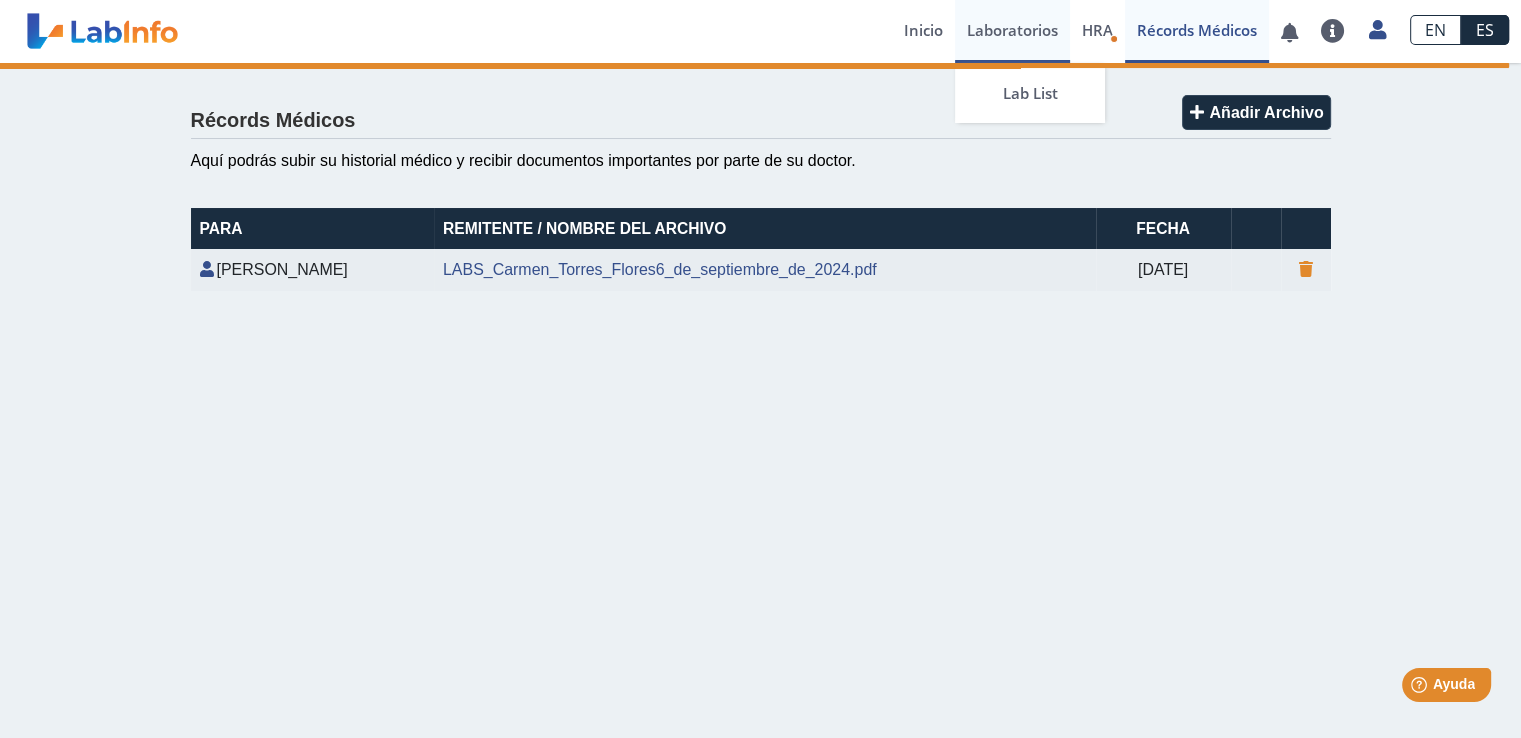 click on "Laboratorios" at bounding box center (1012, 31) 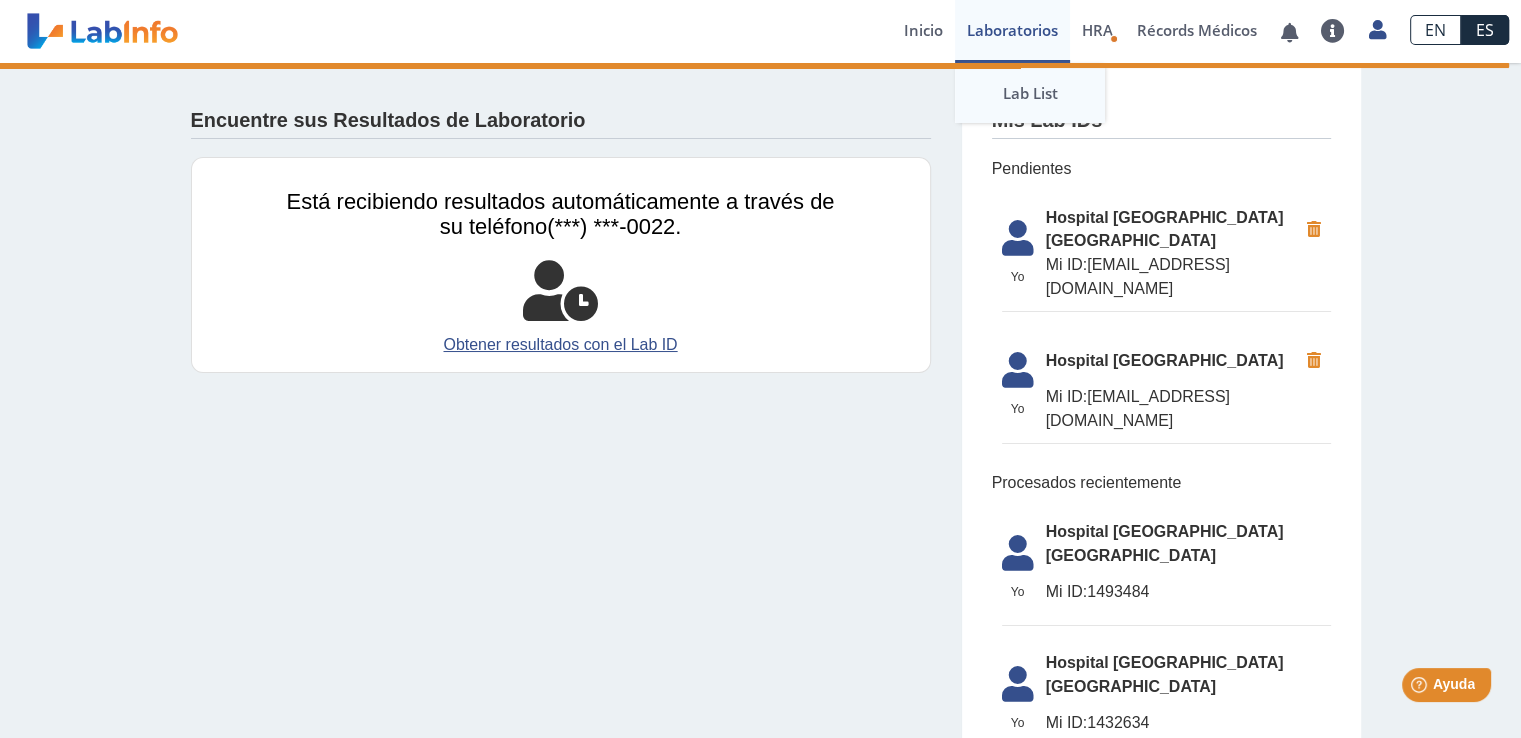 click on "Lab List" at bounding box center (1030, 93) 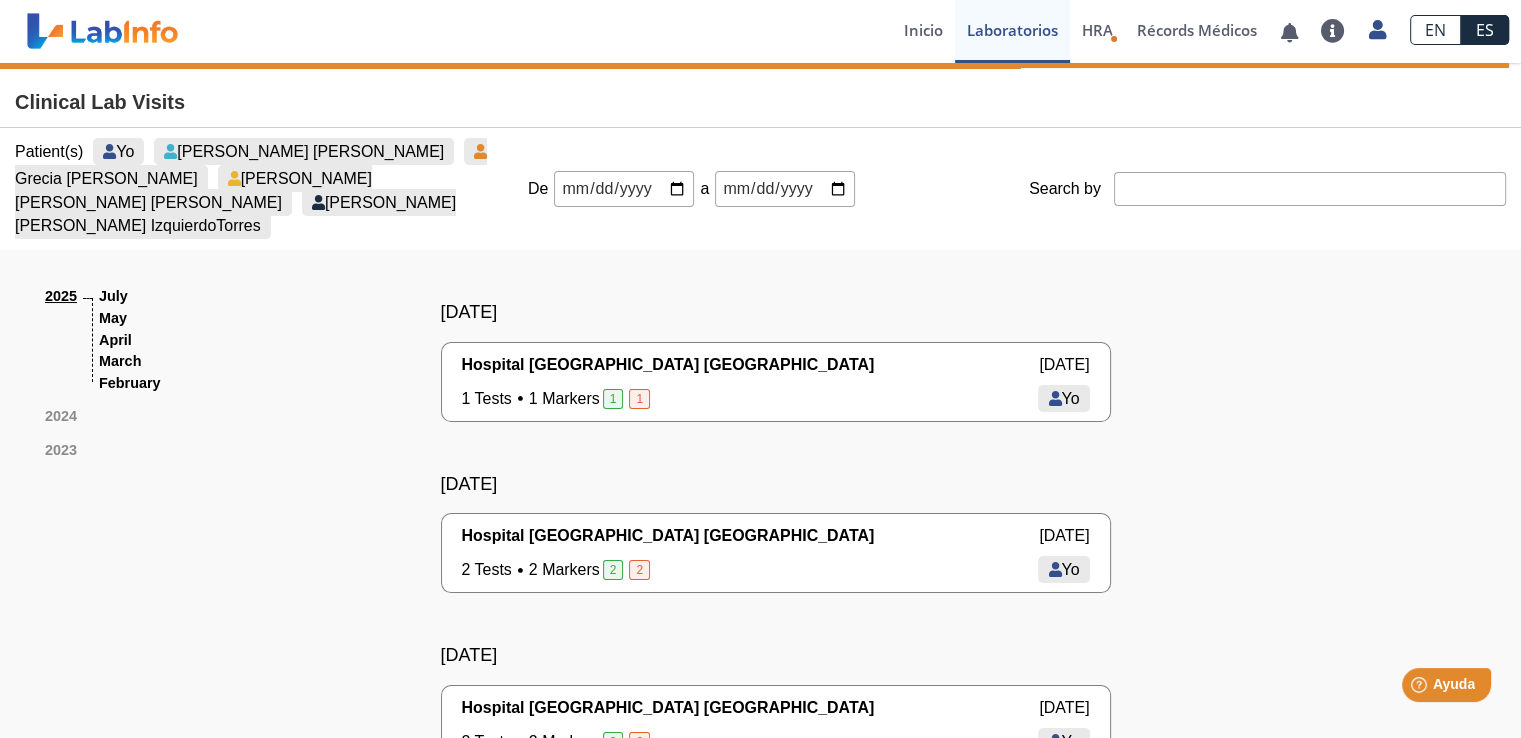 click on "1 Tests   1 Markers  1 1" at bounding box center (558, 399) 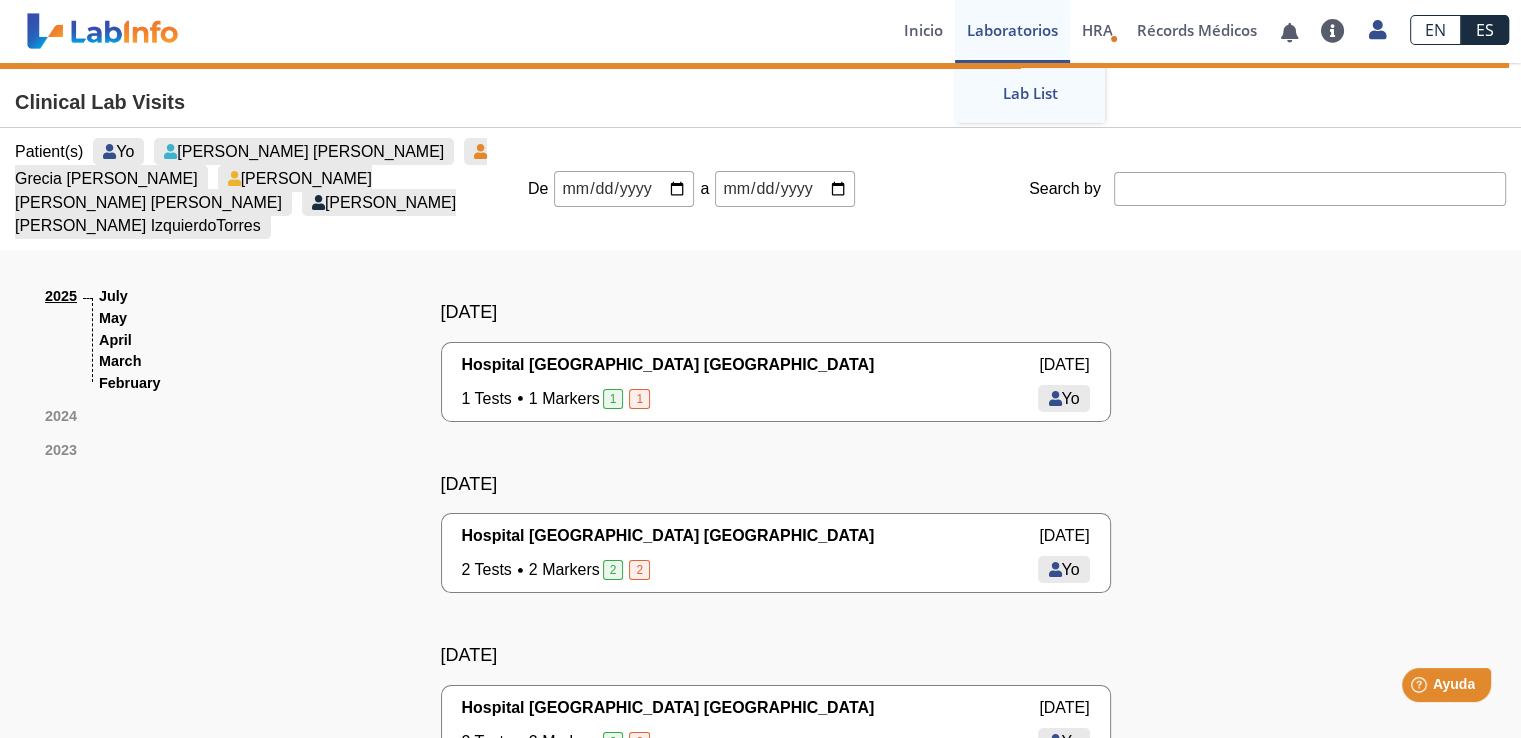 click on "Laboratorios" at bounding box center [1012, 31] 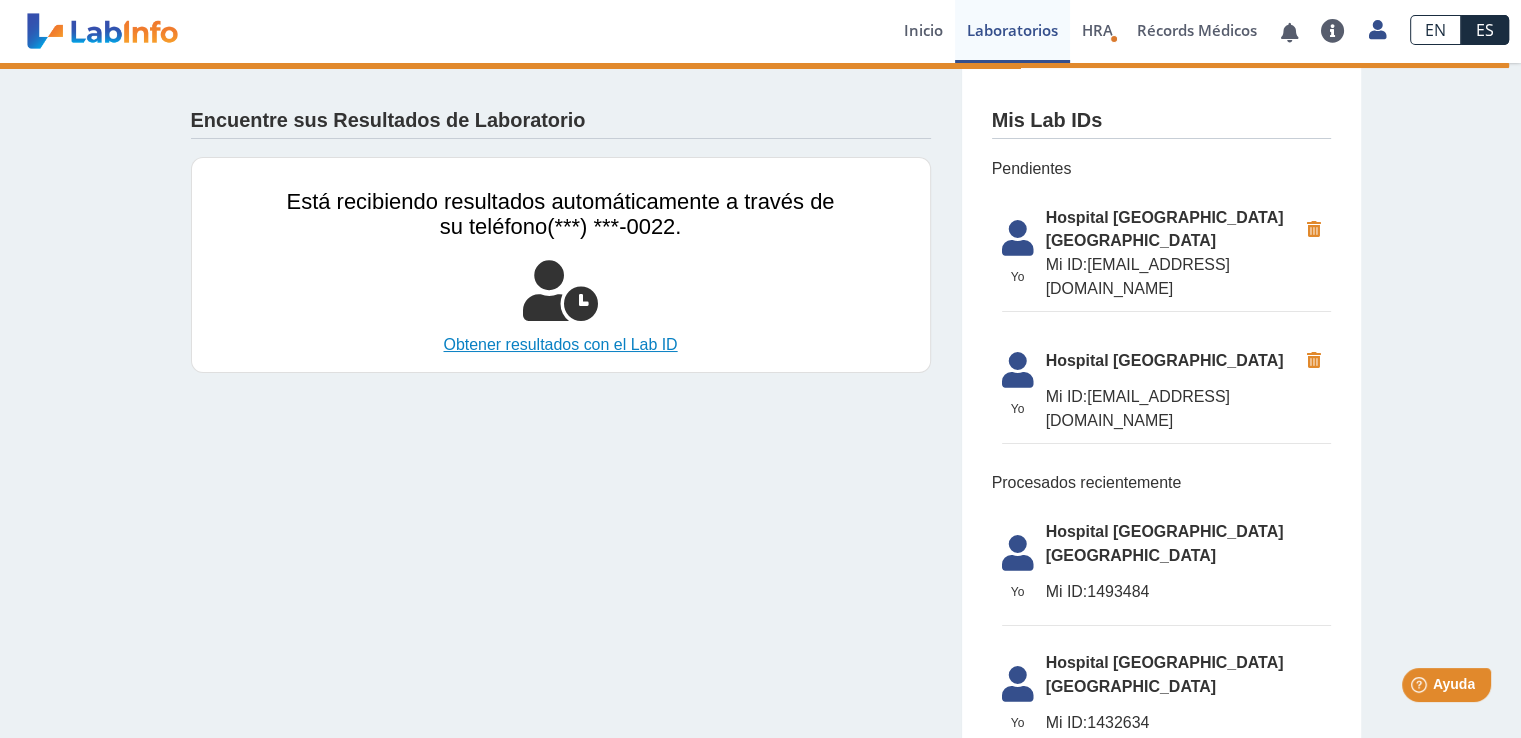 drag, startPoint x: 1091, startPoint y: 221, endPoint x: 560, endPoint y: 349, distance: 546.20966 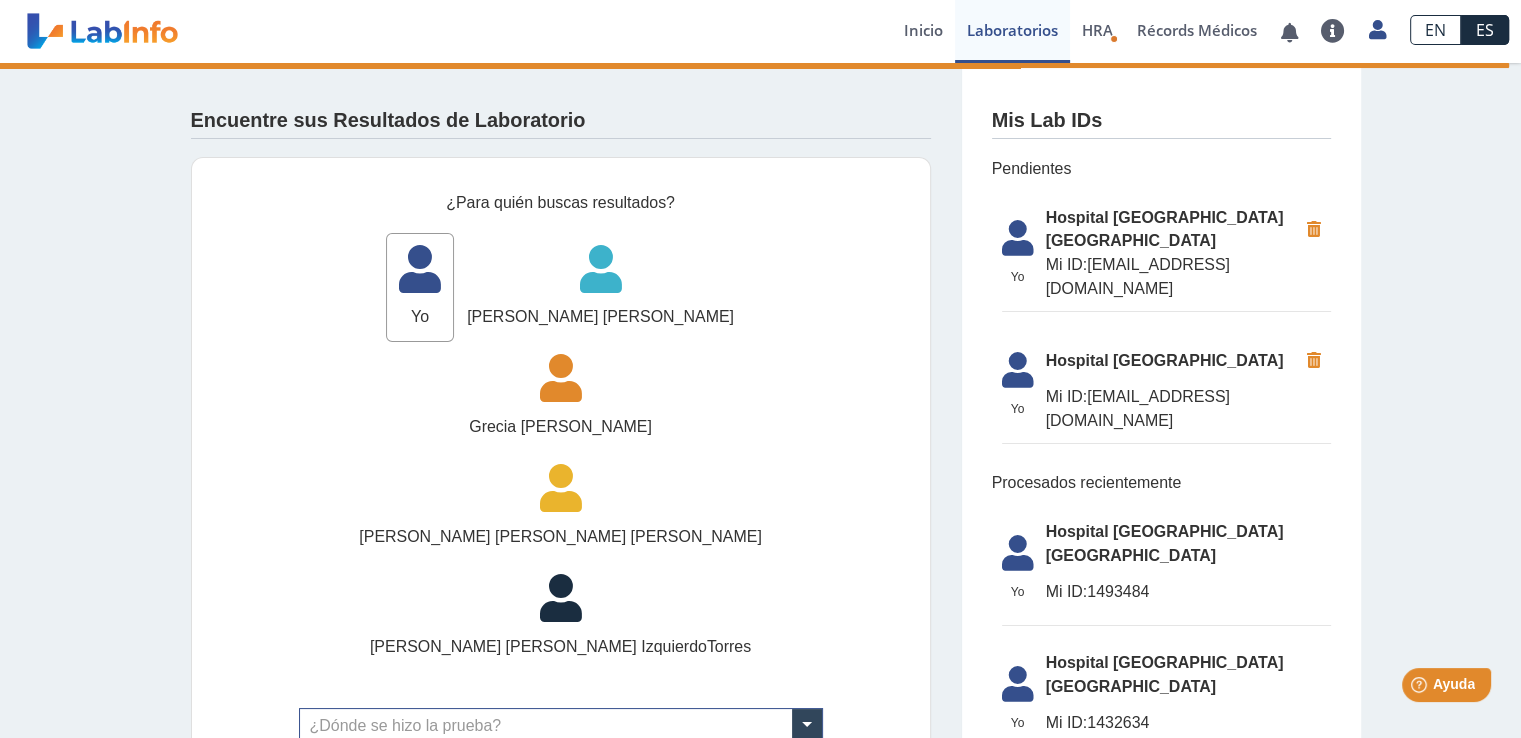 click on "Mis Lab IDs" 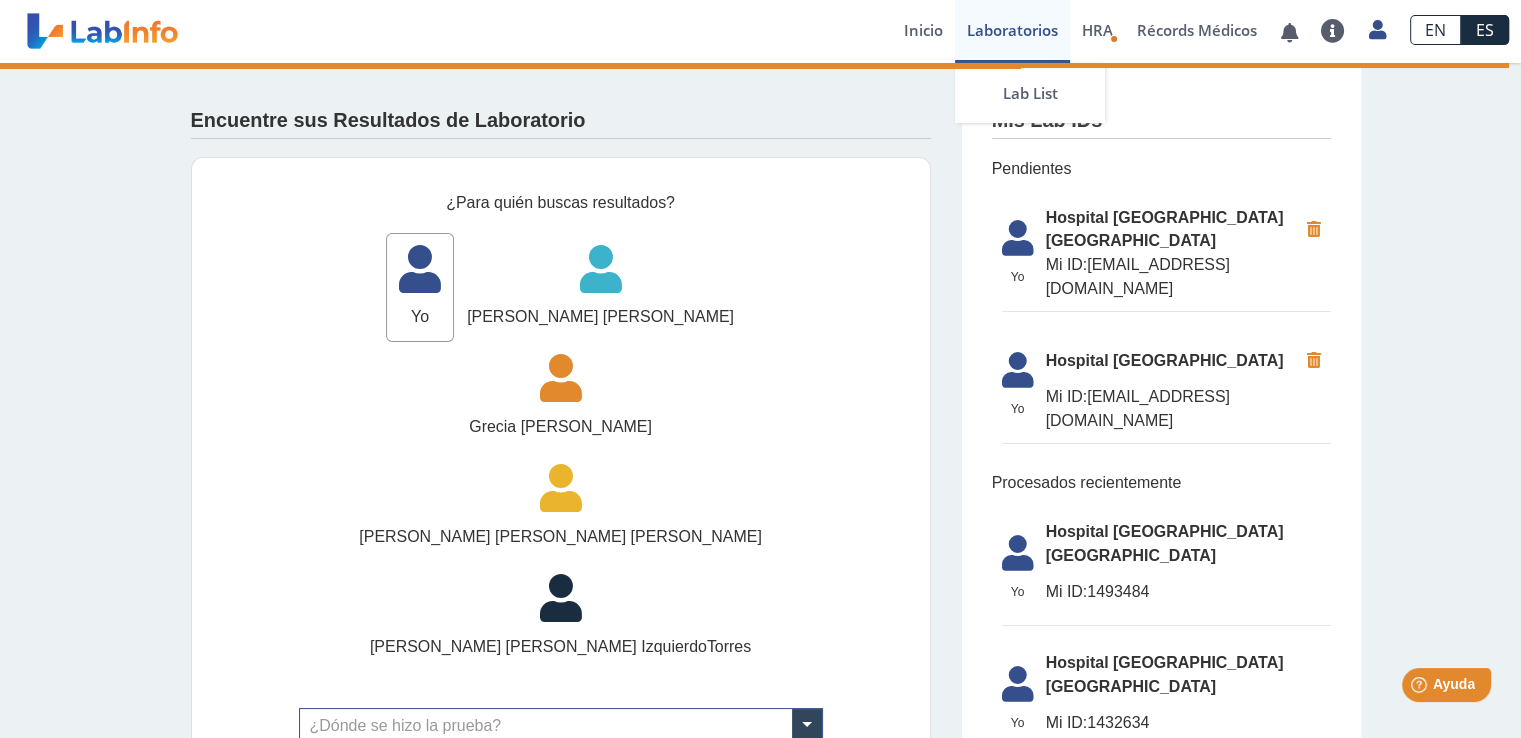 click on "Laboratorios" at bounding box center (1012, 31) 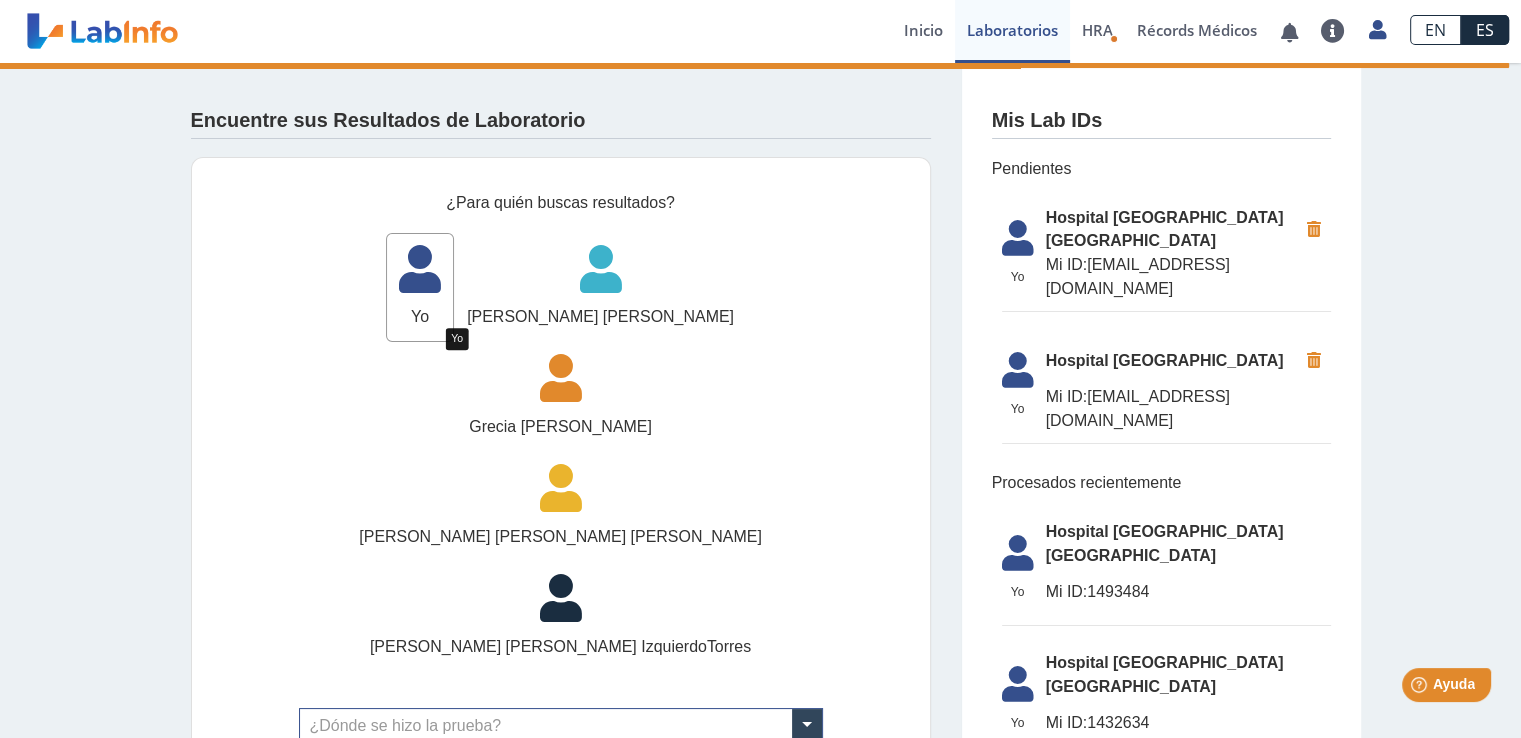 click 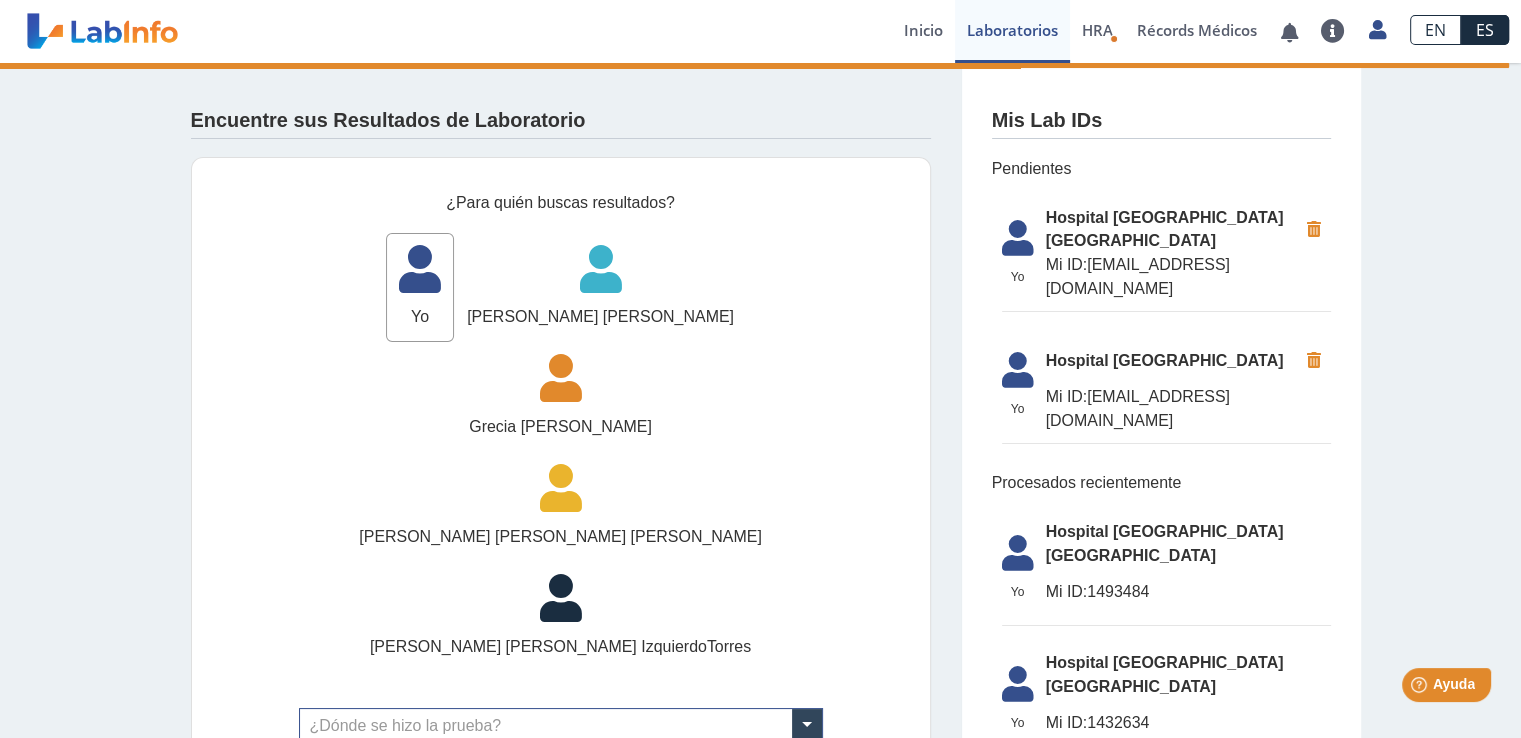 click 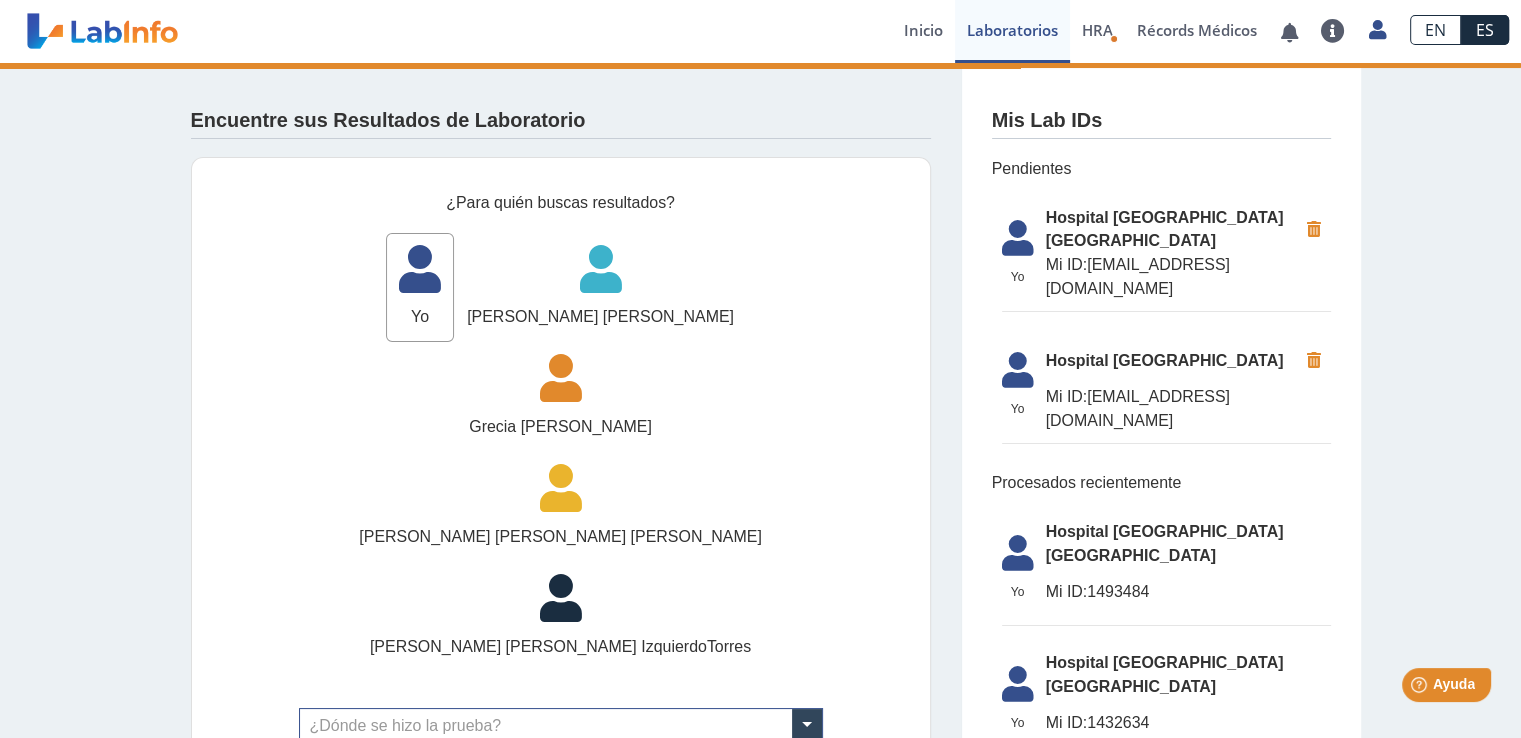 click on "Hospital [GEOGRAPHIC_DATA] [GEOGRAPHIC_DATA]" 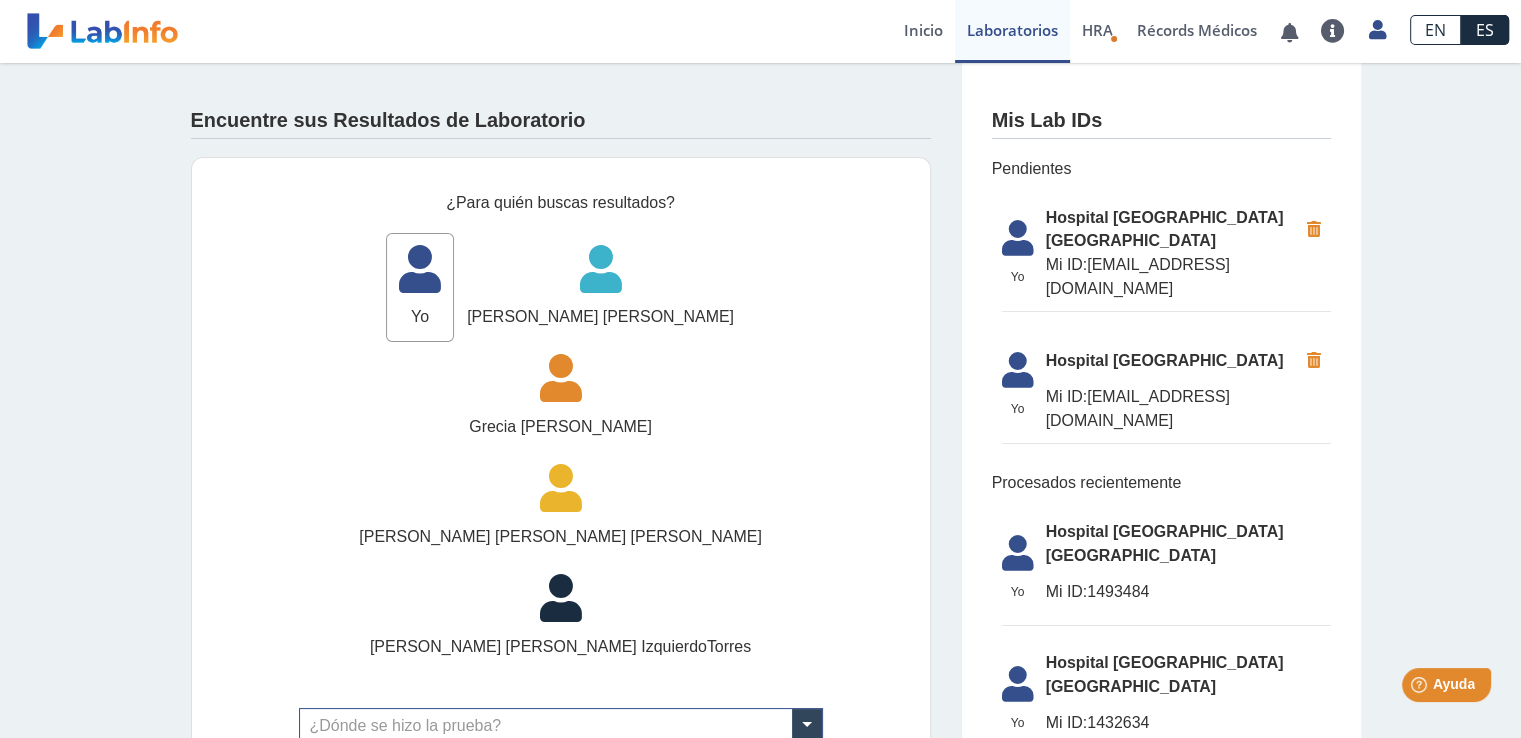 click on "Hospital [GEOGRAPHIC_DATA] [GEOGRAPHIC_DATA]" 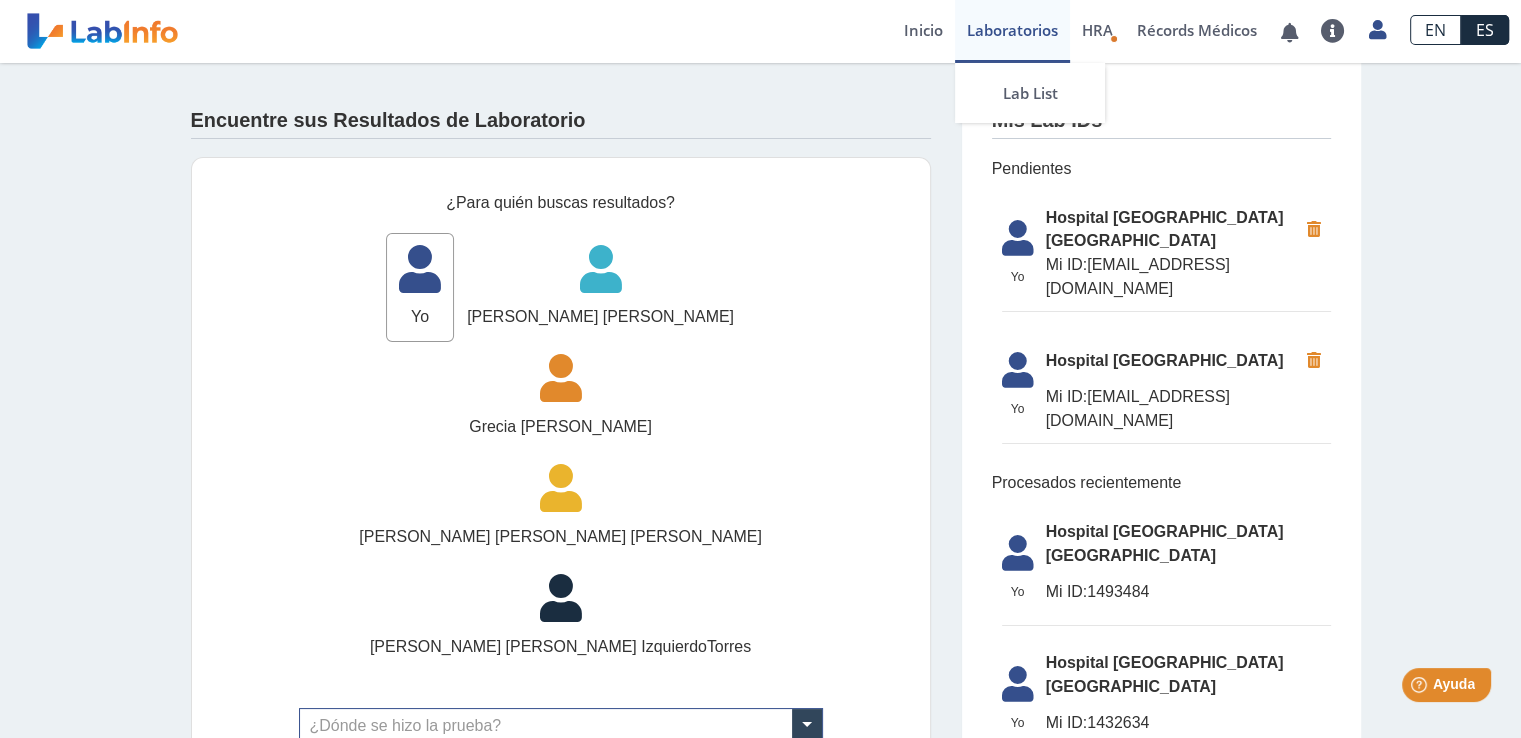 click on "Laboratorios" at bounding box center [1012, 31] 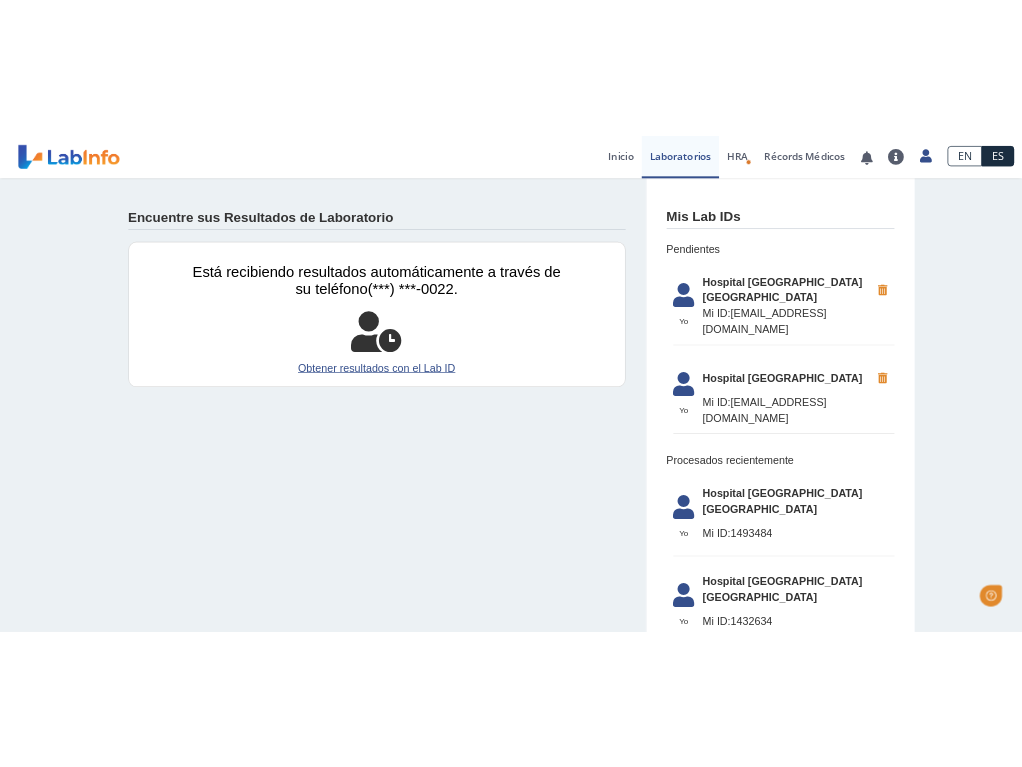 scroll, scrollTop: 0, scrollLeft: 0, axis: both 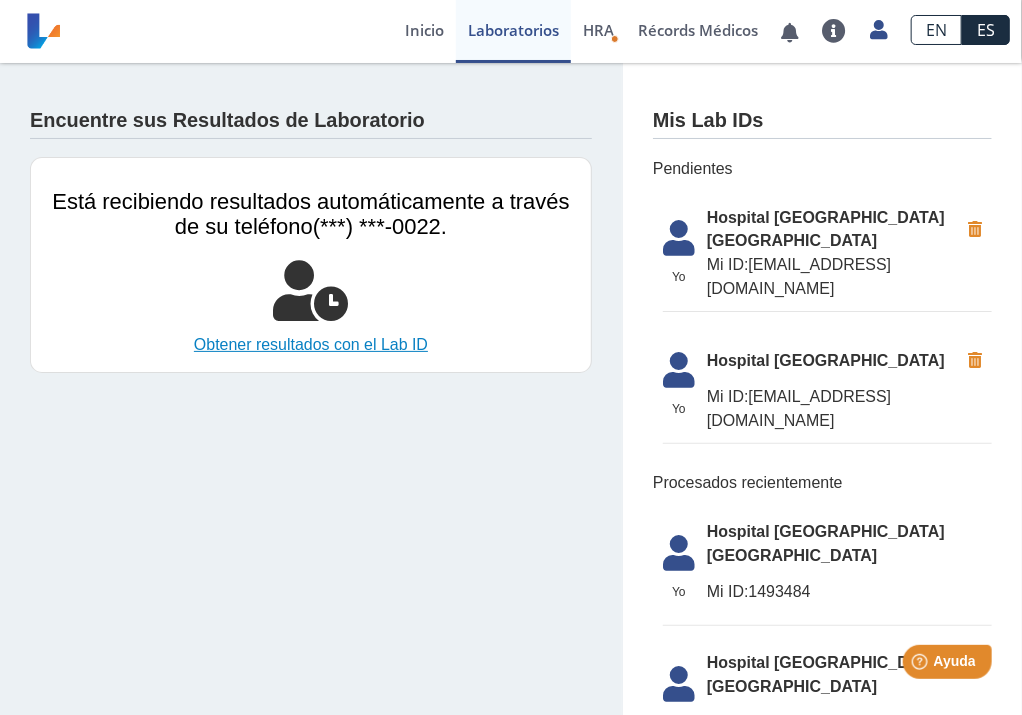 click on "Obtener resultados con el Lab ID" 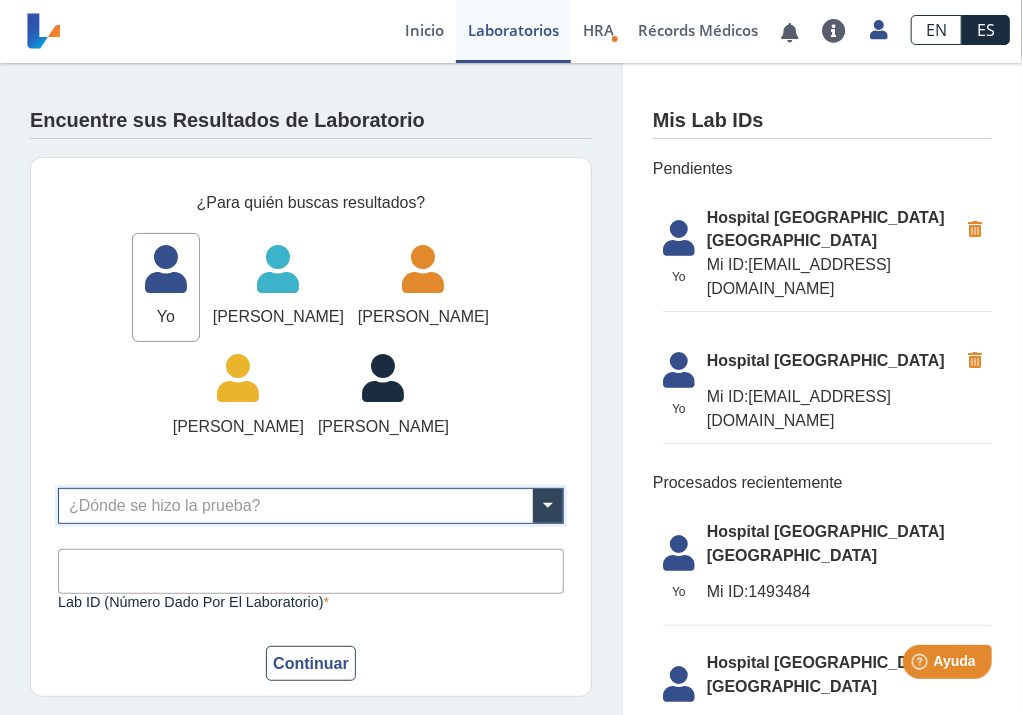 click on "Pendientes" 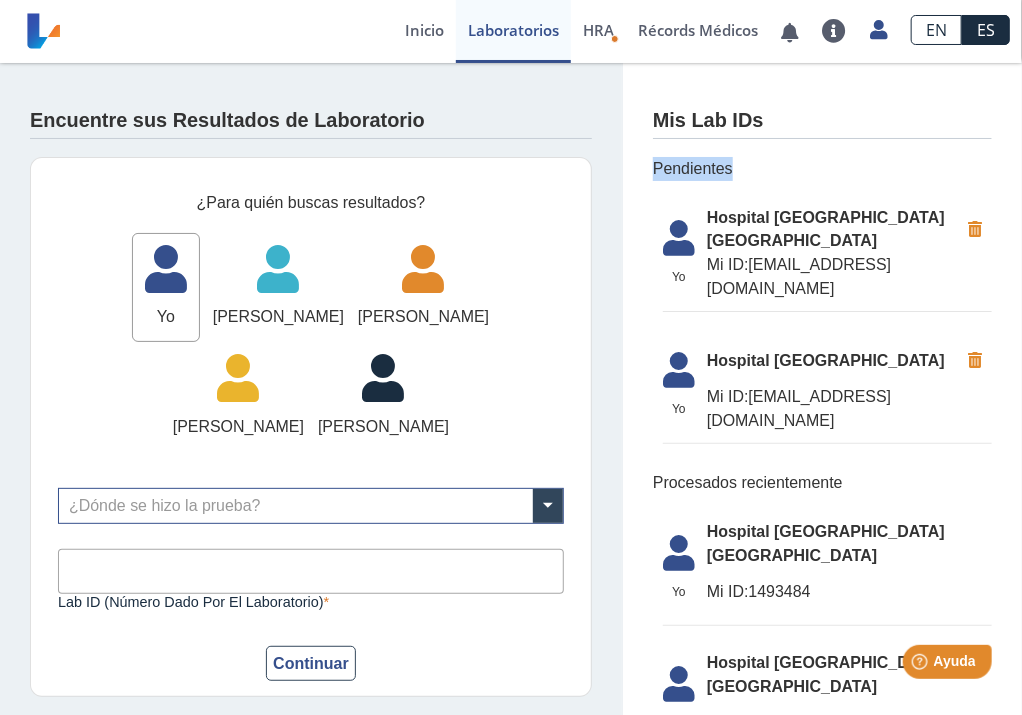 click on "Pendientes" 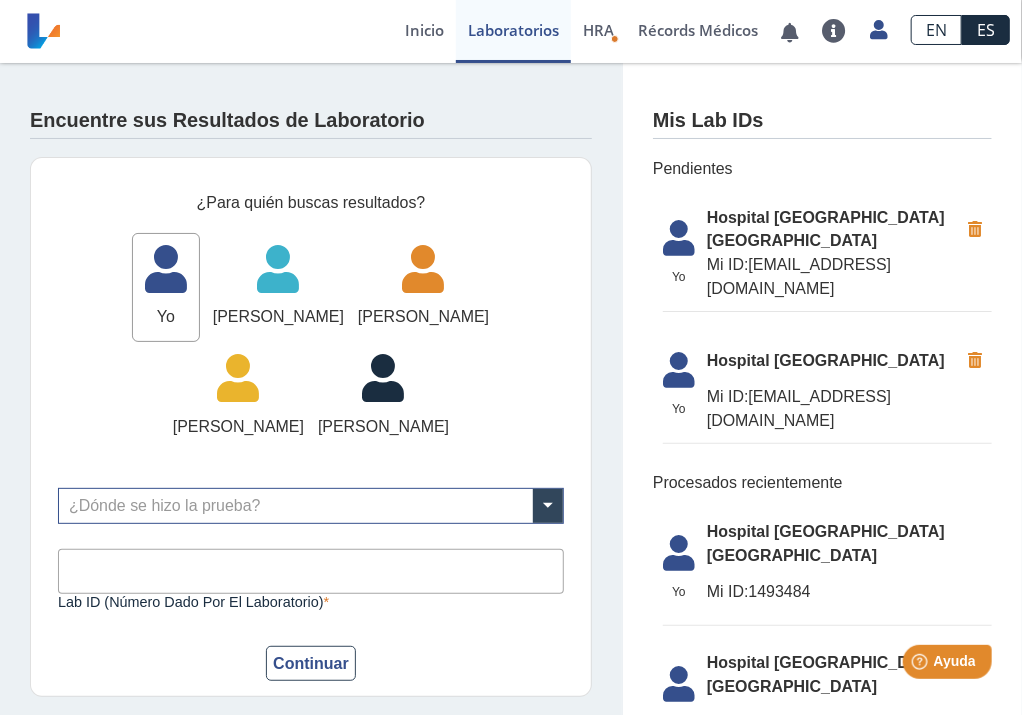 click on "Mis Lab IDs" 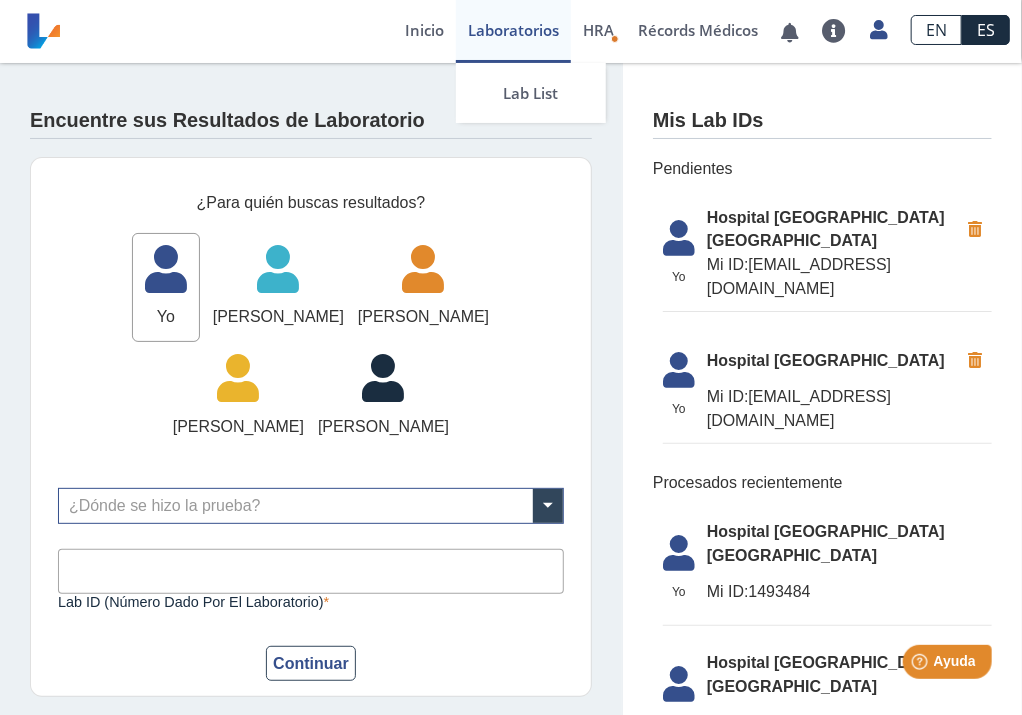 click on "Laboratorios" at bounding box center (513, 31) 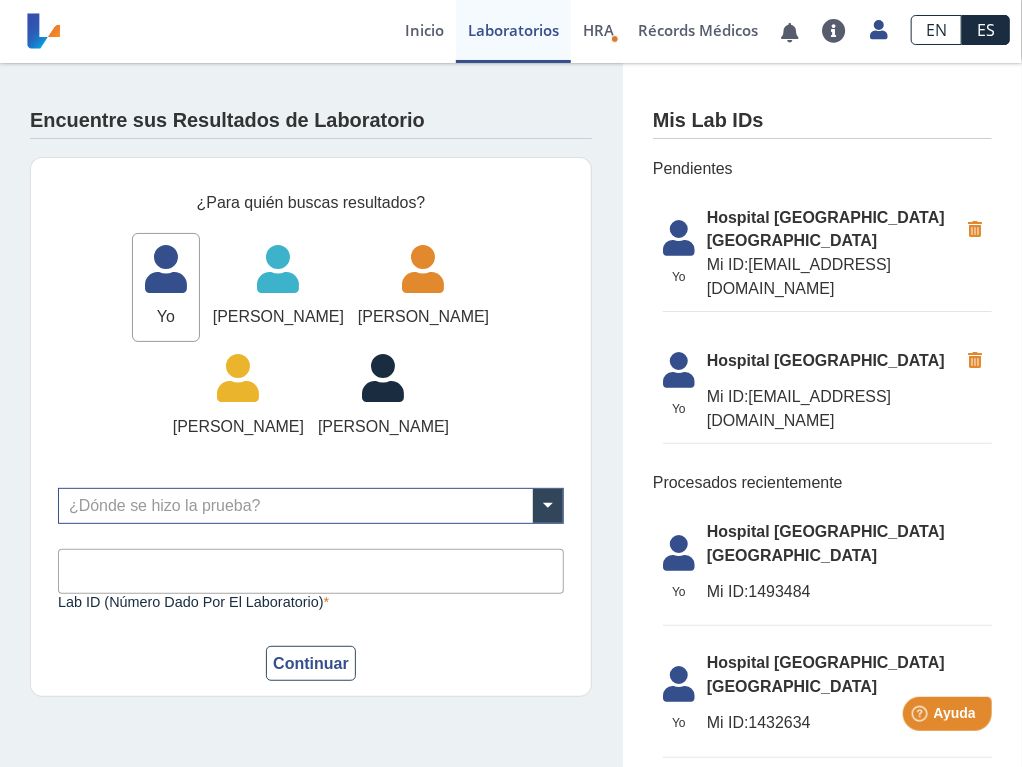 click 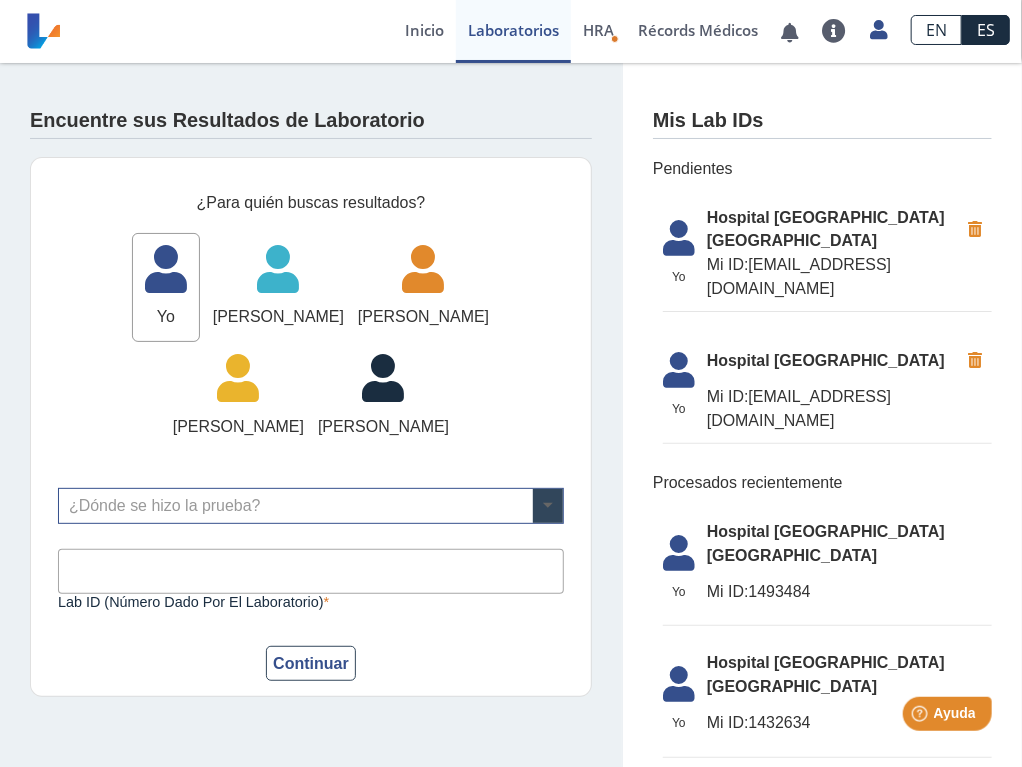 click at bounding box center (548, 506) 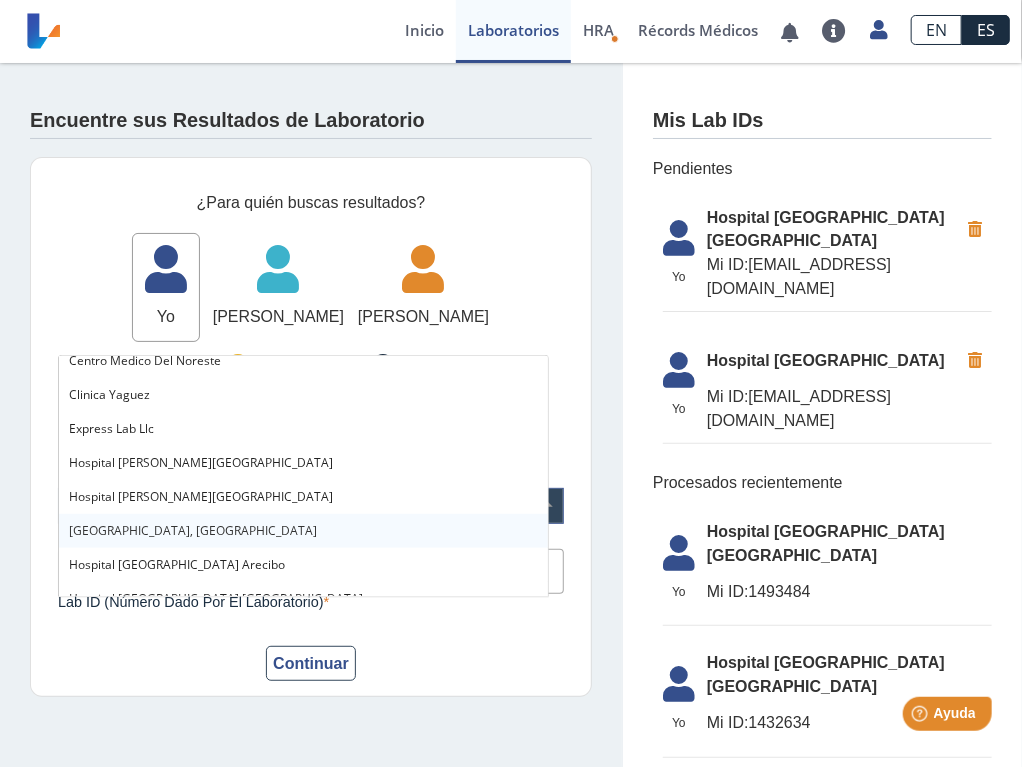scroll, scrollTop: 133, scrollLeft: 0, axis: vertical 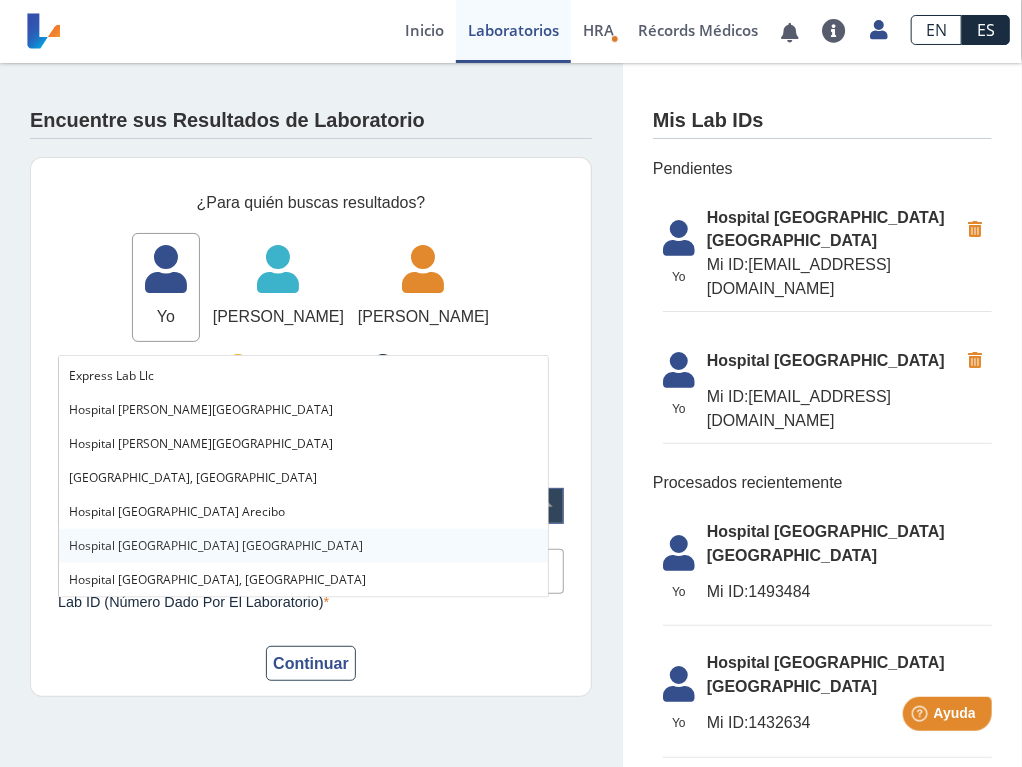 click on "Hospital [GEOGRAPHIC_DATA] [GEOGRAPHIC_DATA]" at bounding box center [216, 545] 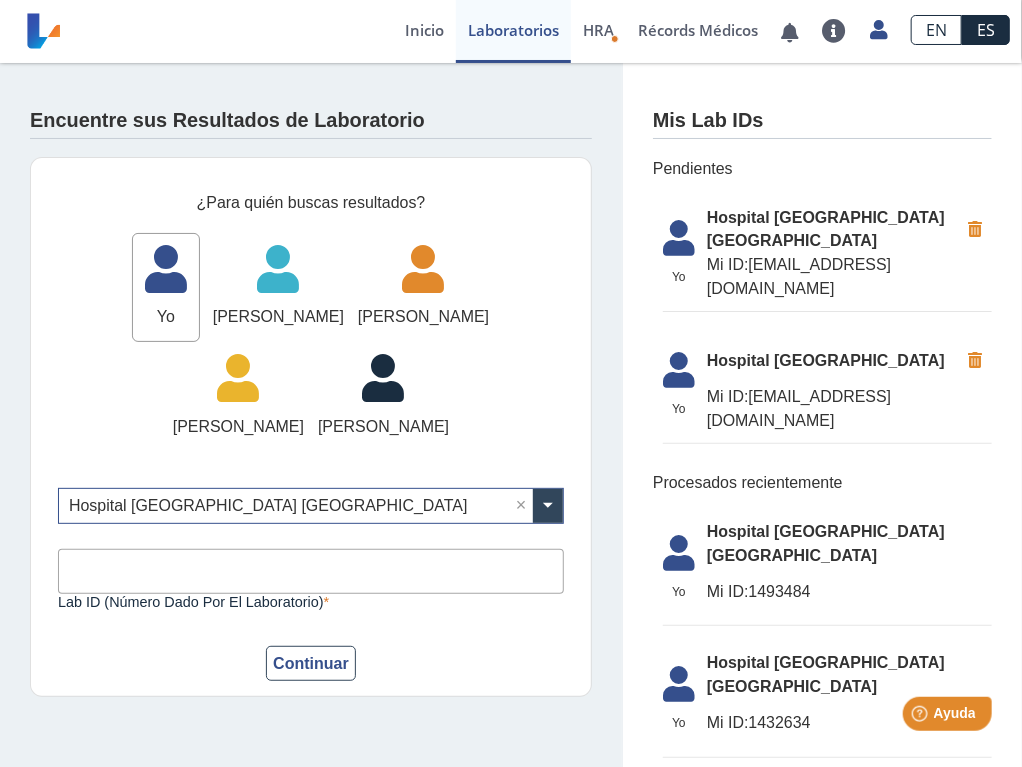 click on "Hospital [GEOGRAPHIC_DATA] [GEOGRAPHIC_DATA]" 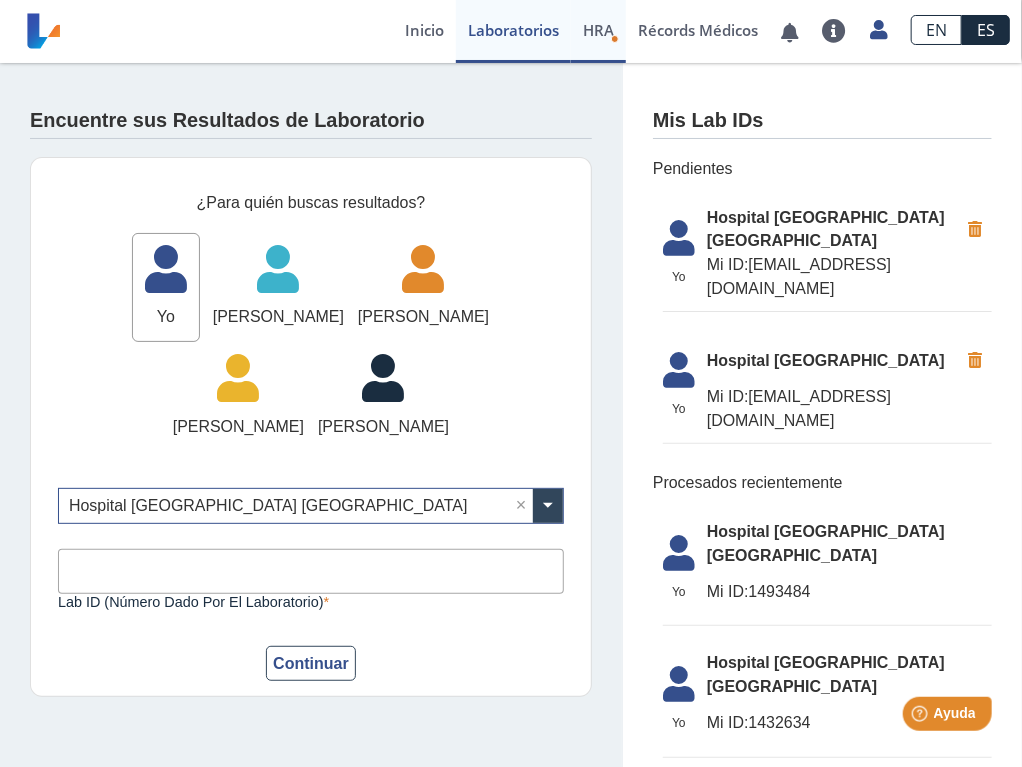 click on "HRA" at bounding box center [598, 30] 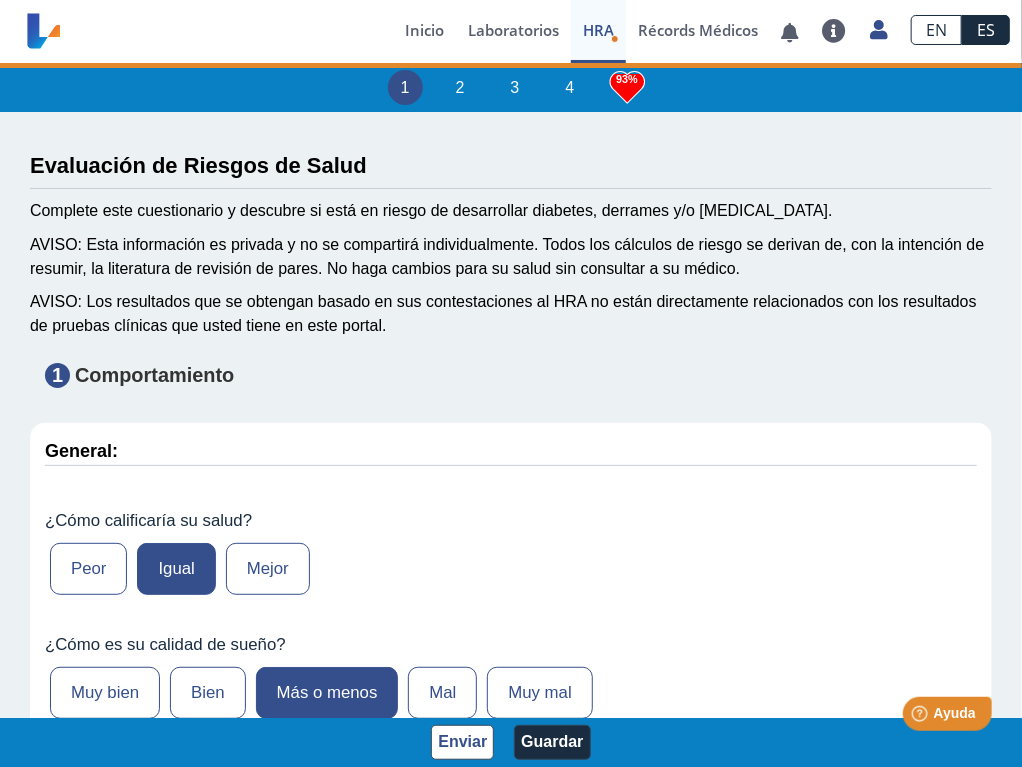 type on "167" 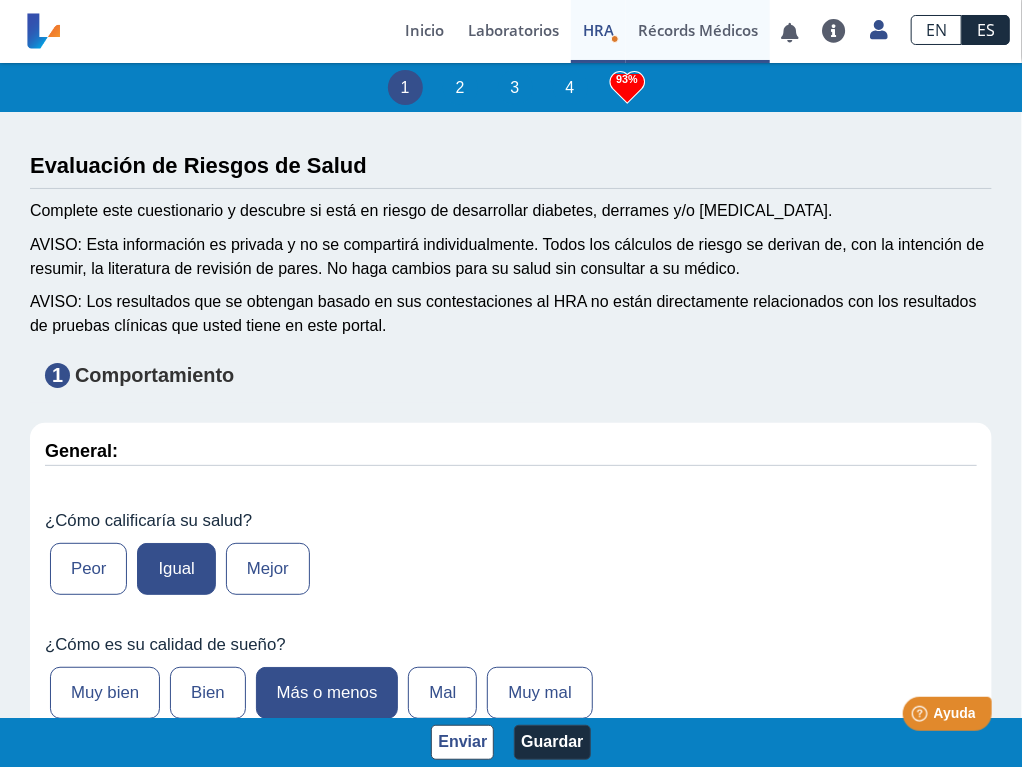 click on "Récords Médicos" at bounding box center (698, 31) 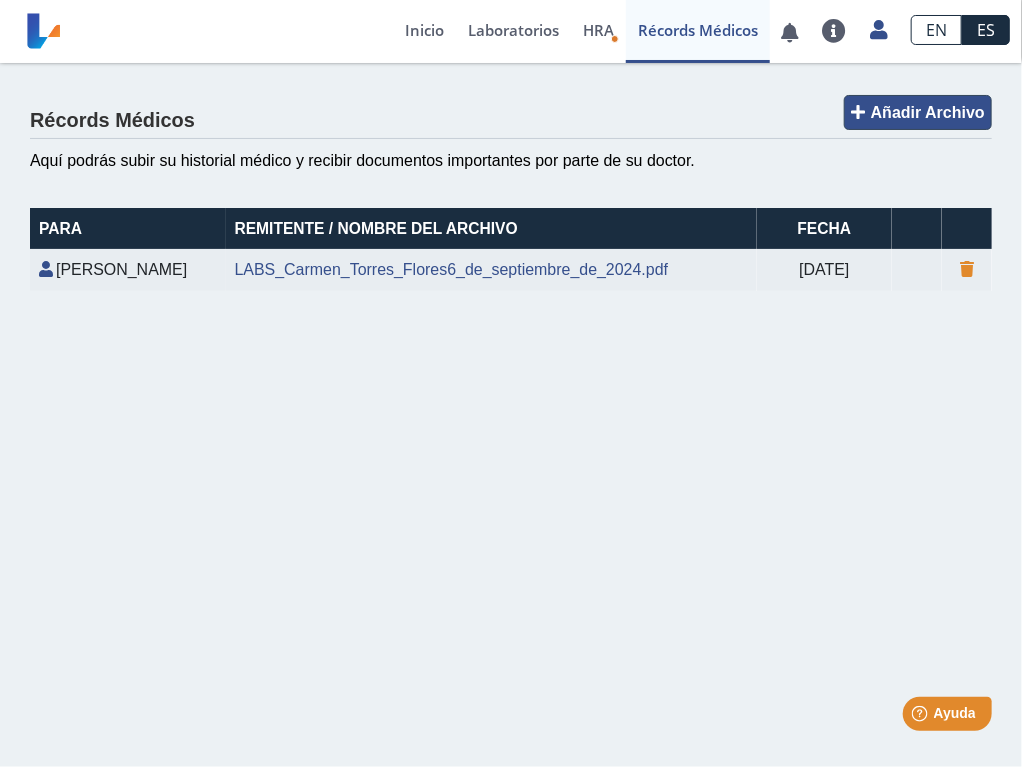 click on "Añadir Archivo" 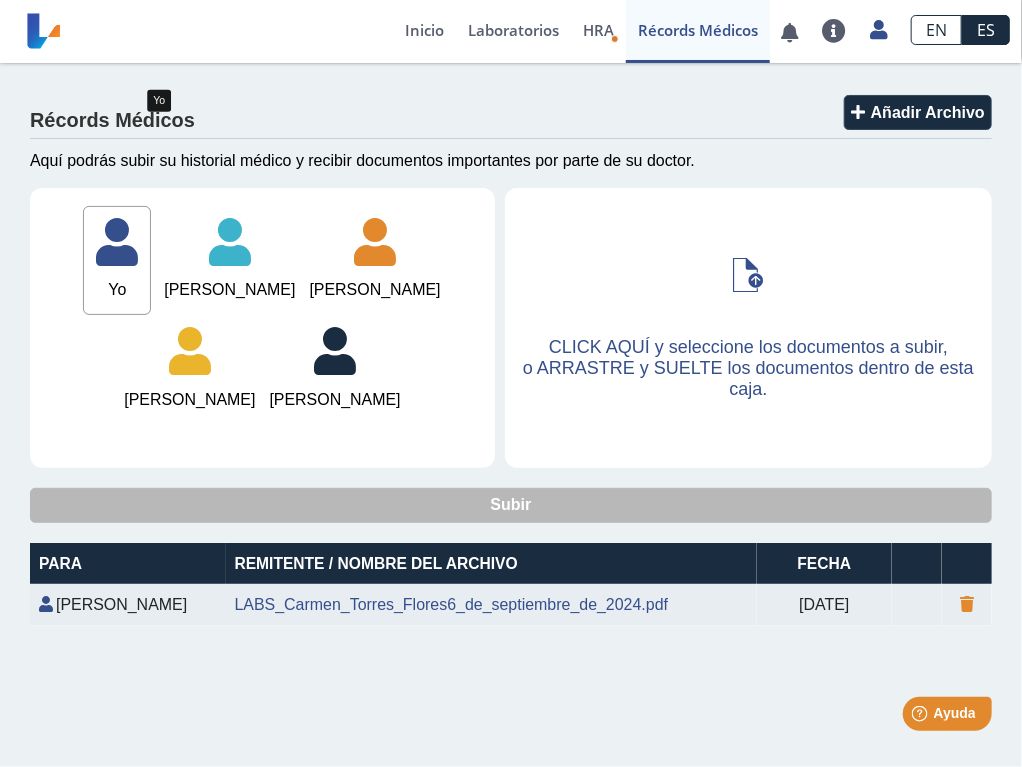 click on "Yo" 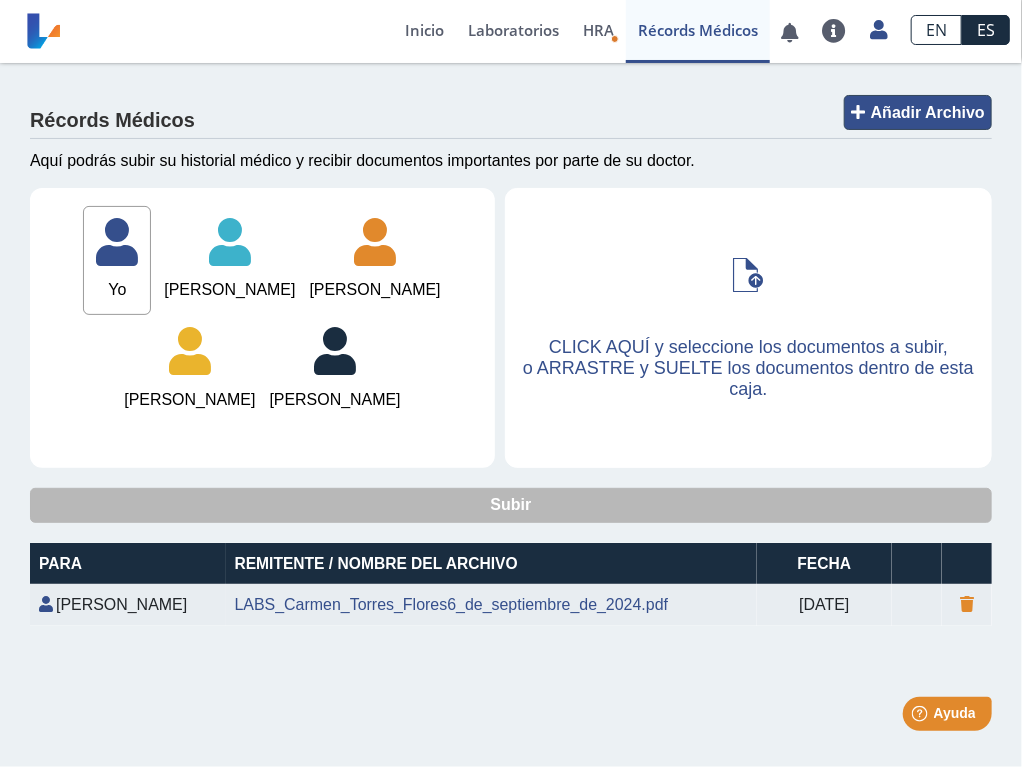 click on "Añadir Archivo" 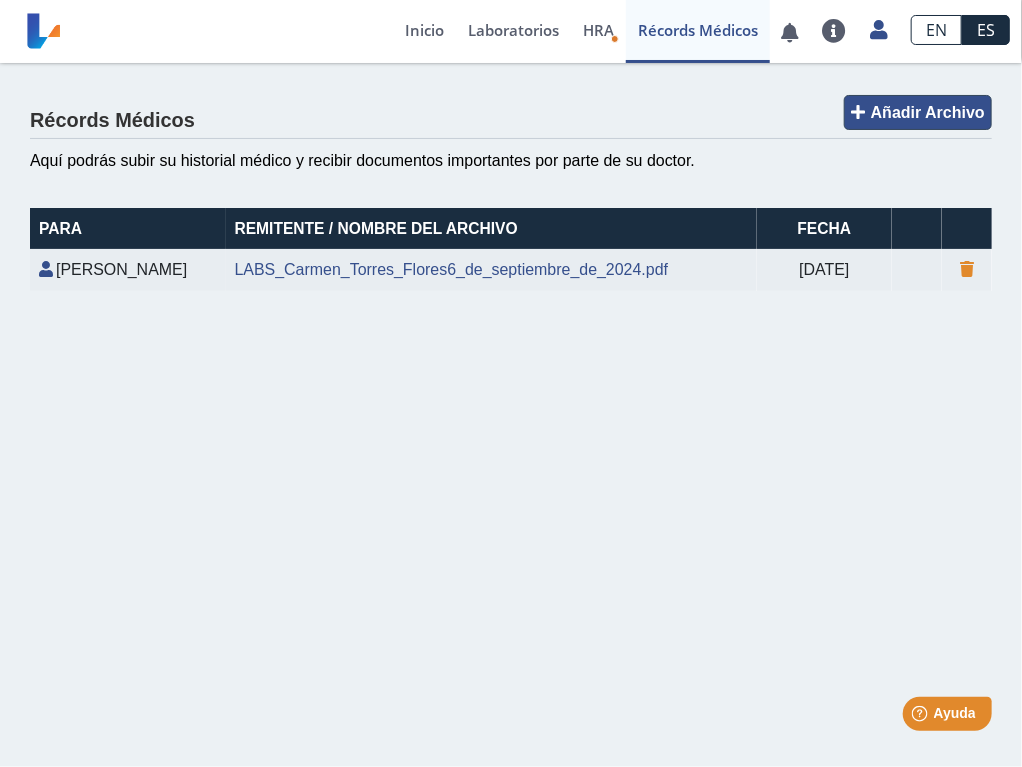 click on "Añadir Archivo" 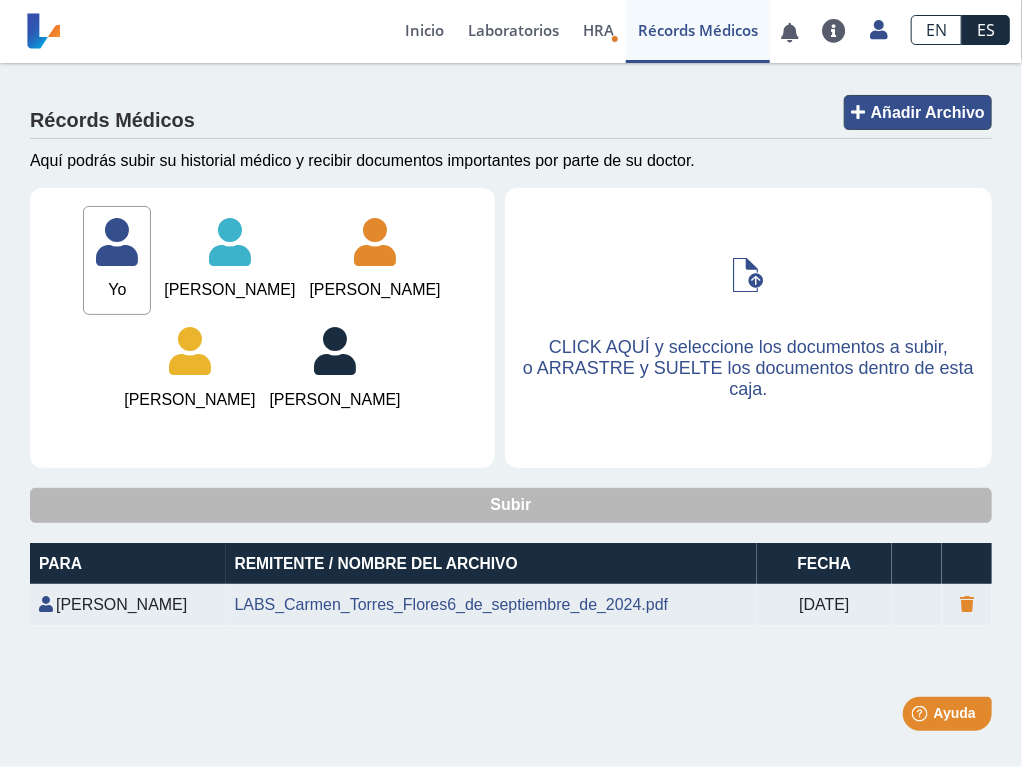 drag, startPoint x: 917, startPoint y: 106, endPoint x: 780, endPoint y: 102, distance: 137.05838 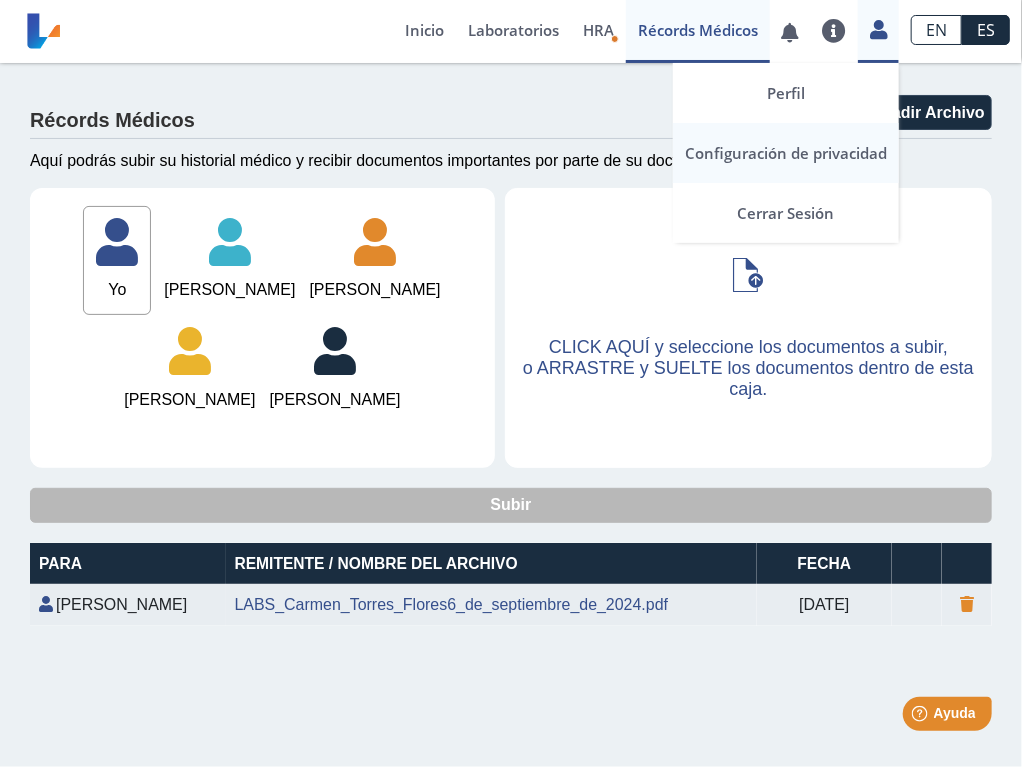 drag, startPoint x: 813, startPoint y: 156, endPoint x: 808, endPoint y: 145, distance: 12.083046 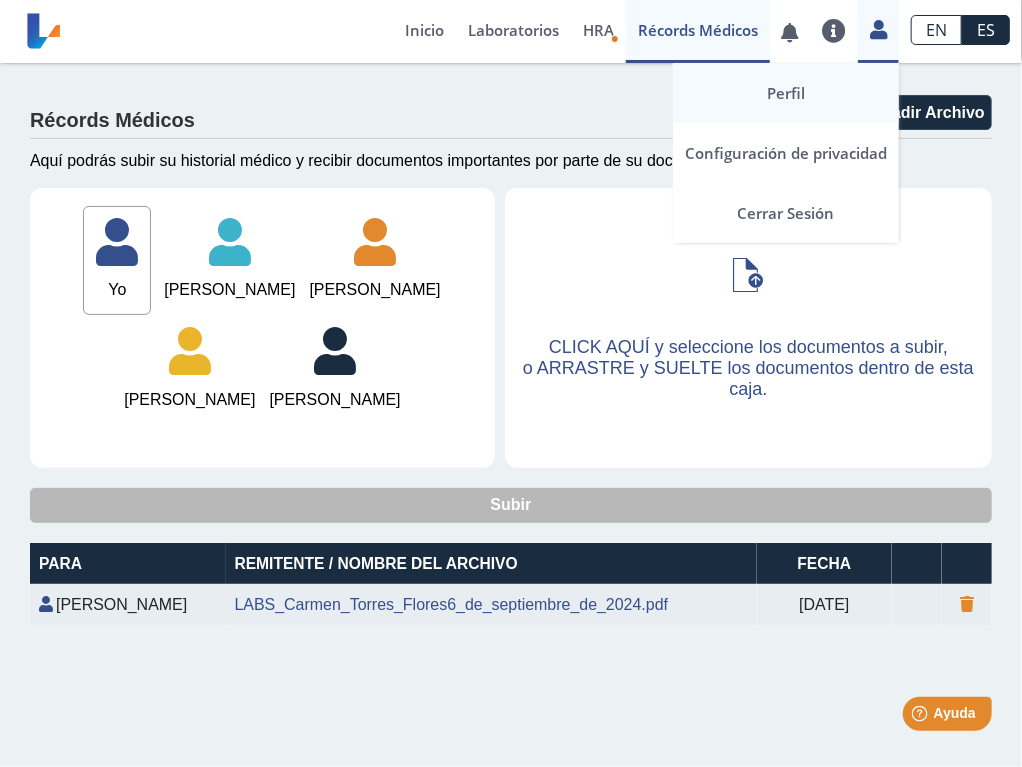 drag, startPoint x: 808, startPoint y: 145, endPoint x: 784, endPoint y: 100, distance: 51 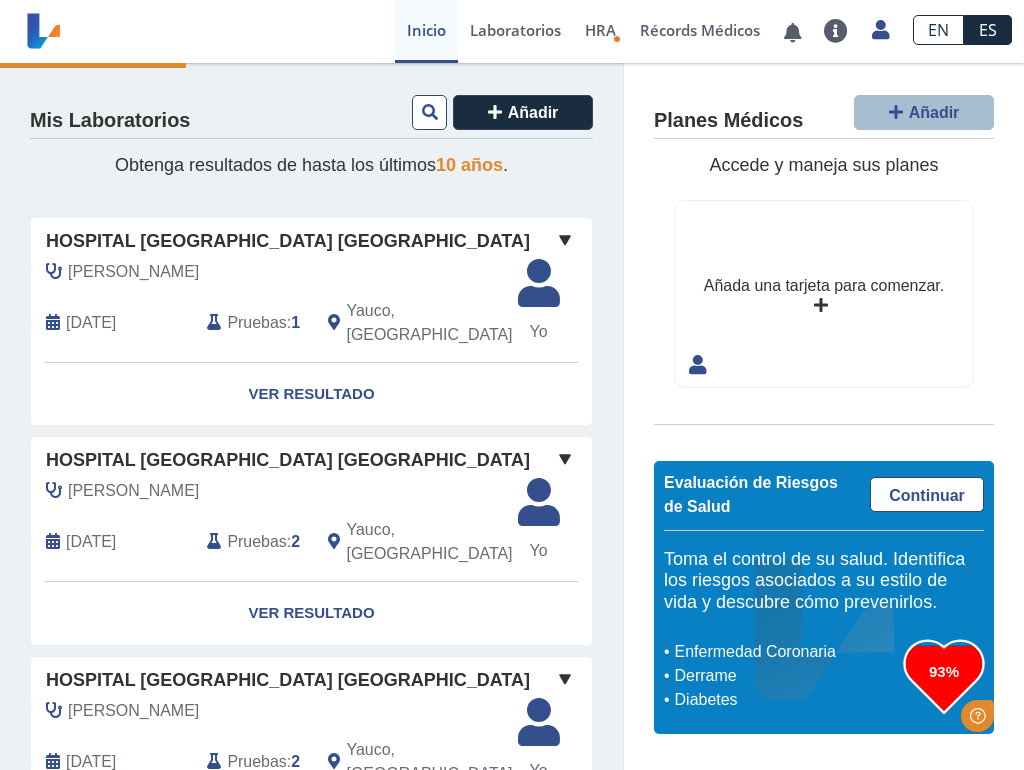 scroll, scrollTop: 0, scrollLeft: 0, axis: both 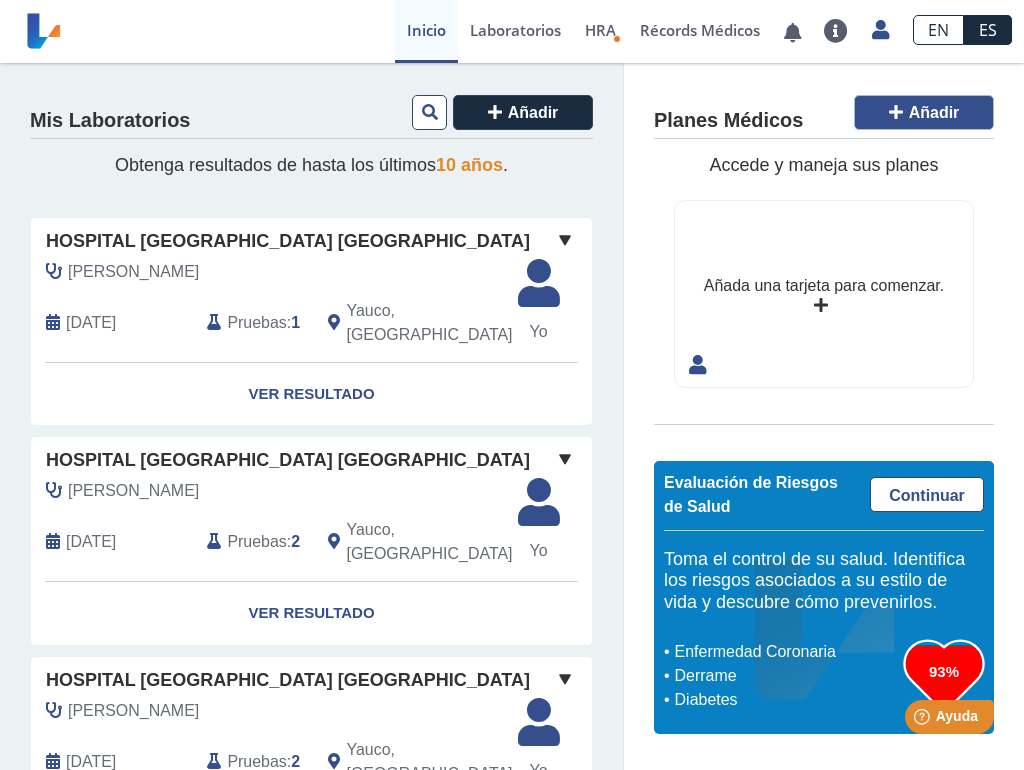 click 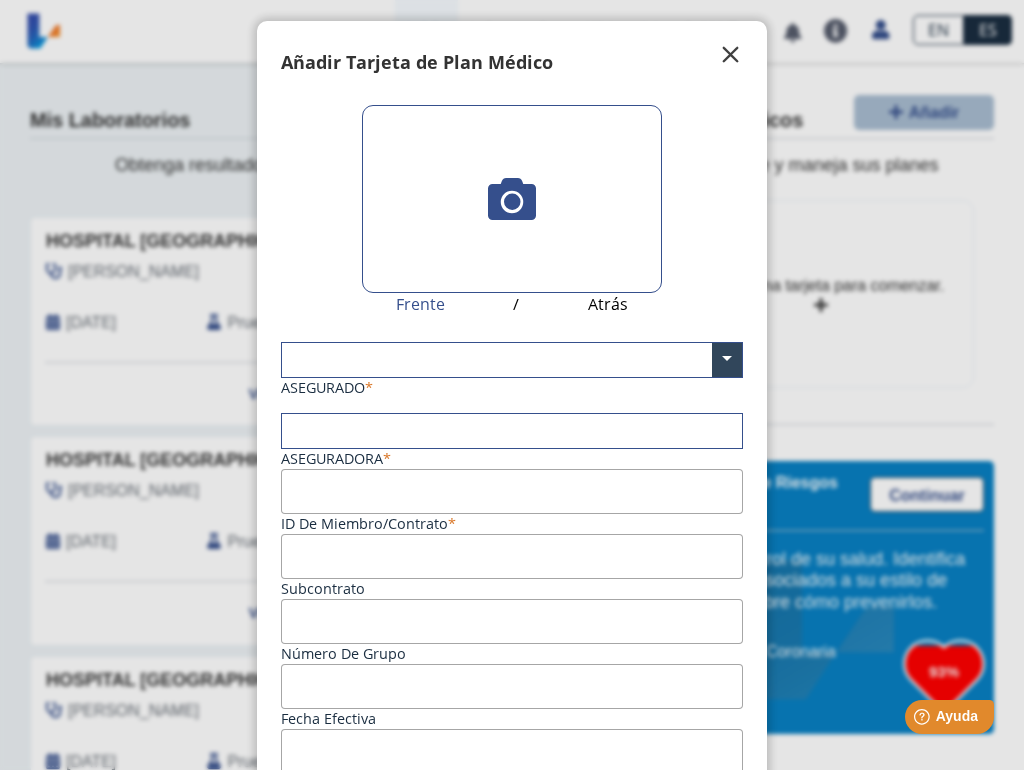 click on "" 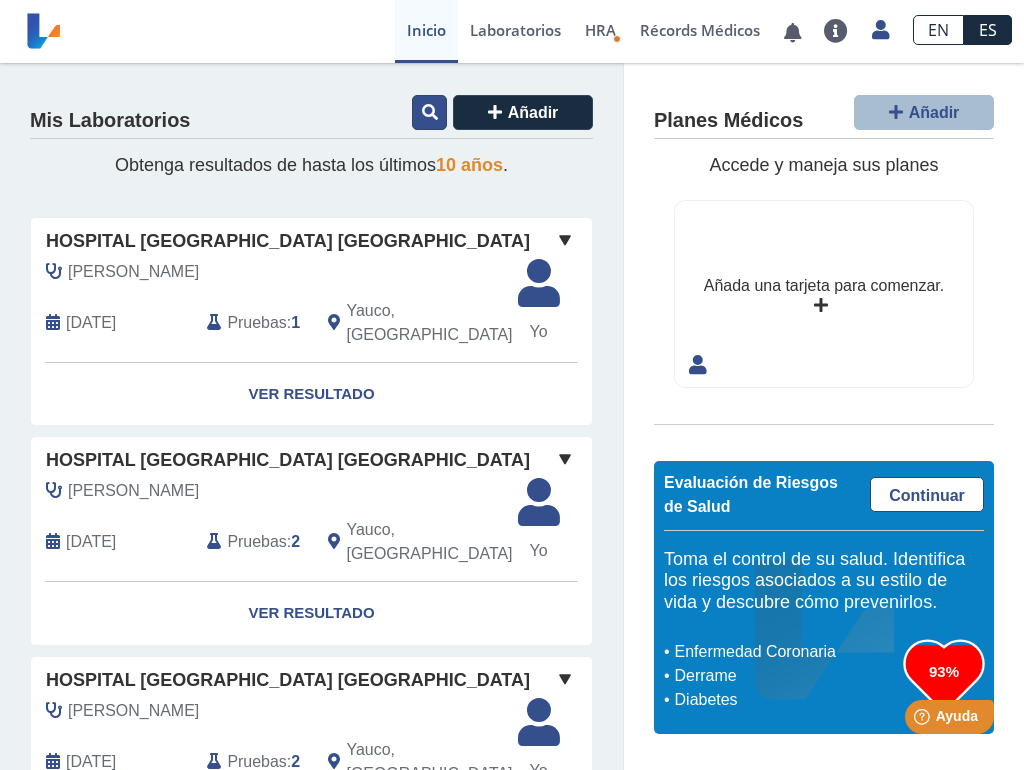 click at bounding box center (429, 112) 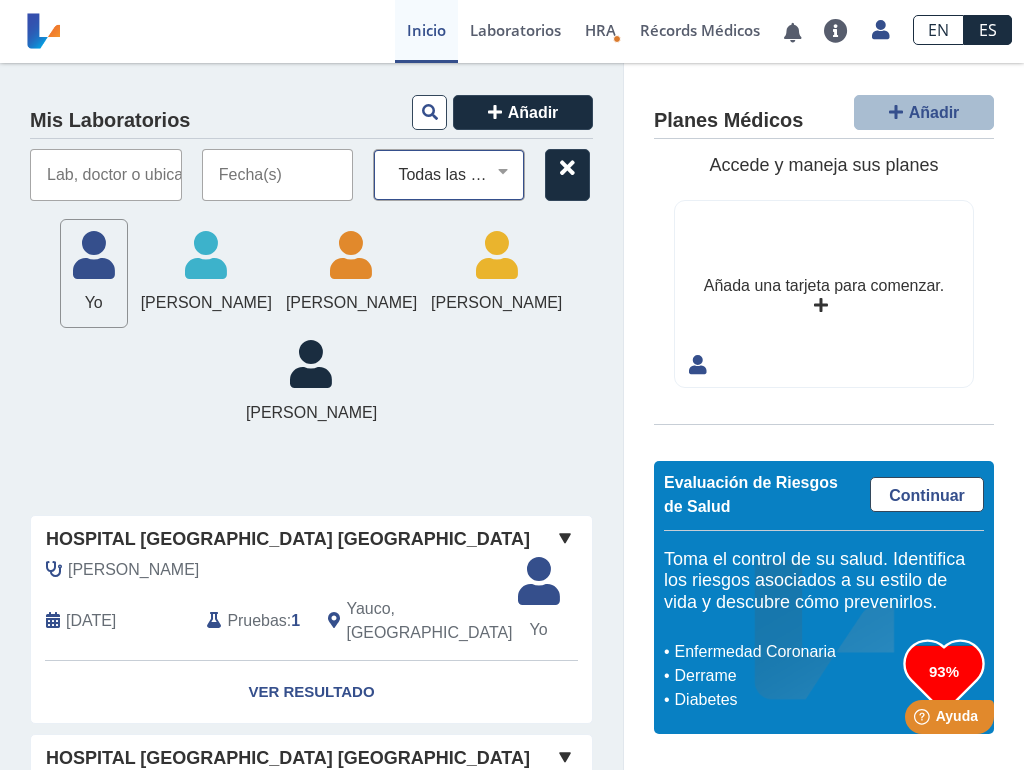 click on "Todas las Pruebas (w)-cbc with diff automated (w)-occult blood by eia bmp calcium total cbc with diff automated cmp culture urine fasting blood sugar (fbs) / glucose fibrinogen fsh follicule stim hormone hemoglobin glycocylated (hb1c) lipid panel microalbumin/creatinine ratio pt/inr ptt [MEDICAL_DATA] uptake t4 free t4 total tsh uric acid: blood urinalisis (with micro) automated urinalysis (with  micro), automated vitamin b-12 / [MEDICAL_DATA] vitamina d-3 [MEDICAL_DATA]" at bounding box center (457, 175) 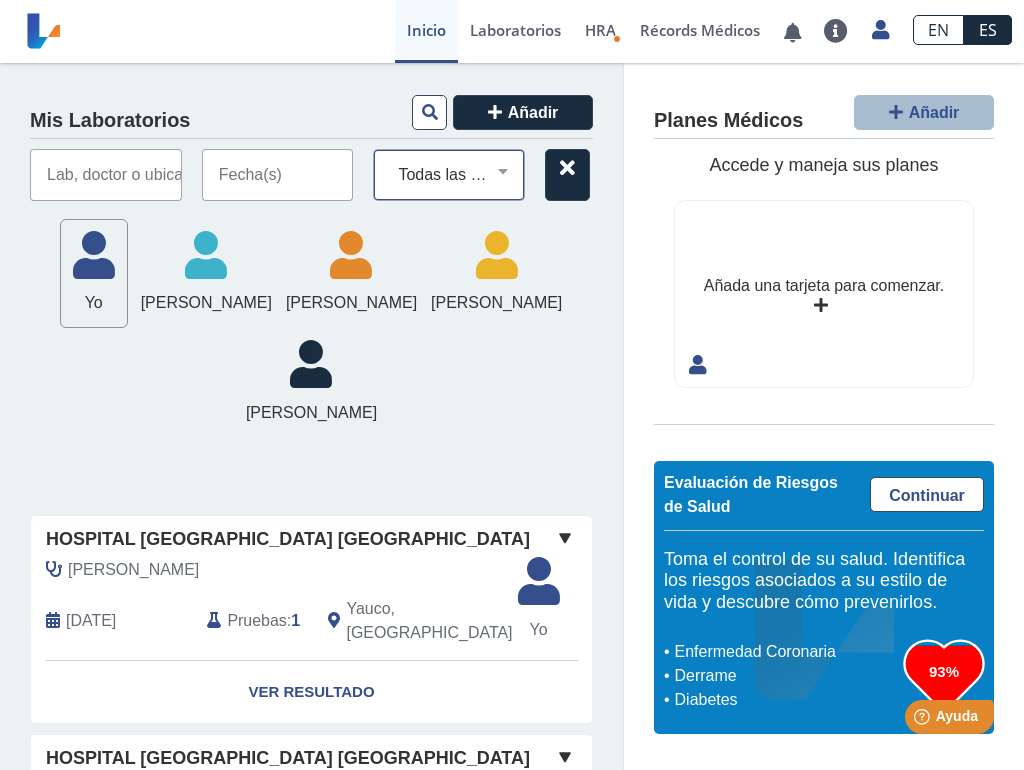 select on "(w)-cbc with diff automated" 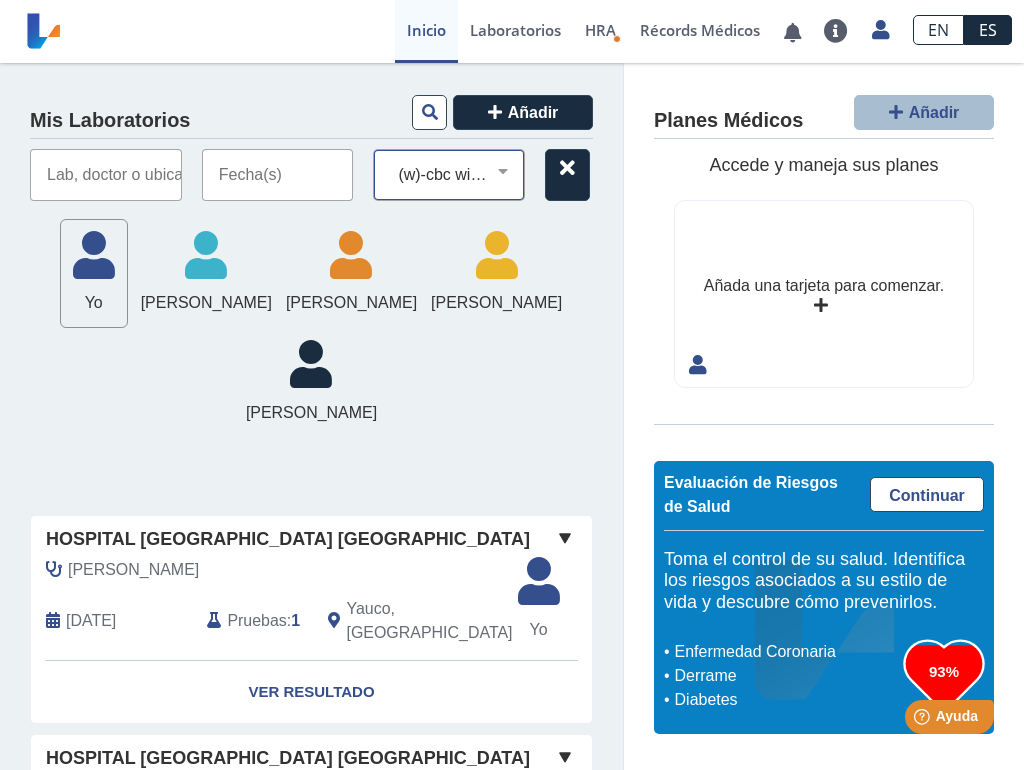 click on "Todas las Pruebas (w)-cbc with diff automated (w)-occult blood by eia bmp calcium total cbc with diff automated cmp culture urine fasting blood sugar (fbs) / glucose fibrinogen fsh follicule stim hormone hemoglobin glycocylated (hb1c) lipid panel microalbumin/creatinine ratio pt/inr ptt [MEDICAL_DATA] uptake t4 free t4 total tsh uric acid: blood urinalisis (with micro) automated urinalysis (with  micro), automated vitamin b-12 / [MEDICAL_DATA] vitamina d-3 [MEDICAL_DATA]" at bounding box center [457, 175] 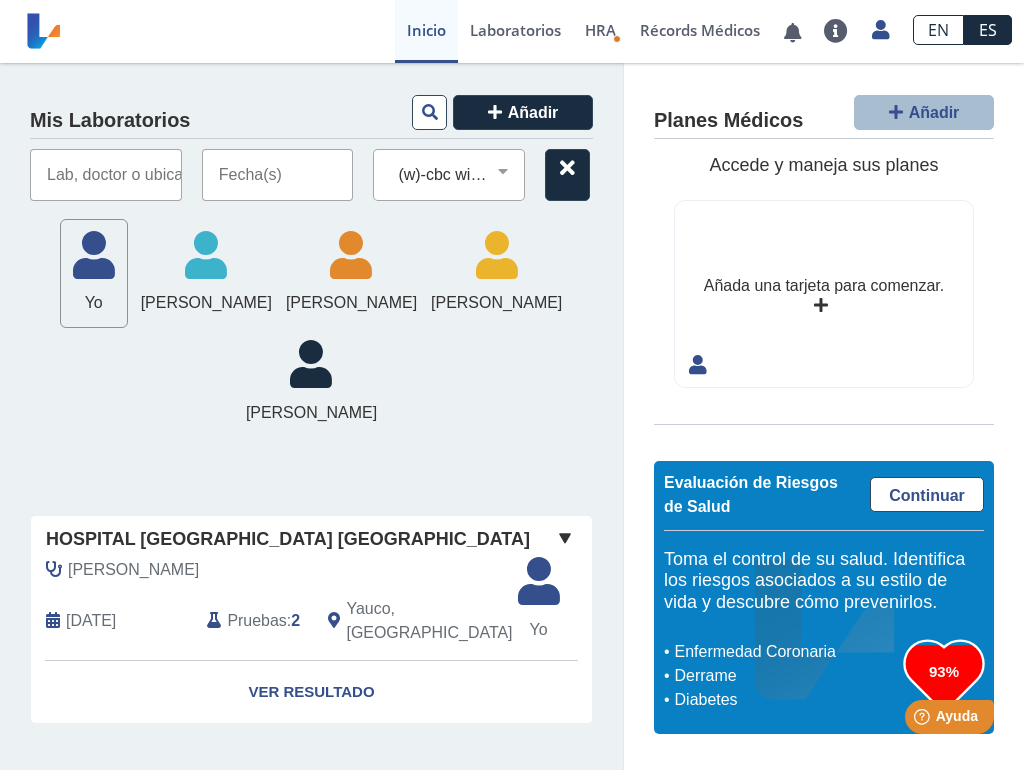 drag, startPoint x: 281, startPoint y: 194, endPoint x: 270, endPoint y: 171, distance: 25.495098 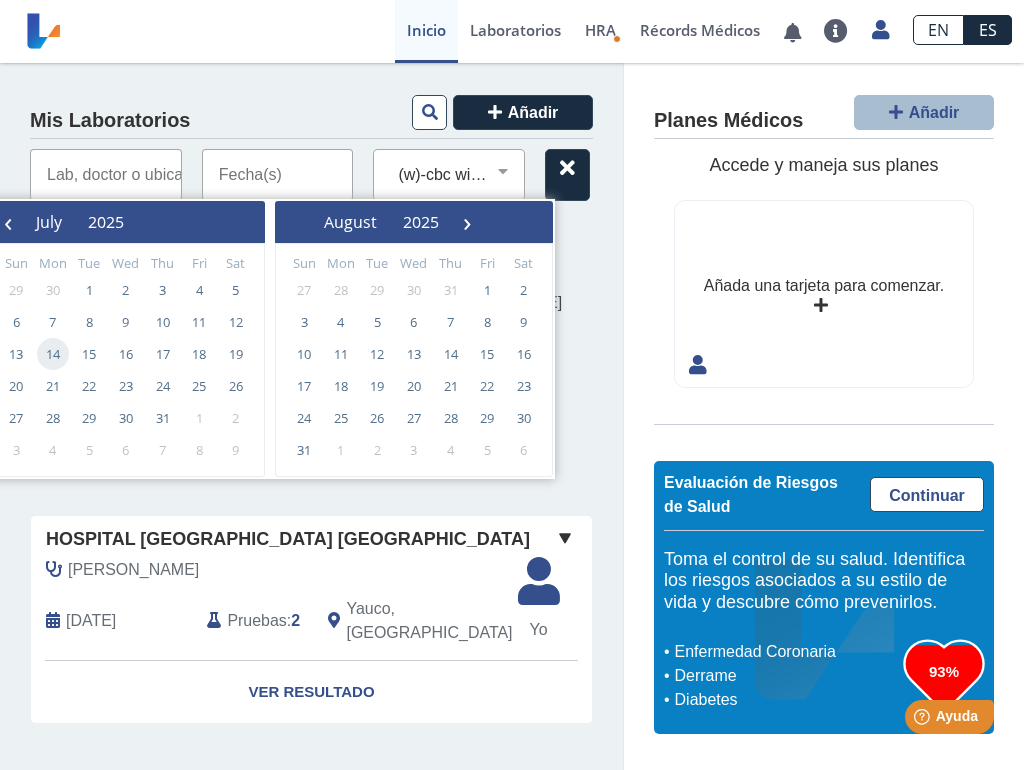 click on "14" 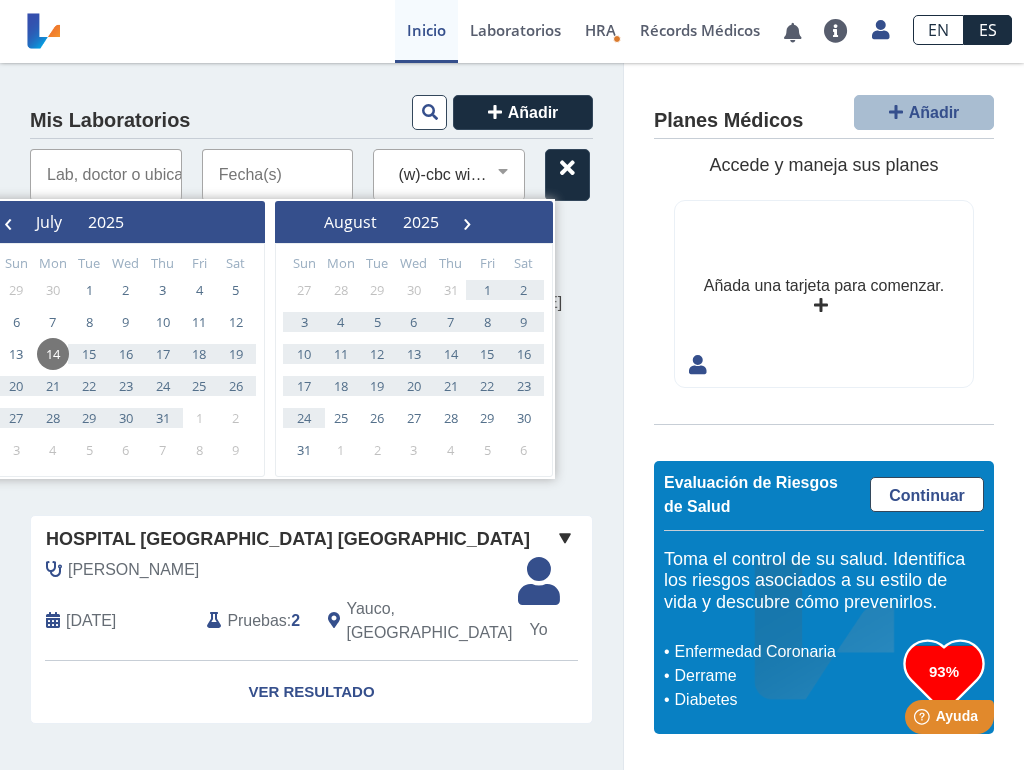click on "[PERSON_NAME]" 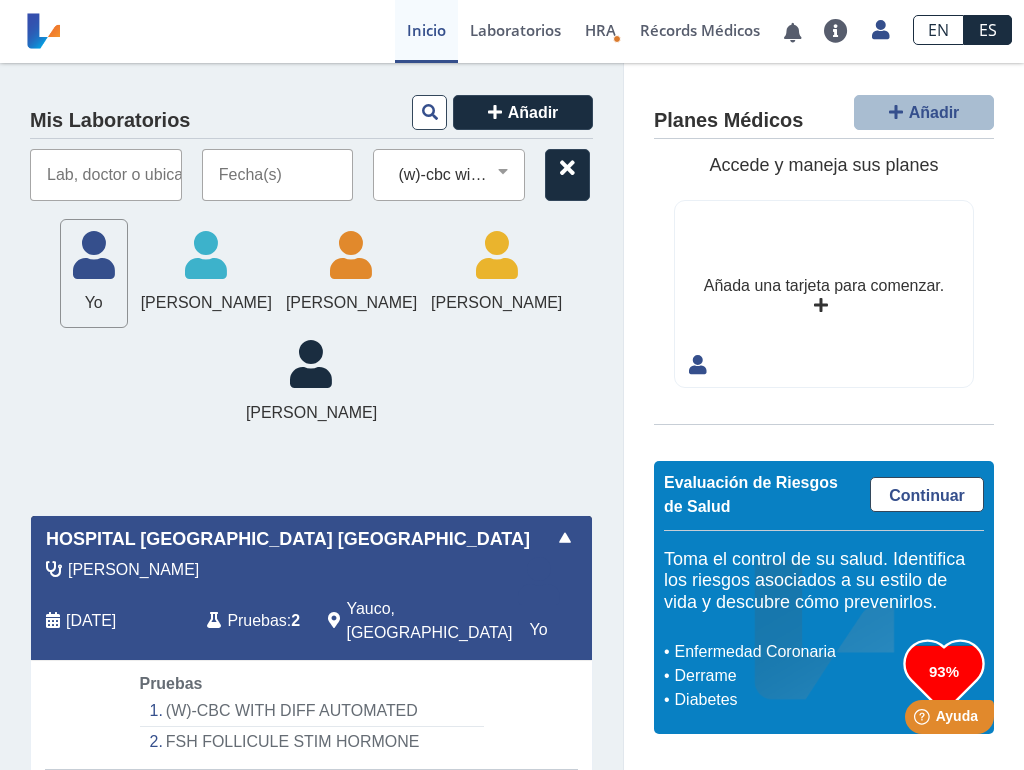click on "Yo   Yo" 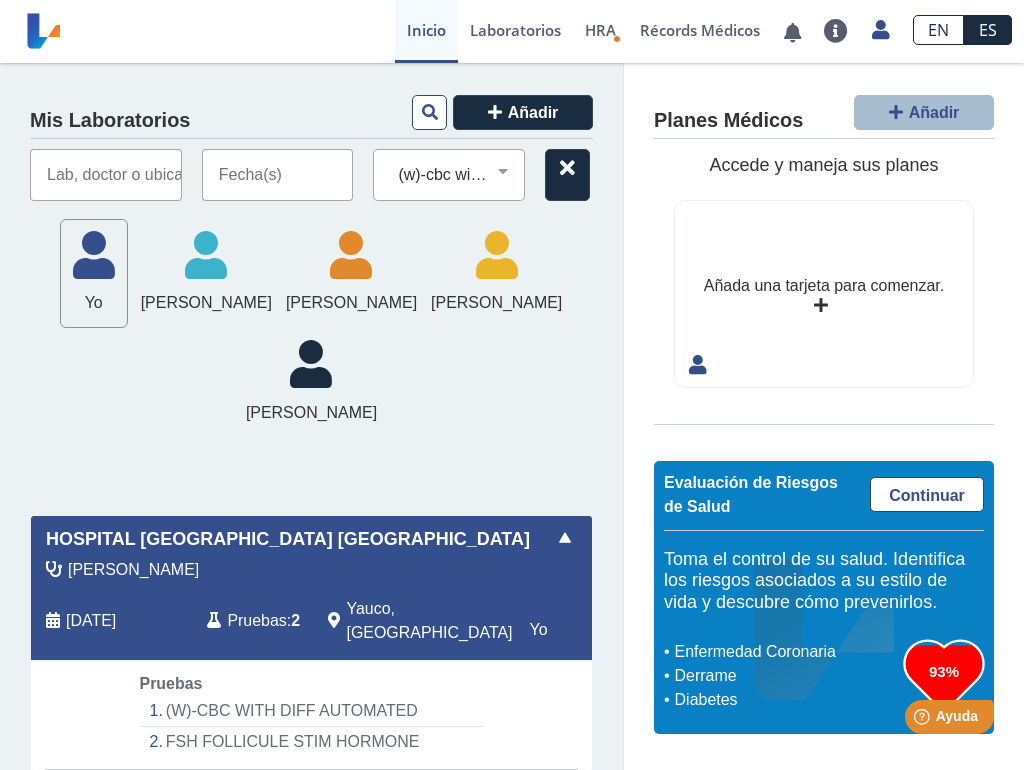 click on "[PERSON_NAME]" 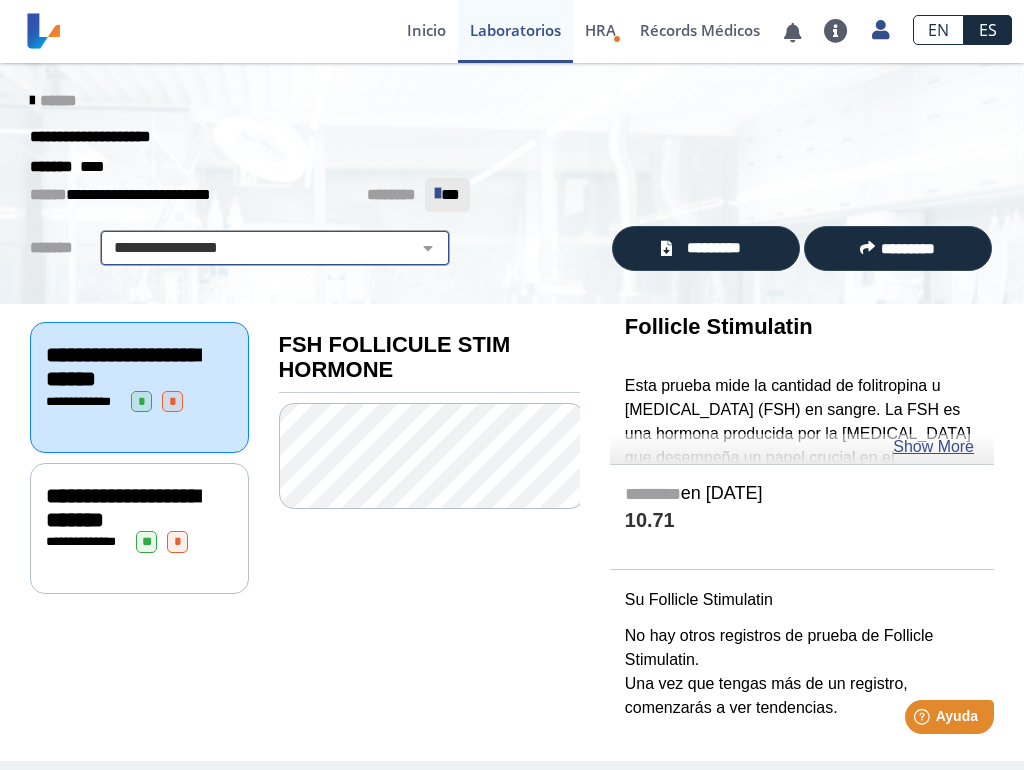 click on "**********" 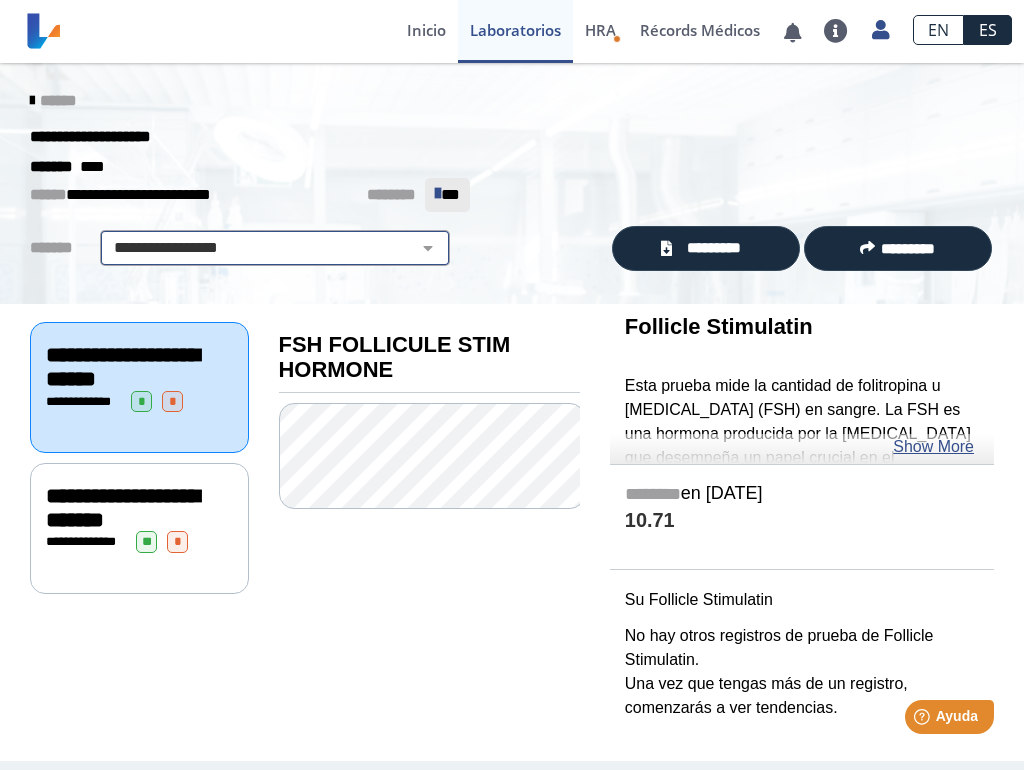click on "**********" 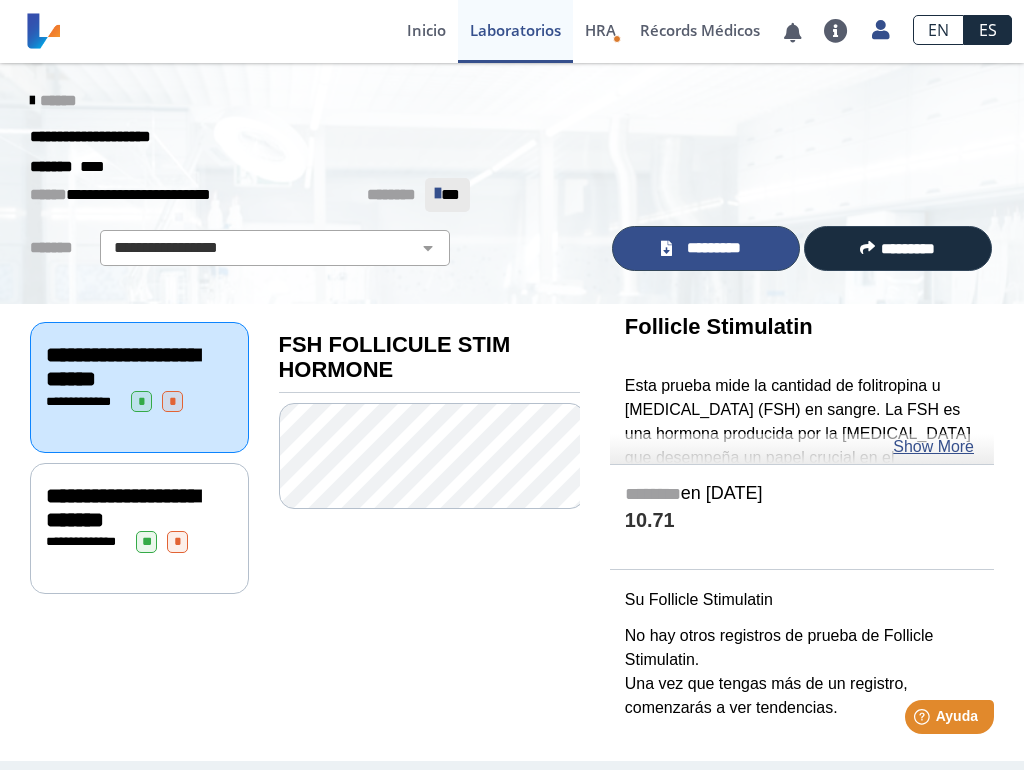 click on "*********" 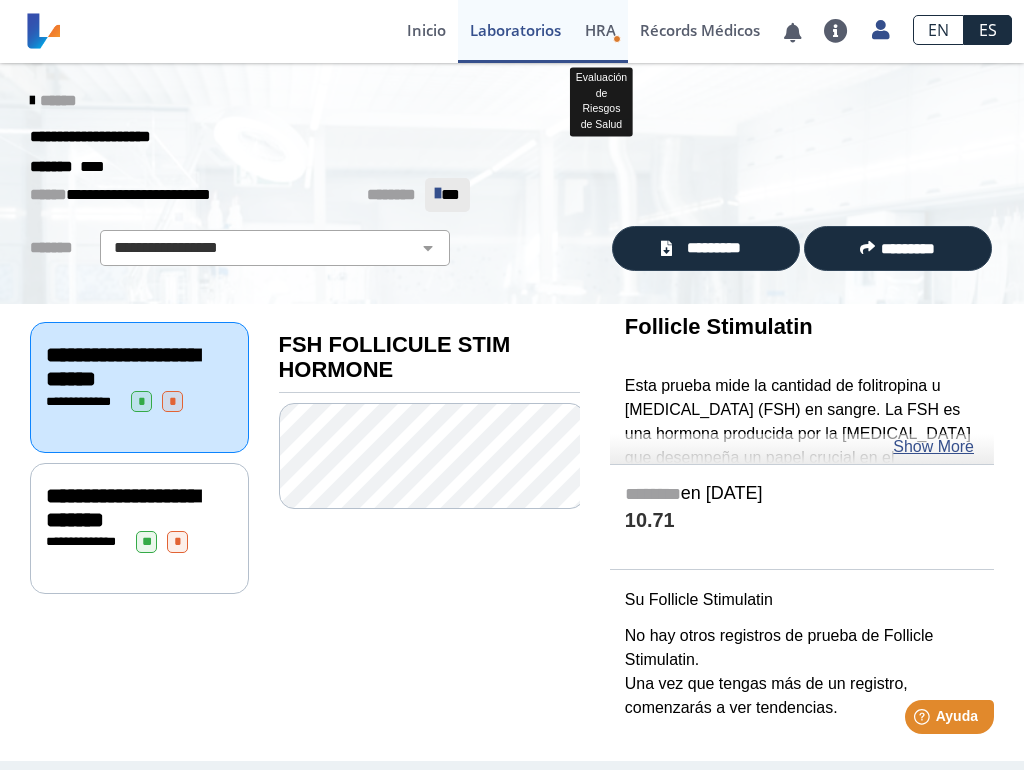 click on "HRA Evaluación de Riesgos de Salud" at bounding box center (600, 31) 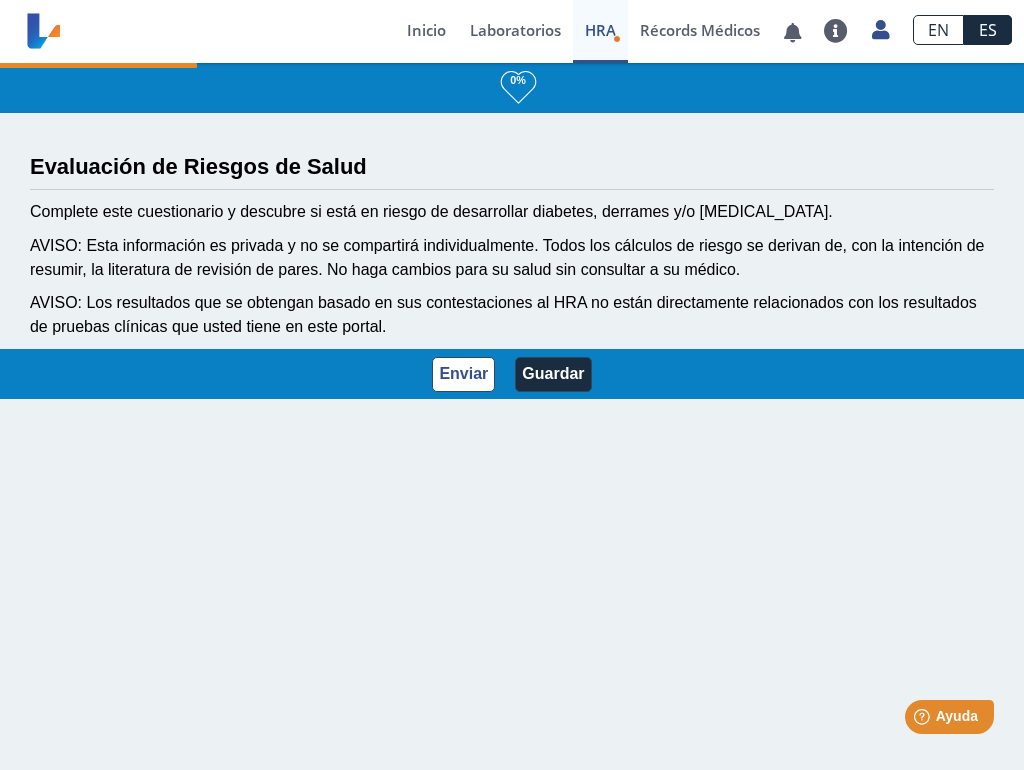 select on "2: 228" 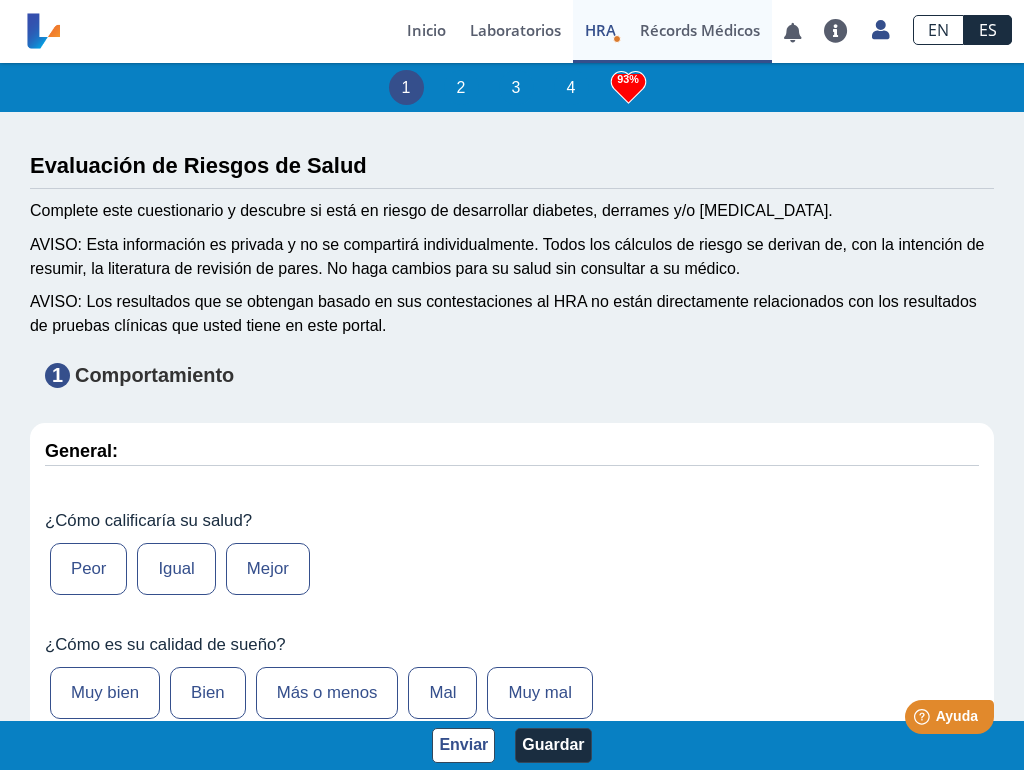 click on "Récords Médicos" at bounding box center (700, 31) 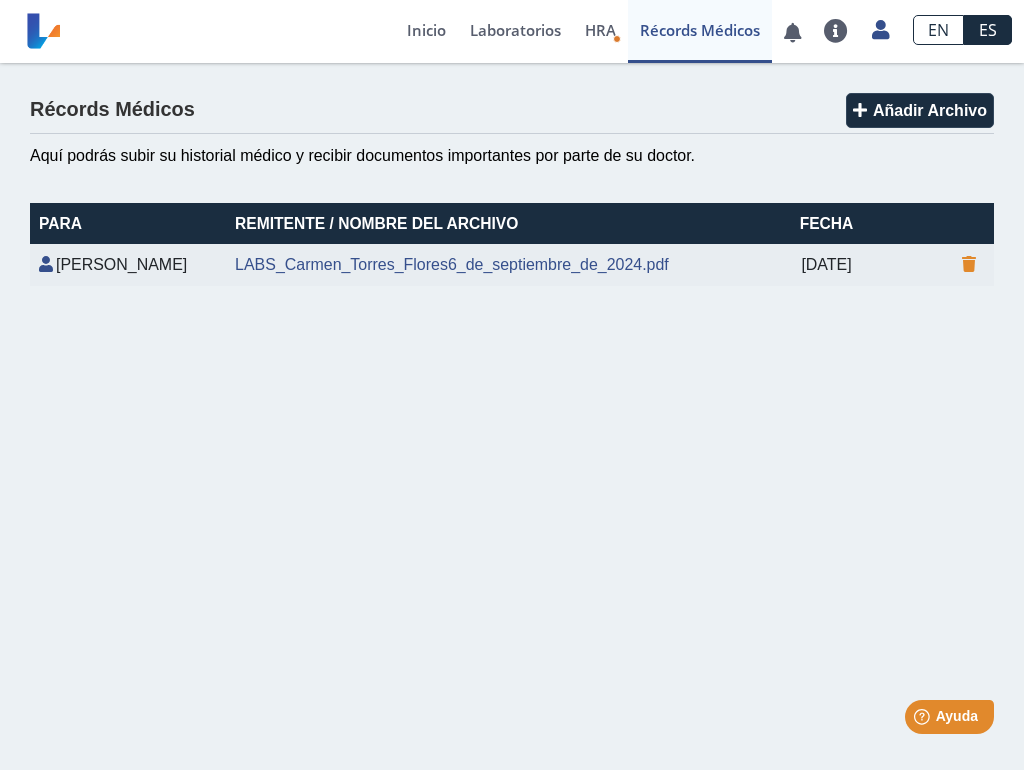 click on "Récords Médicos" at bounding box center [700, 31] 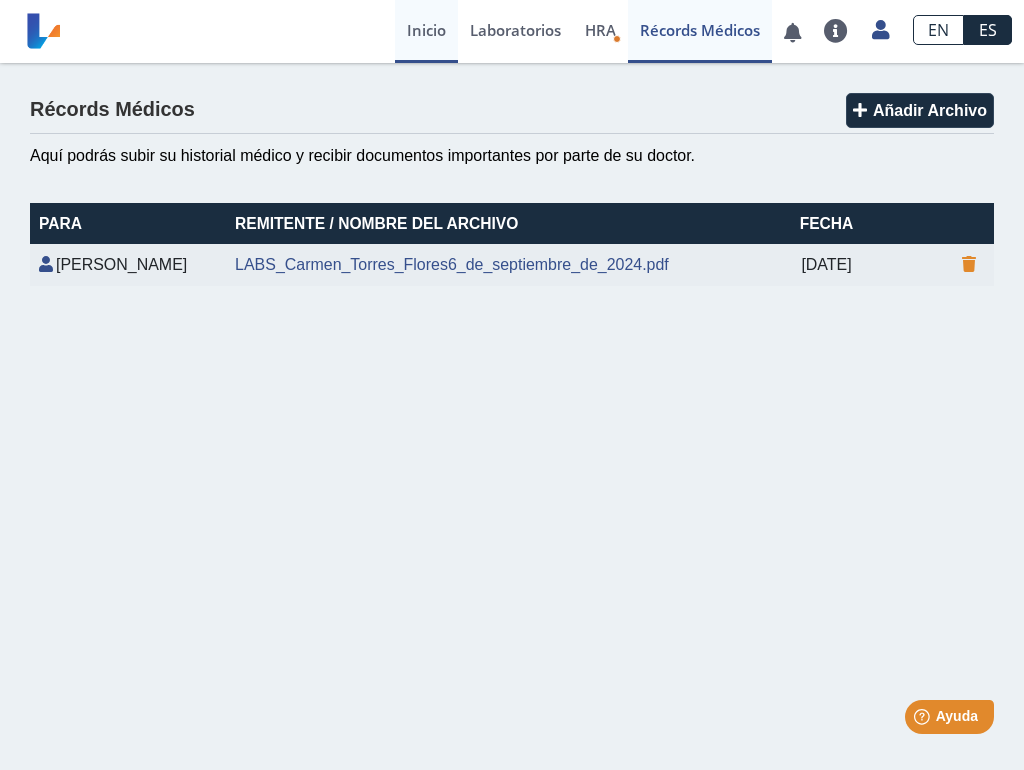 click on "Inicio" at bounding box center [426, 31] 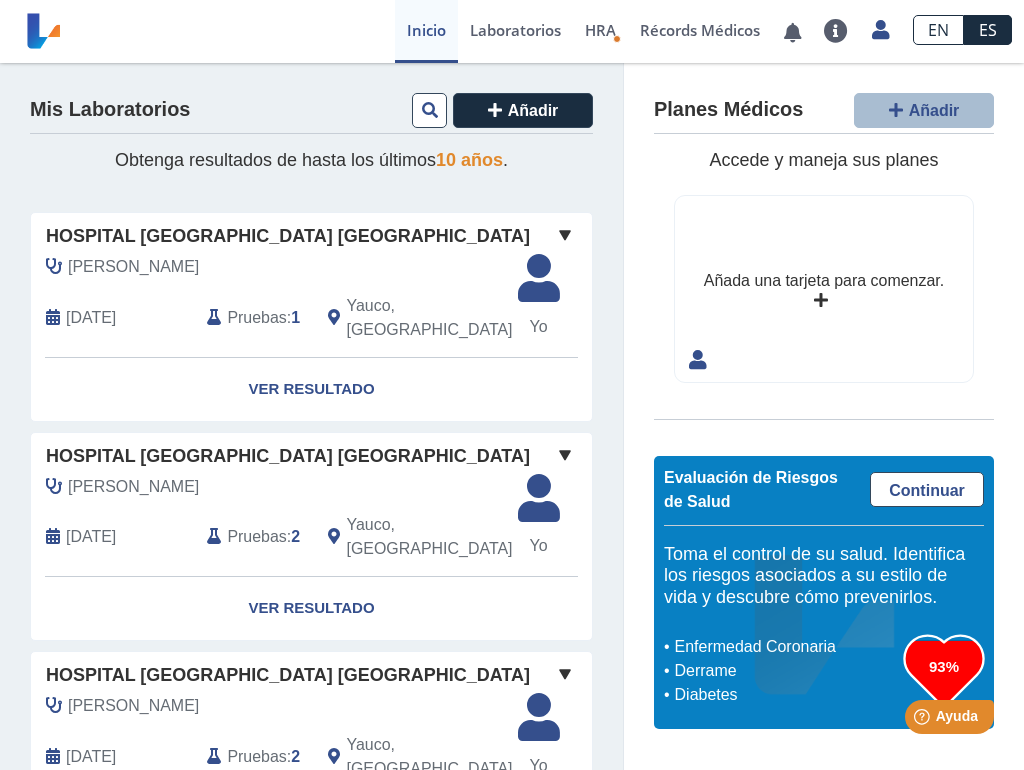 click on "Hospital [GEOGRAPHIC_DATA] [GEOGRAPHIC_DATA]" 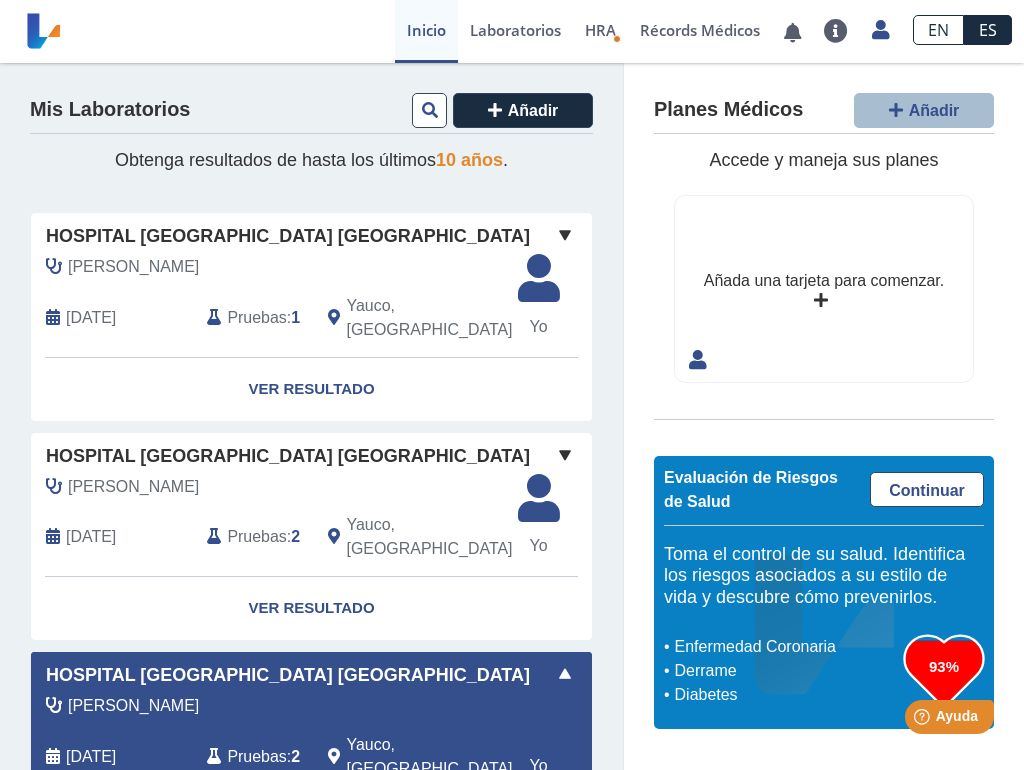 click on "Hospital [GEOGRAPHIC_DATA] [GEOGRAPHIC_DATA]" 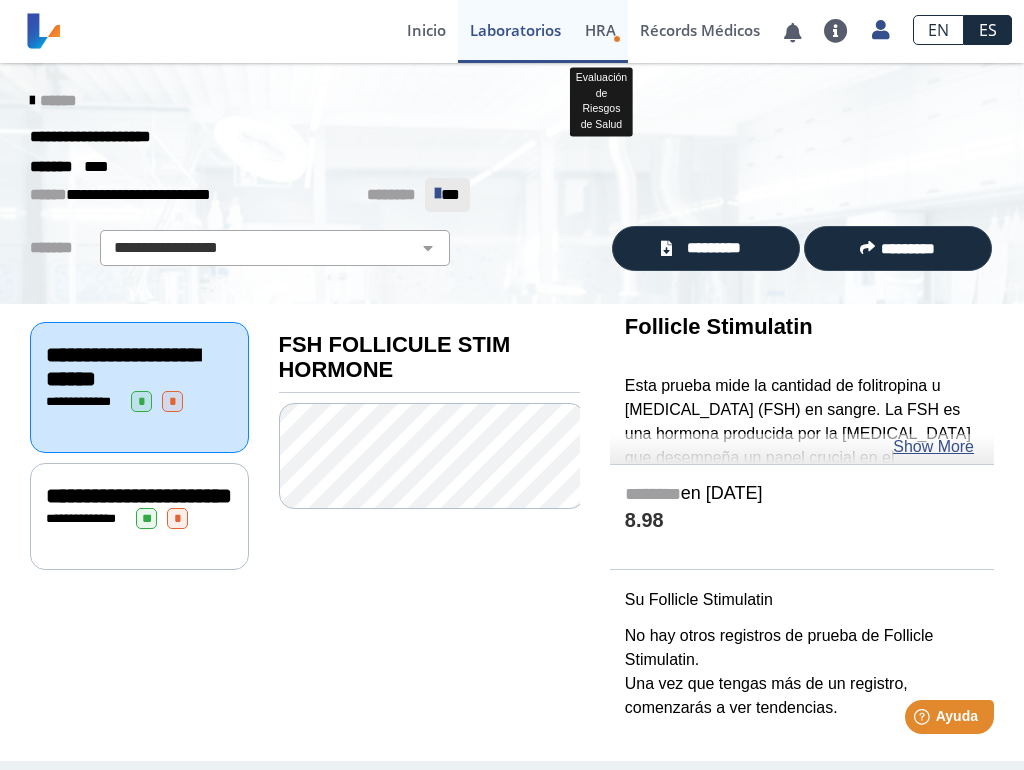 click on "HRA" at bounding box center (600, 30) 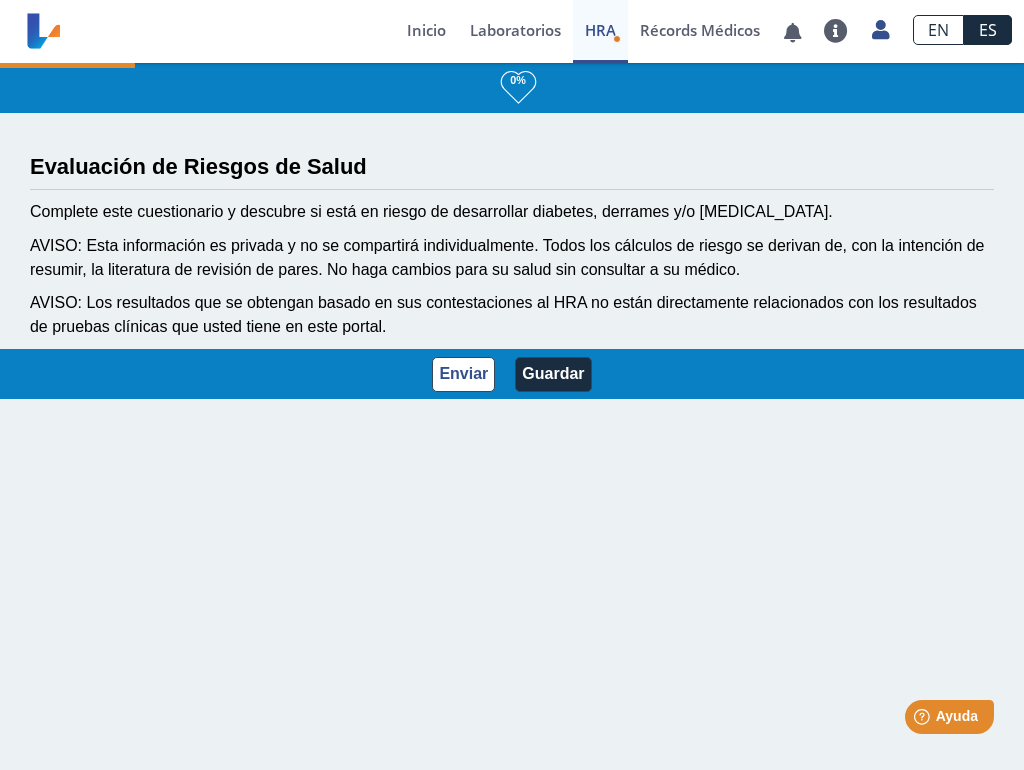 select on "2: 228" 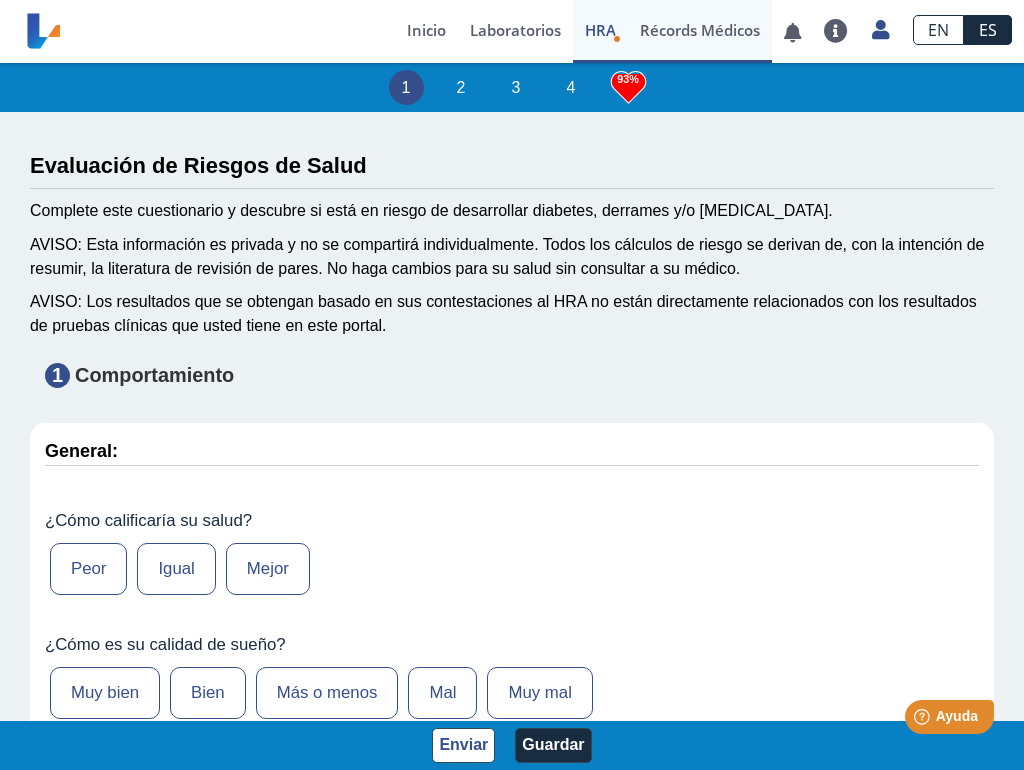 click on "Récords Médicos" at bounding box center (700, 31) 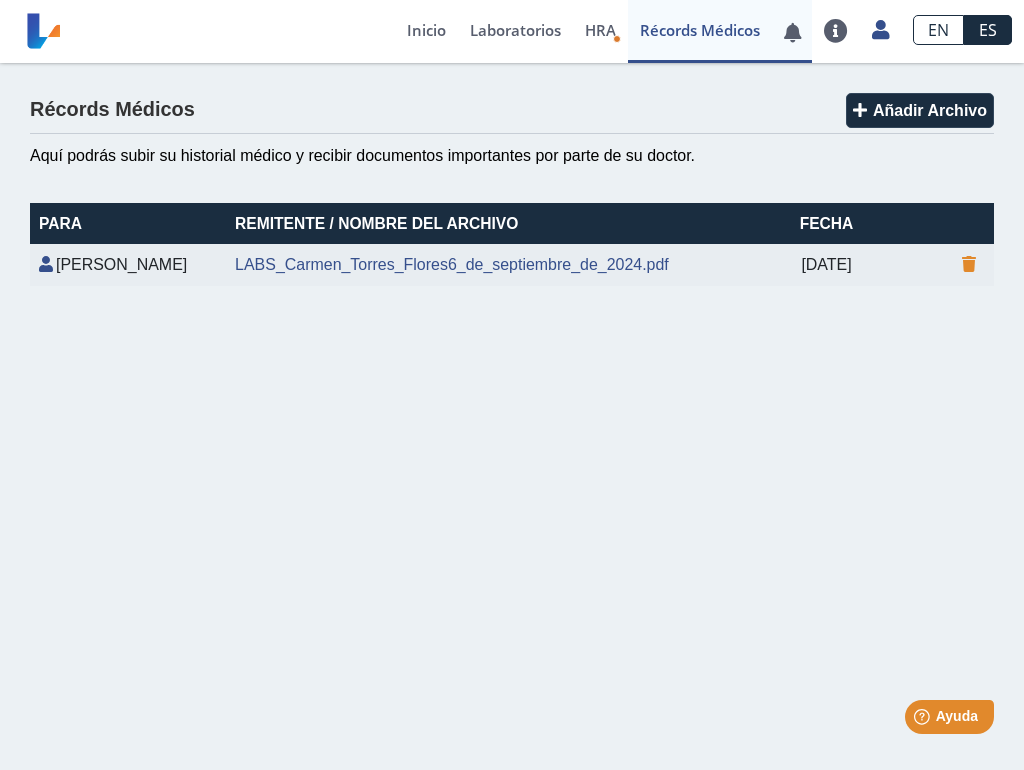 click at bounding box center (792, 32) 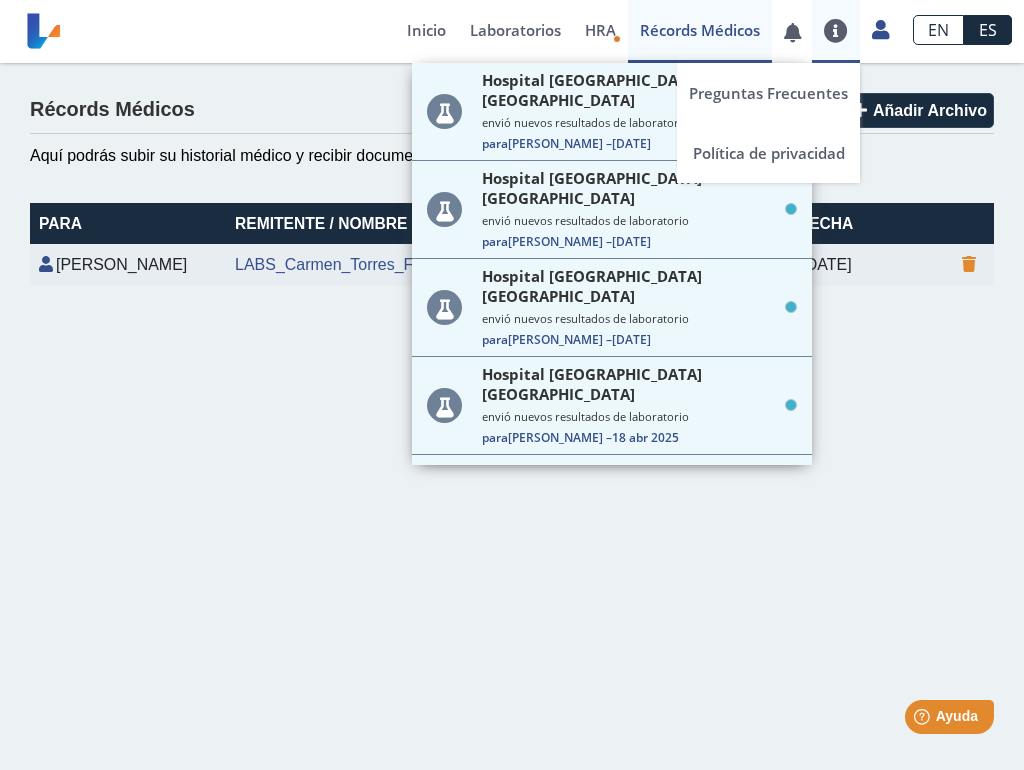 click on "Preguntas Frecuentes Política de privacidad" at bounding box center (836, 31) 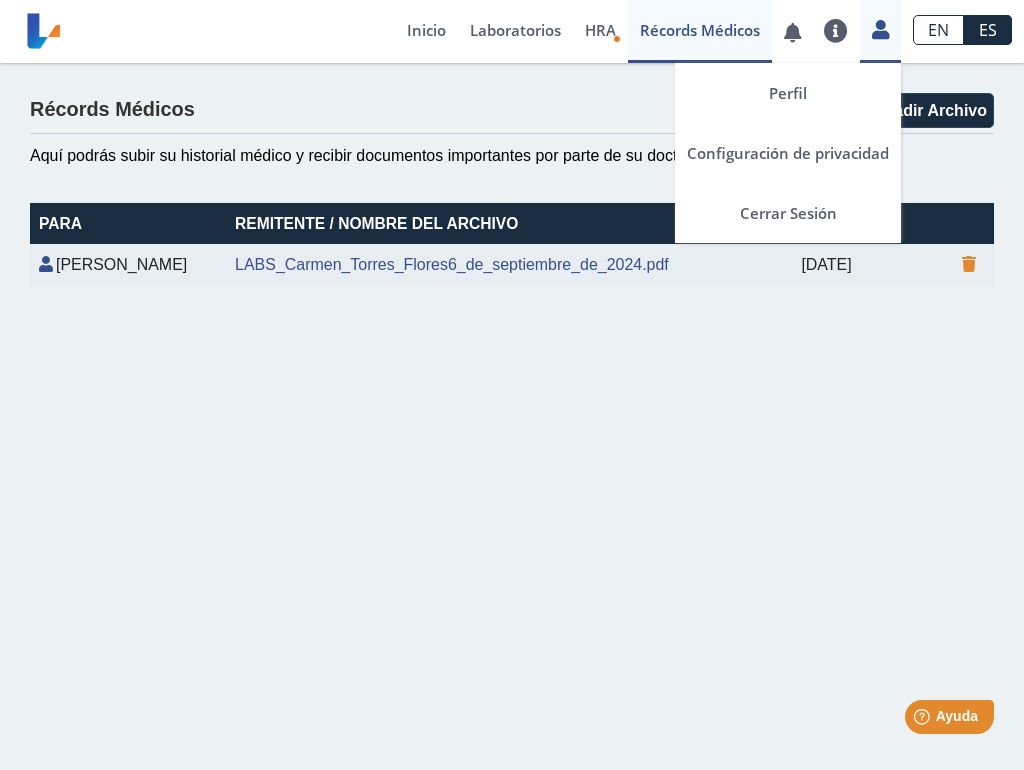 click on "Perfil Configuración de privacidad Cerrar Sesión" at bounding box center [880, 31] 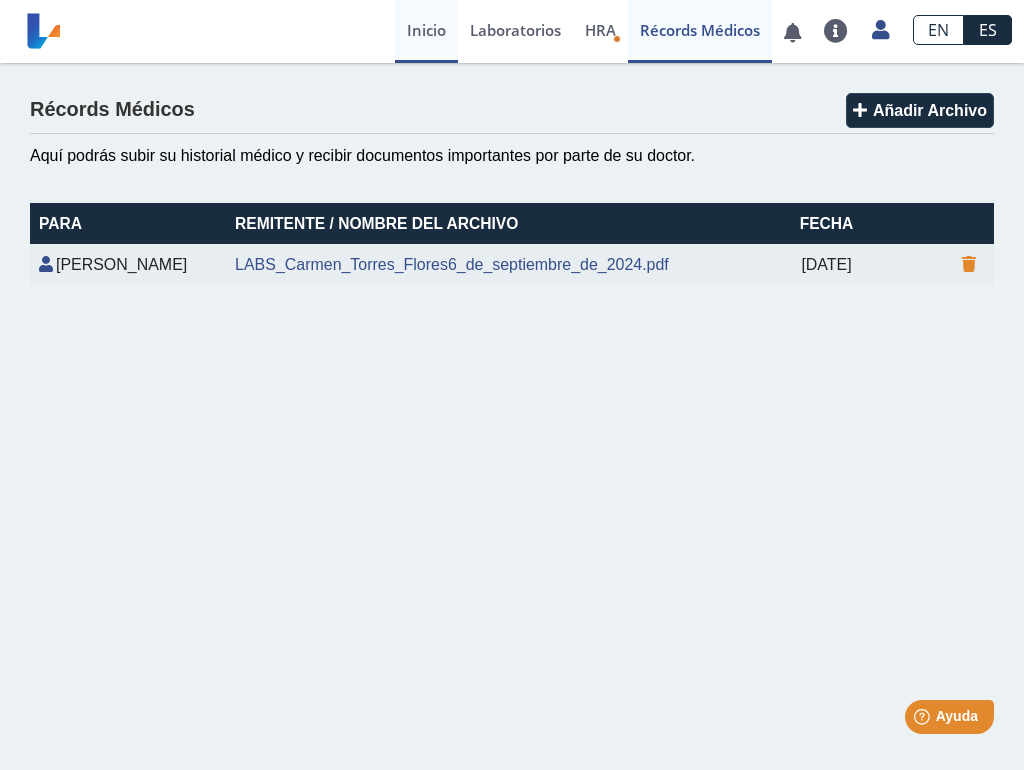 click on "Inicio" at bounding box center (426, 31) 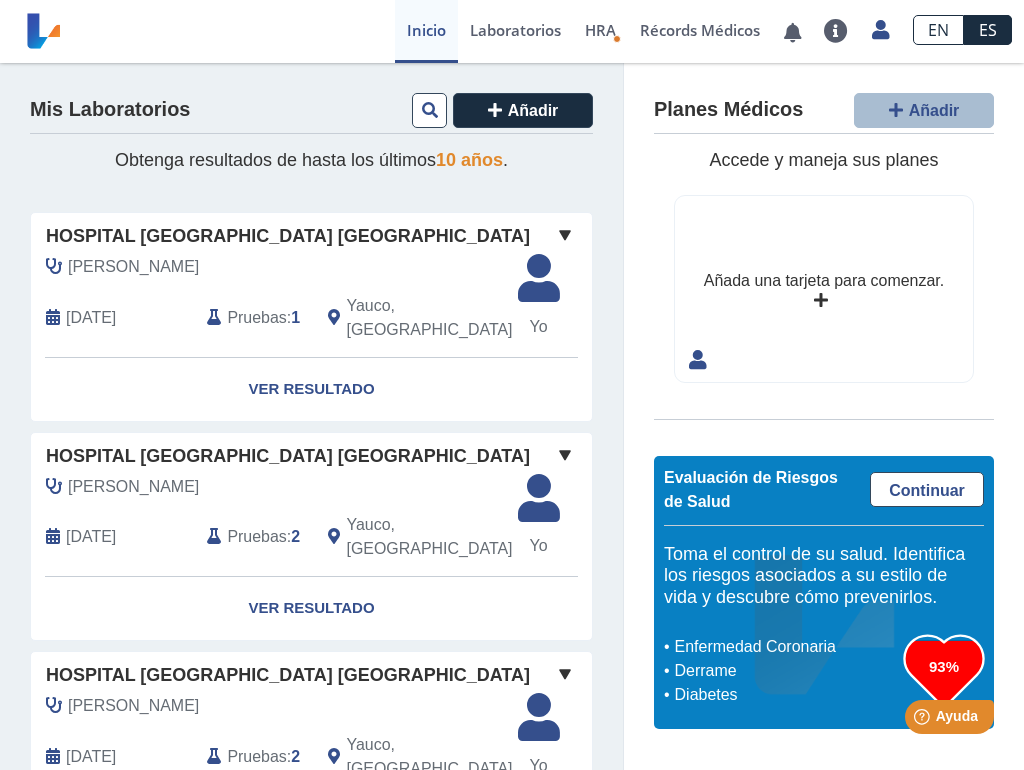 click on "Inicio" at bounding box center (426, 31) 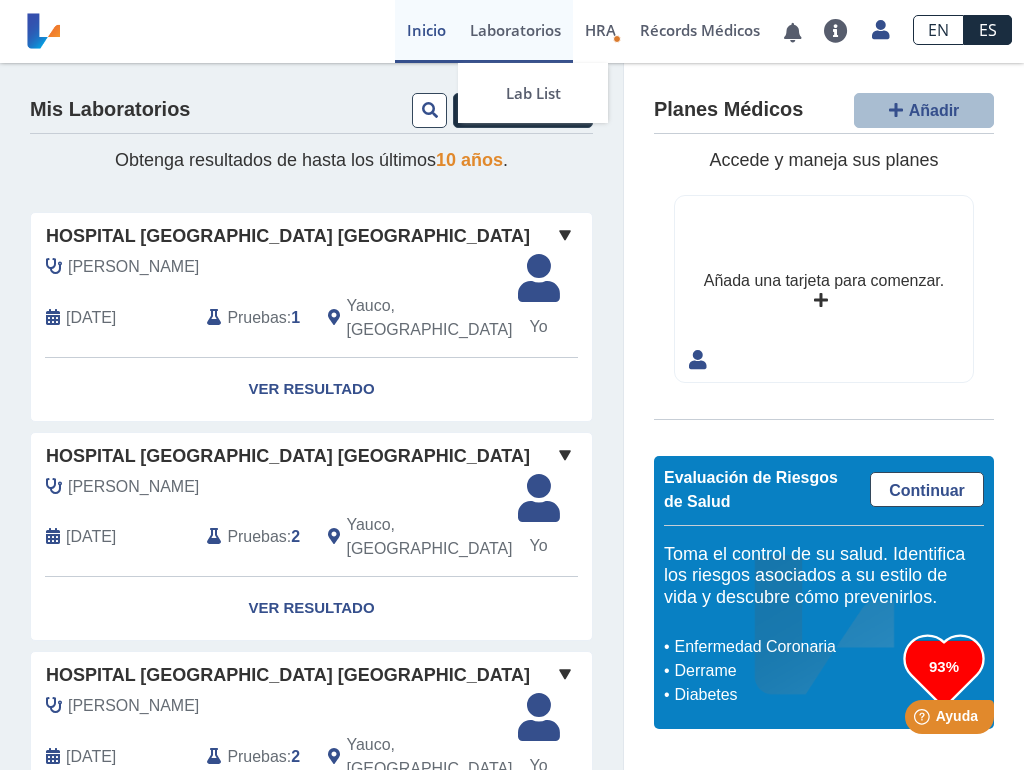 click on "Laboratorios" at bounding box center [515, 31] 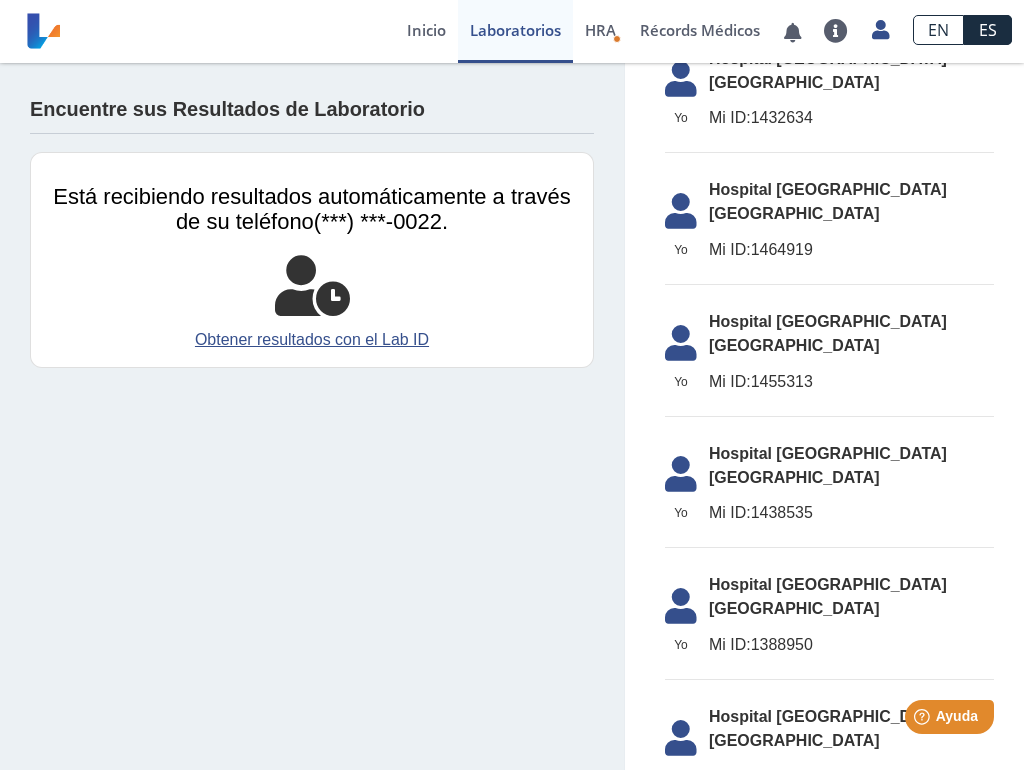 scroll, scrollTop: 773, scrollLeft: 0, axis: vertical 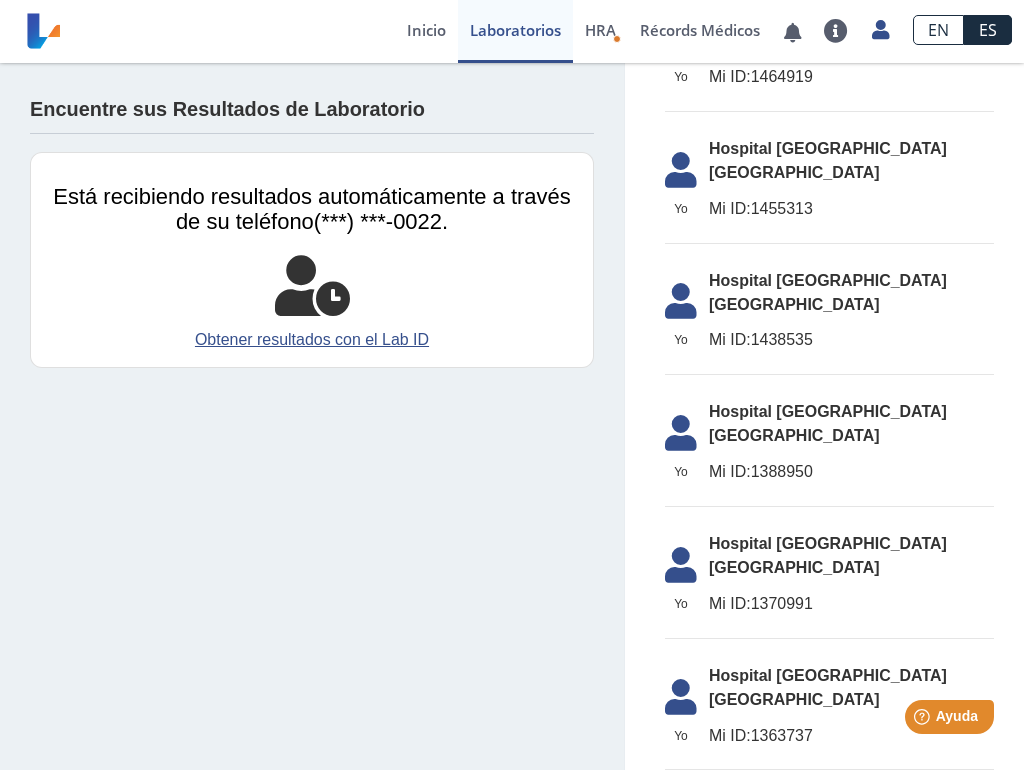 click 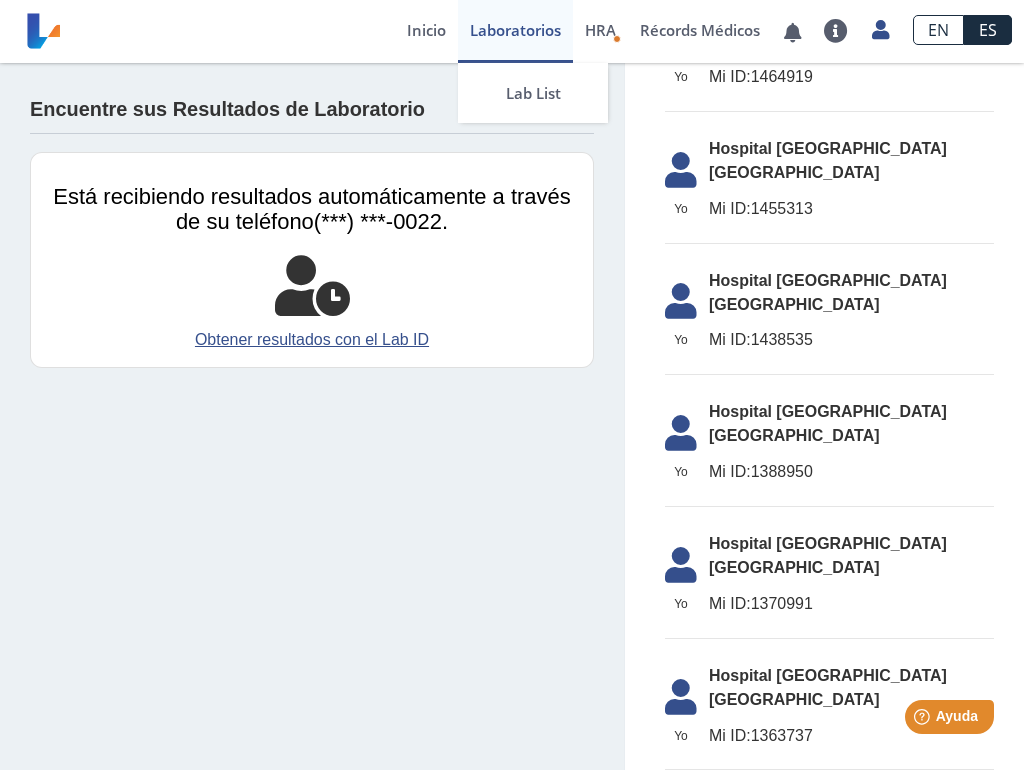 click on "Laboratorios" at bounding box center [515, 31] 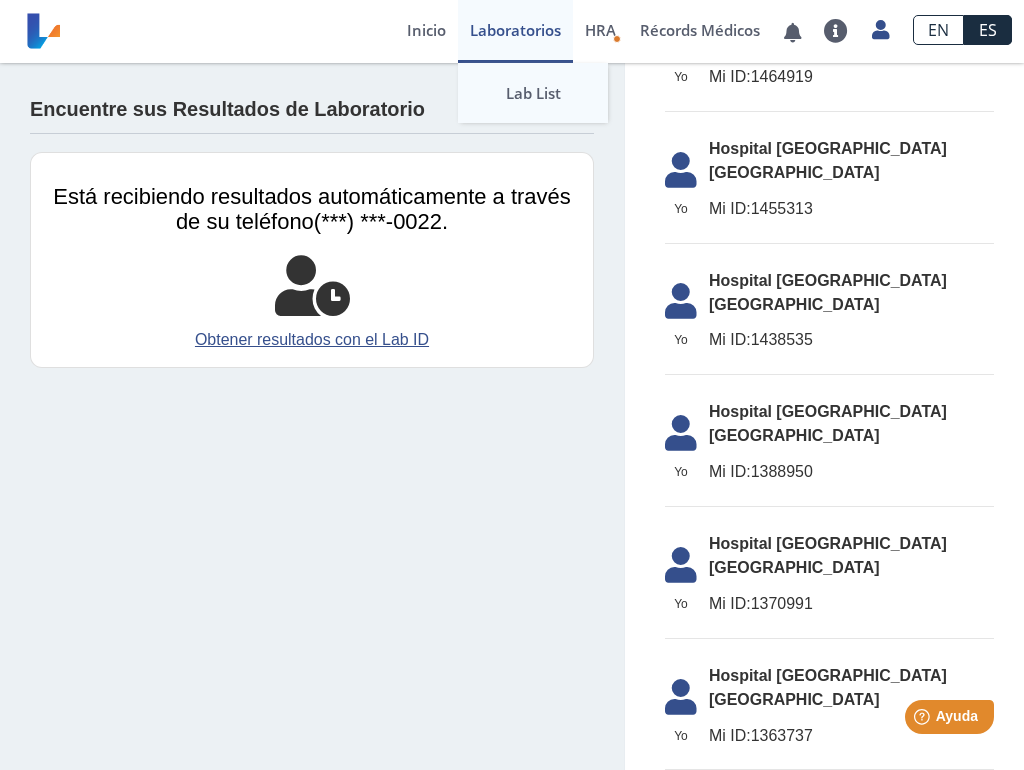 click on "Lab List" at bounding box center [533, 93] 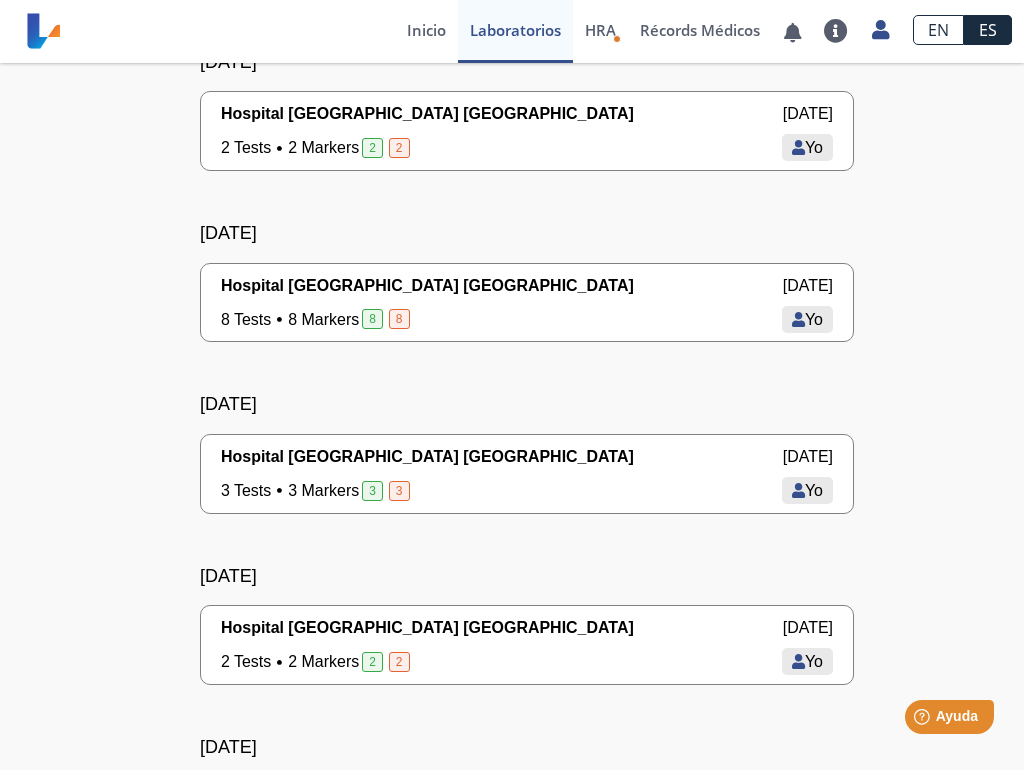 click on "Hospital [GEOGRAPHIC_DATA] [GEOGRAPHIC_DATA]" at bounding box center [427, 457] 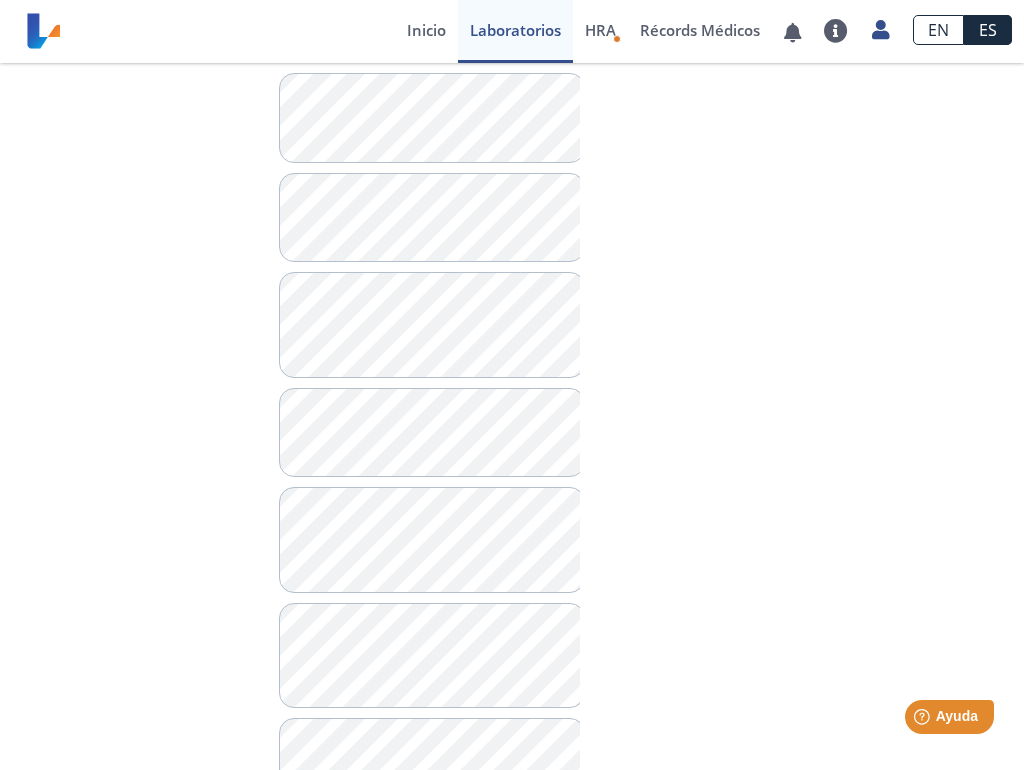 scroll, scrollTop: 884, scrollLeft: 0, axis: vertical 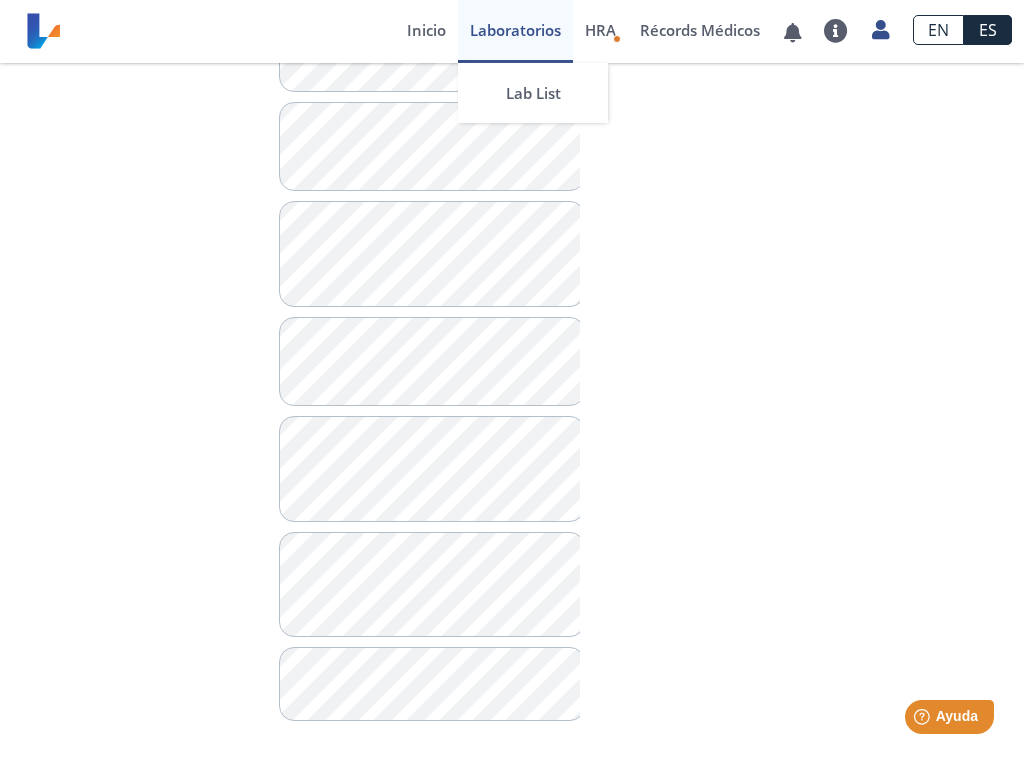 click on "Laboratorios" at bounding box center (515, 31) 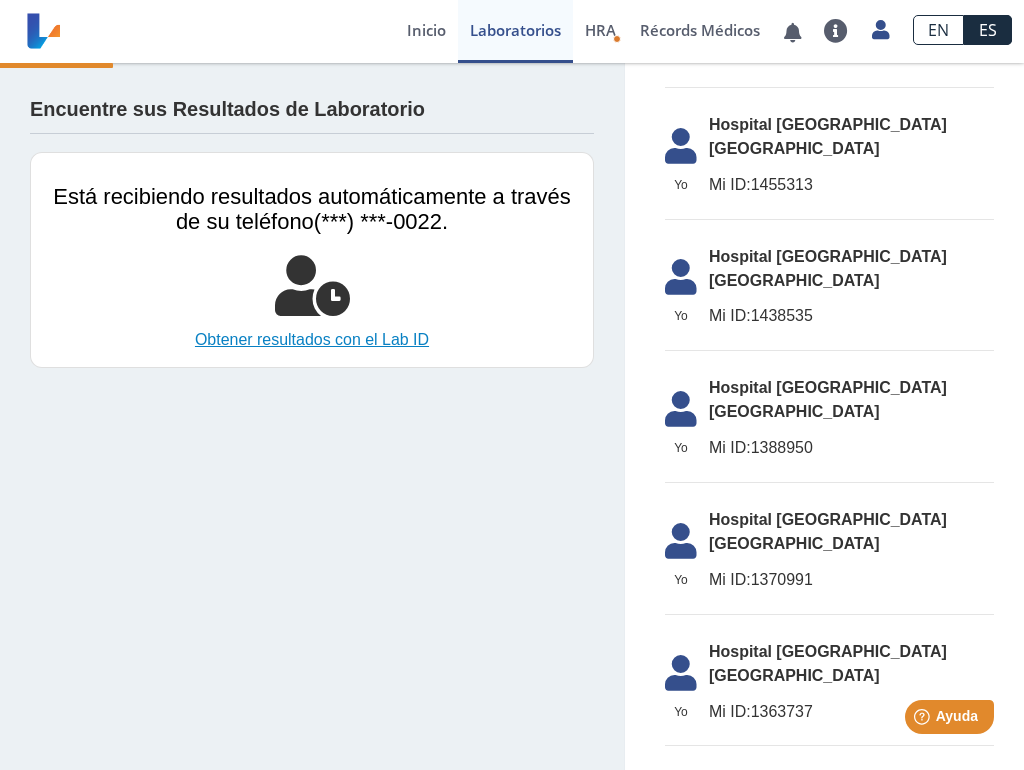 click on "Obtener resultados con el Lab ID" 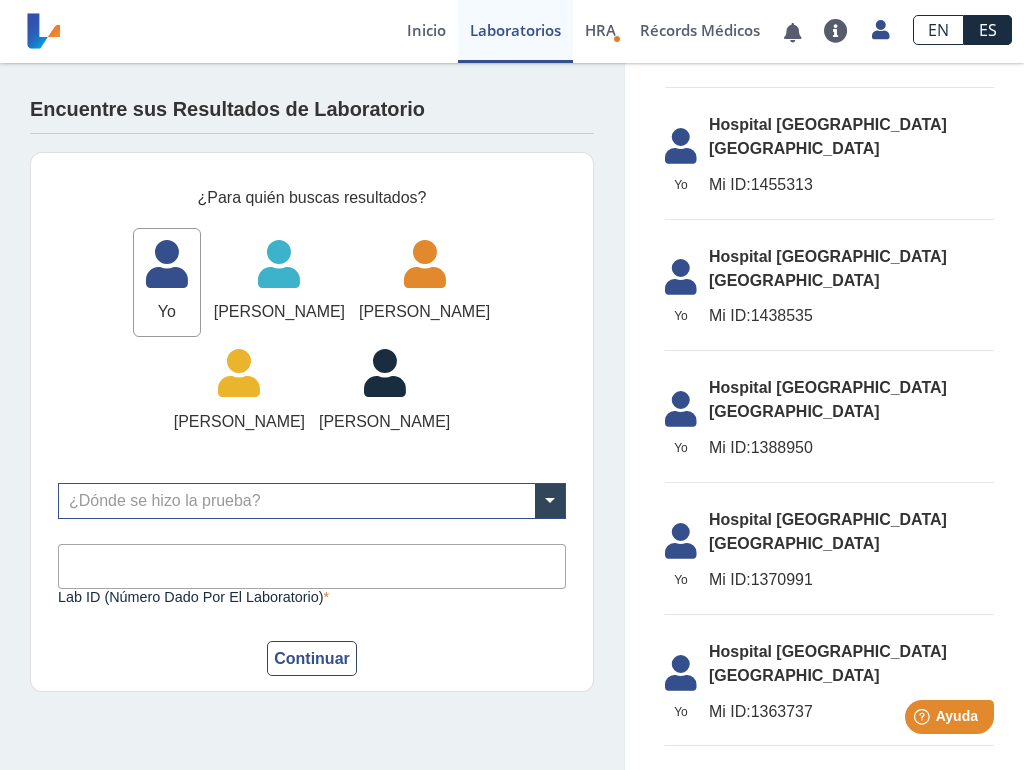click 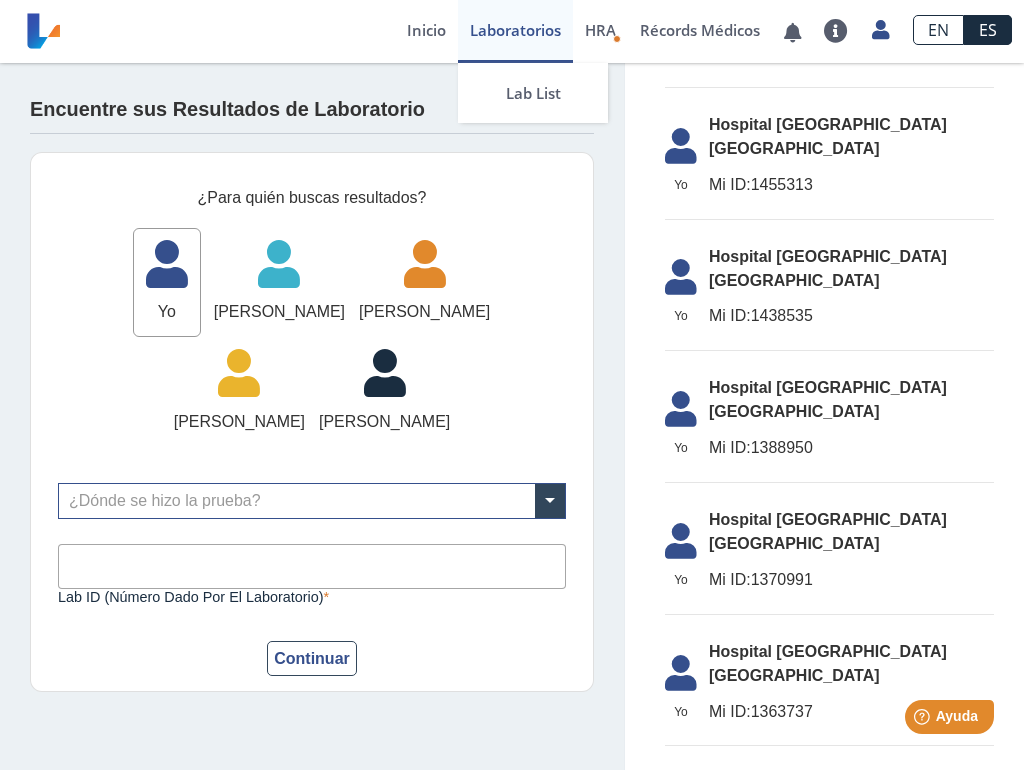 click on "Laboratorios" at bounding box center [515, 31] 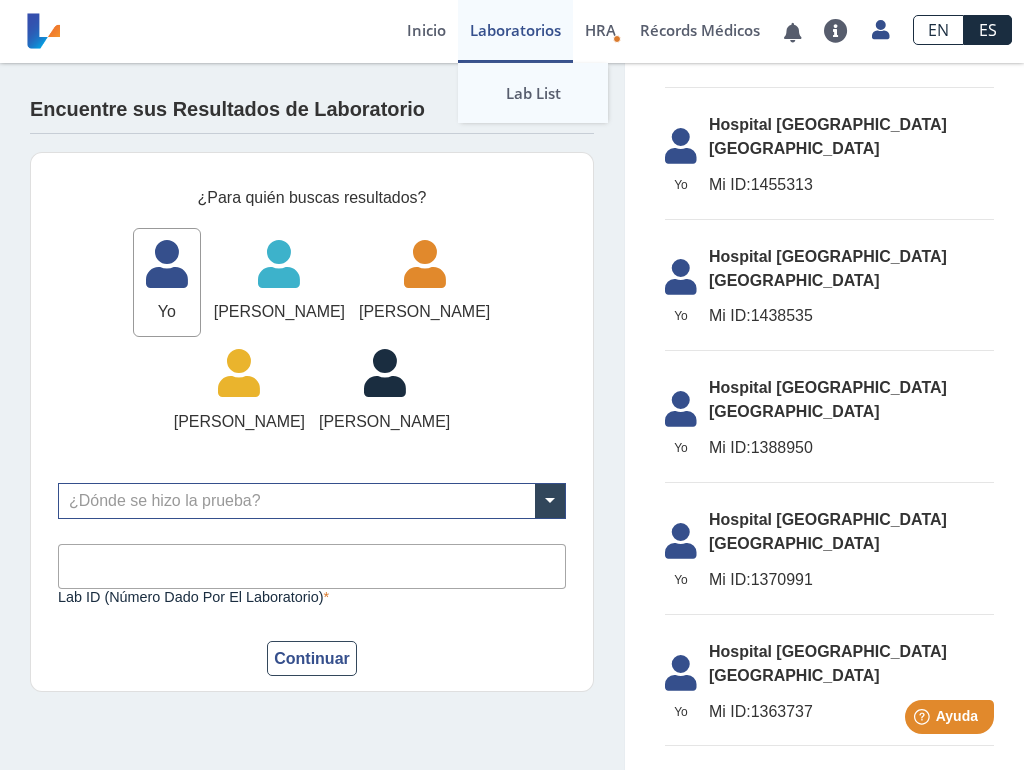 click on "Lab List" at bounding box center (533, 93) 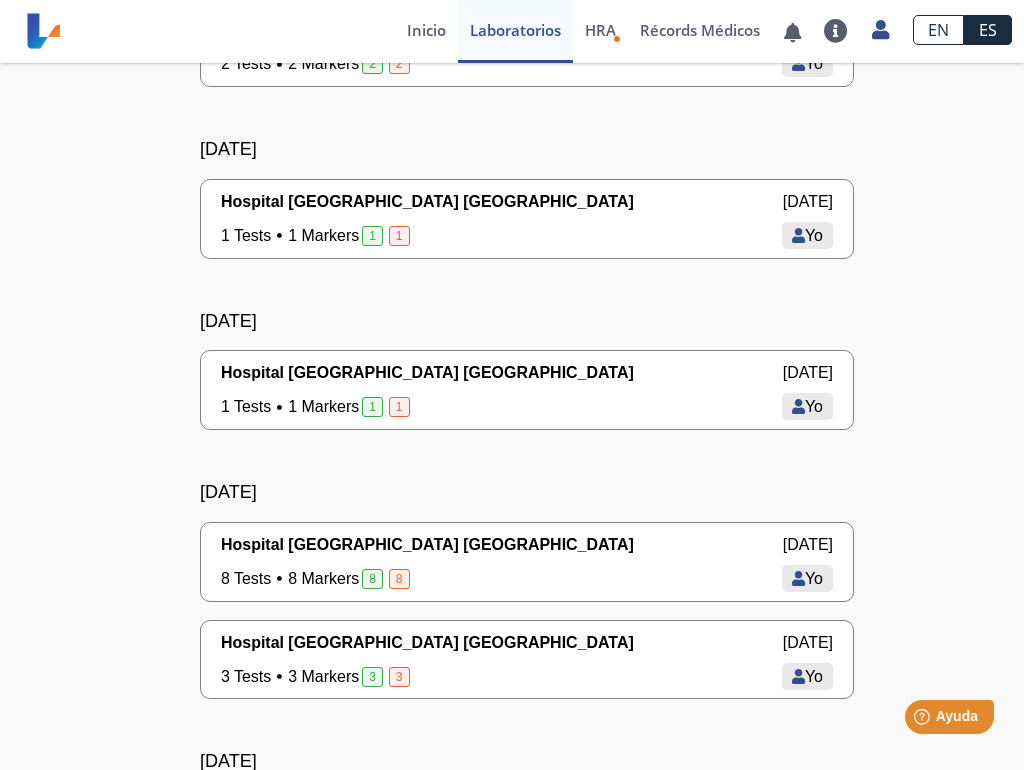 scroll, scrollTop: 1397, scrollLeft: 0, axis: vertical 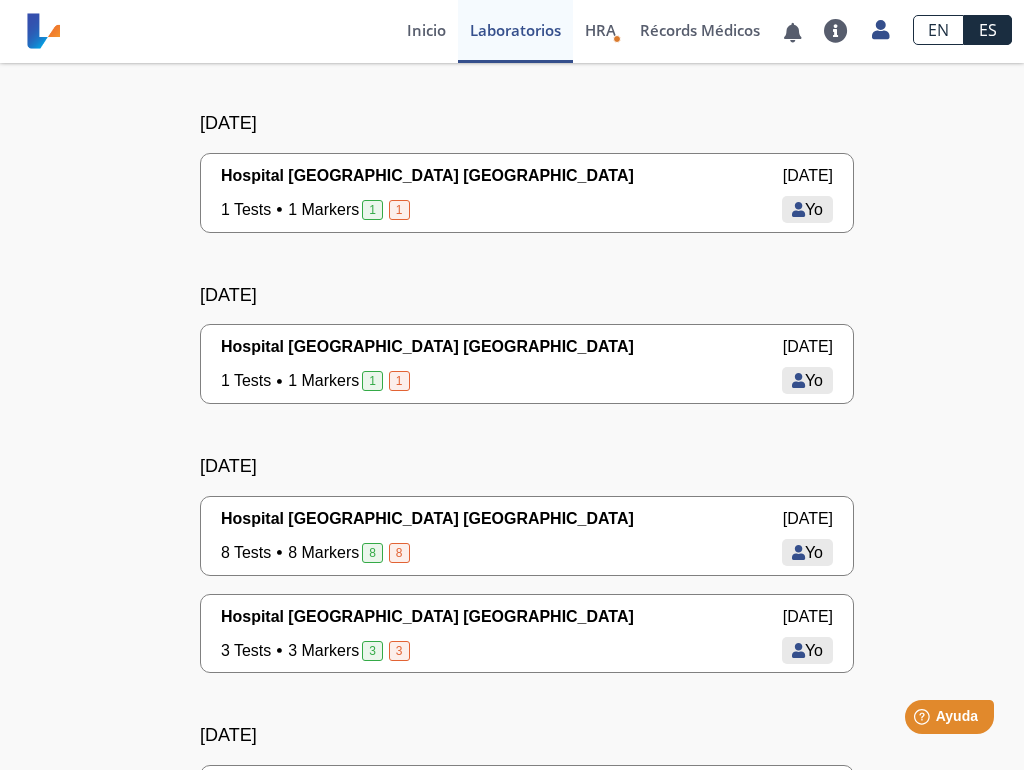 drag, startPoint x: 312, startPoint y: 502, endPoint x: 303, endPoint y: 495, distance: 11.401754 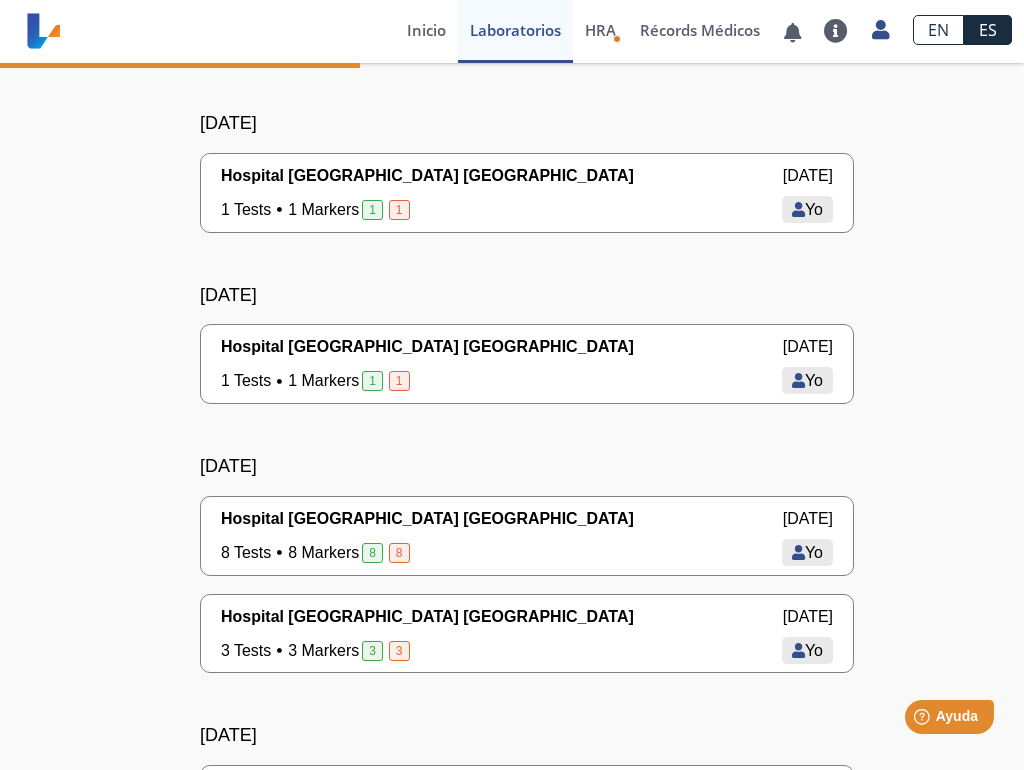 click on "Hospital [GEOGRAPHIC_DATA] [GEOGRAPHIC_DATA]" at bounding box center [427, 519] 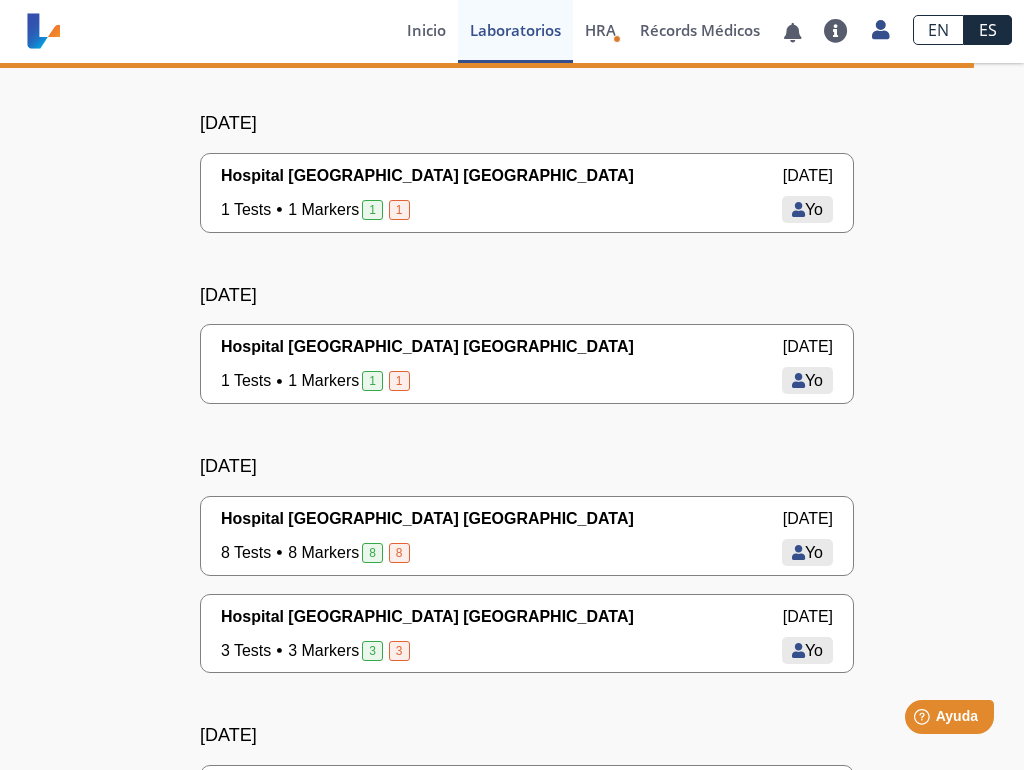 drag, startPoint x: 224, startPoint y: 712, endPoint x: 244, endPoint y: 759, distance: 51.078373 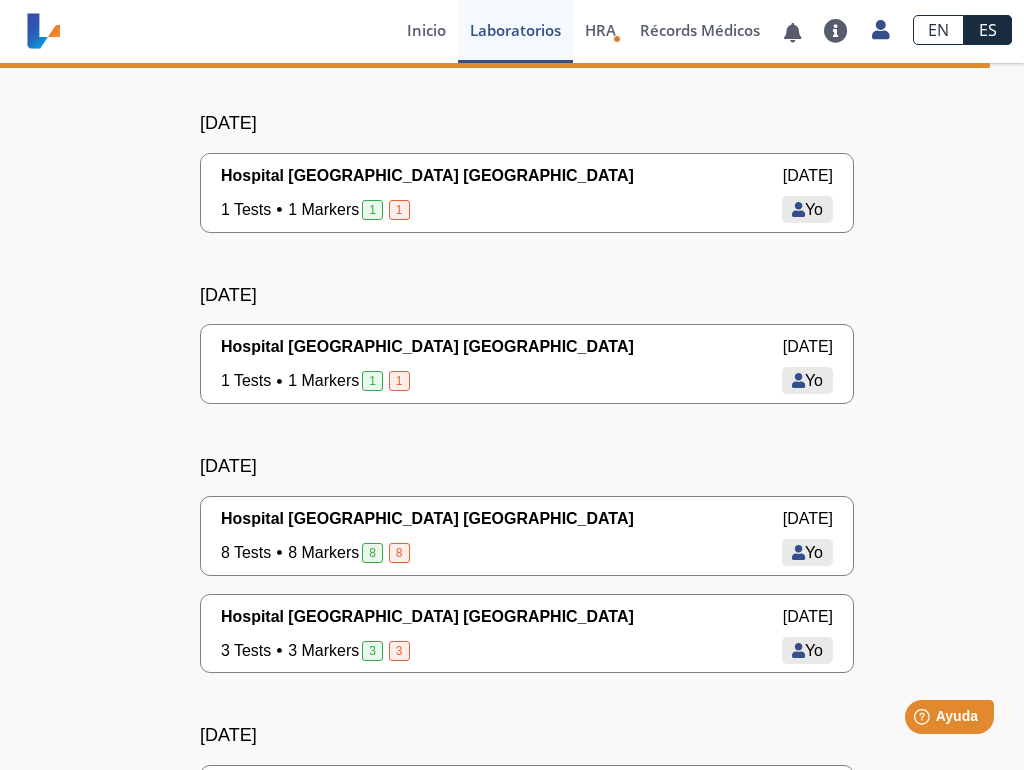 click on "Hospital [GEOGRAPHIC_DATA] [GEOGRAPHIC_DATA]" at bounding box center [427, 788] 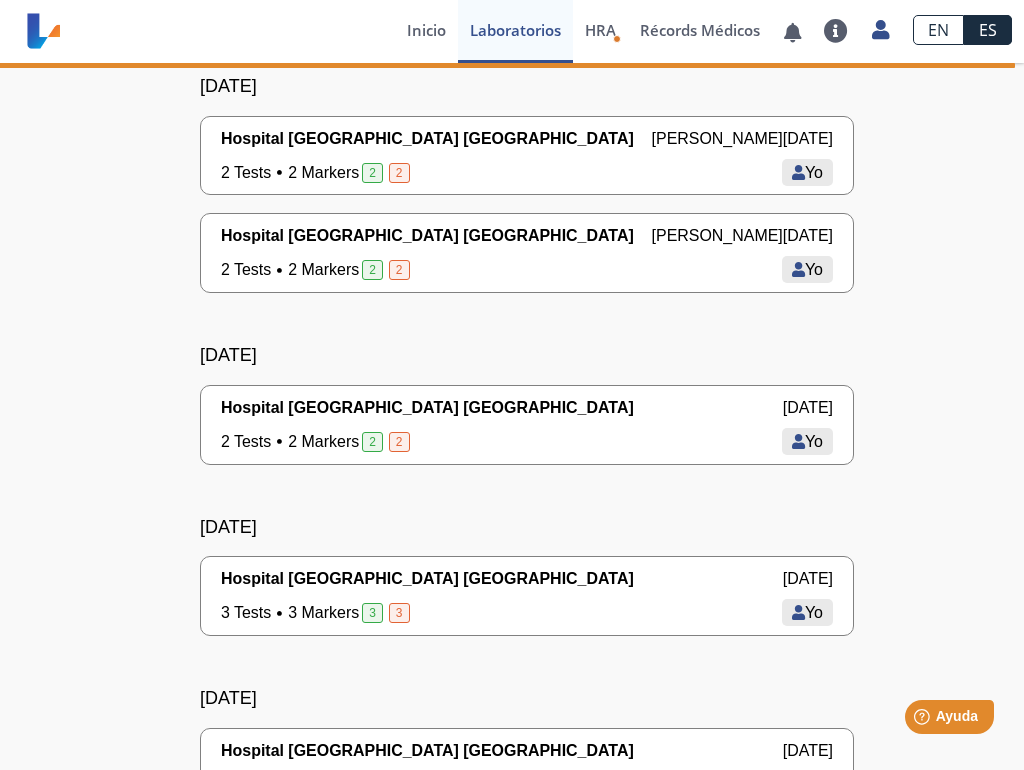 click on "July 2025 Hospital Pavia Yauco Jul 14, 2025   1 Tests   1 Markers  1 1  Yo   Yo  May 2025 Hospital Pavia Yauco May 9, 2025   2 Tests   2 Markers  2 2  Yo   Yo  April 2025 Hospital Pavia Yauco Apr 16, 2025   2 Tests   2 Markers  2 2  Yo   Yo  March 2025 Hospital Pavia Yauco Mar 12, 2025   2 Tests   2 Markers  2 2  Yo   Yo  February 2025 Hospital Pavia Yauco Feb 28, 2025   8 Tests   8 Markers  8 8  Yo   Yo  November 2024 Hospital Pavia Yauco Nov 18, 2024   3 Tests   3 Markers  3 3  Yo   Yo  January 2024 Hospital Pavia Yauco Oct 9, 2024   2 Tests   2 Markers  2 2  Yo   Yo  September 2024 Hospital Pavia Yauco Sep 23, 2024   1 Tests   1 Markers  1 1  Yo   Yo  August 2024 Hospital Pavia Yauco Aug 9, 2024   1 Tests   1 Markers  1 1  Yo   Yo  July 2024 Hospital Pavia Yauco Jul 19, 2024   8 Tests   8 Markers  8 8  Yo   Yo  Hospital Pavia Yauco Jul 15, 2024   3 Tests   3 Markers  3 3  Yo   Yo  May 2024 Hospital Pavia Yauco May 22, 2024   2 Tests   2 Markers  2 2  Yo   Yo  Hospital Pavia Yauco May 6, 2024   2 Tests  2 2" 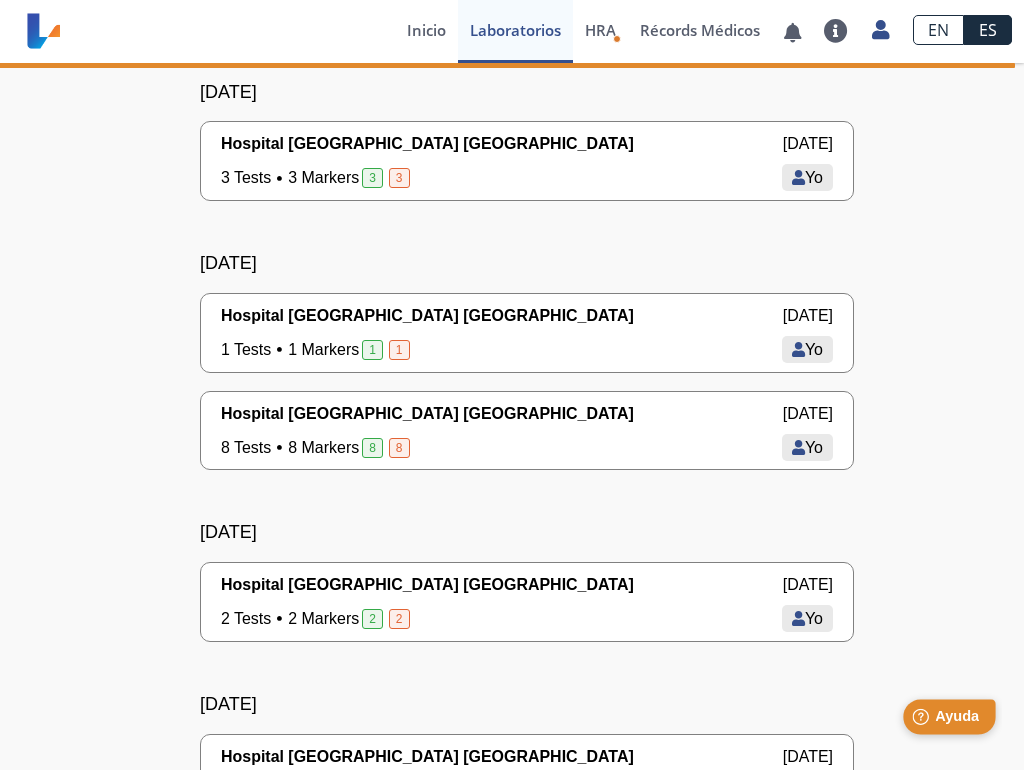 scroll, scrollTop: 3060, scrollLeft: 0, axis: vertical 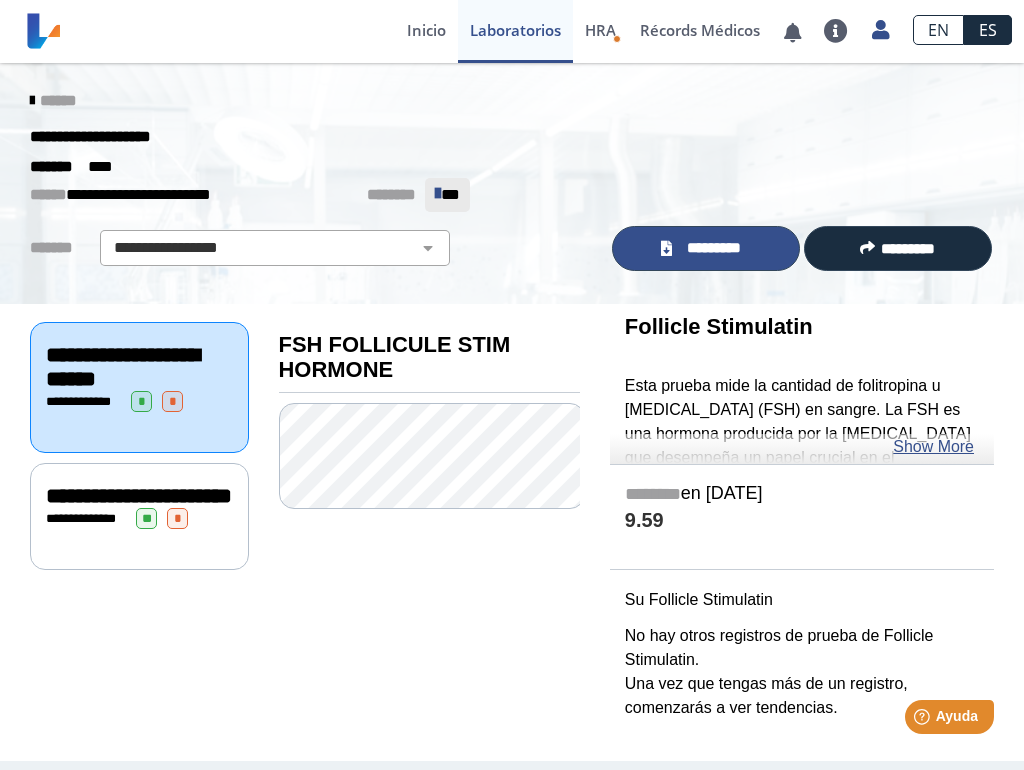drag, startPoint x: 270, startPoint y: 360, endPoint x: 665, endPoint y: 249, distance: 410.2999 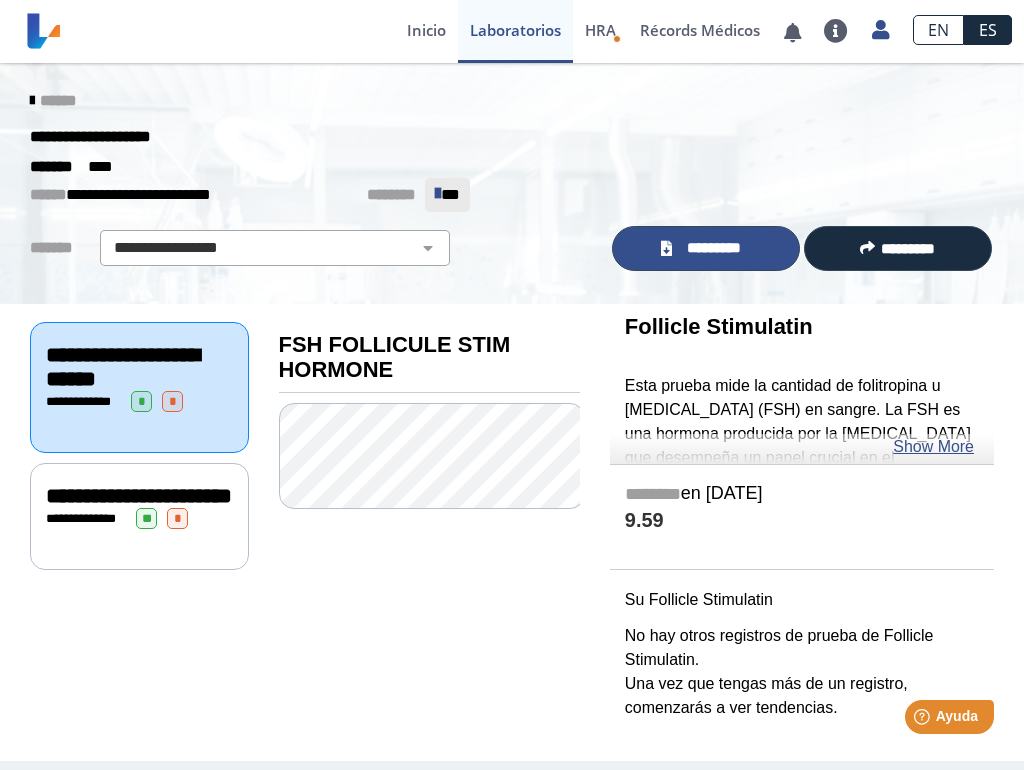 click 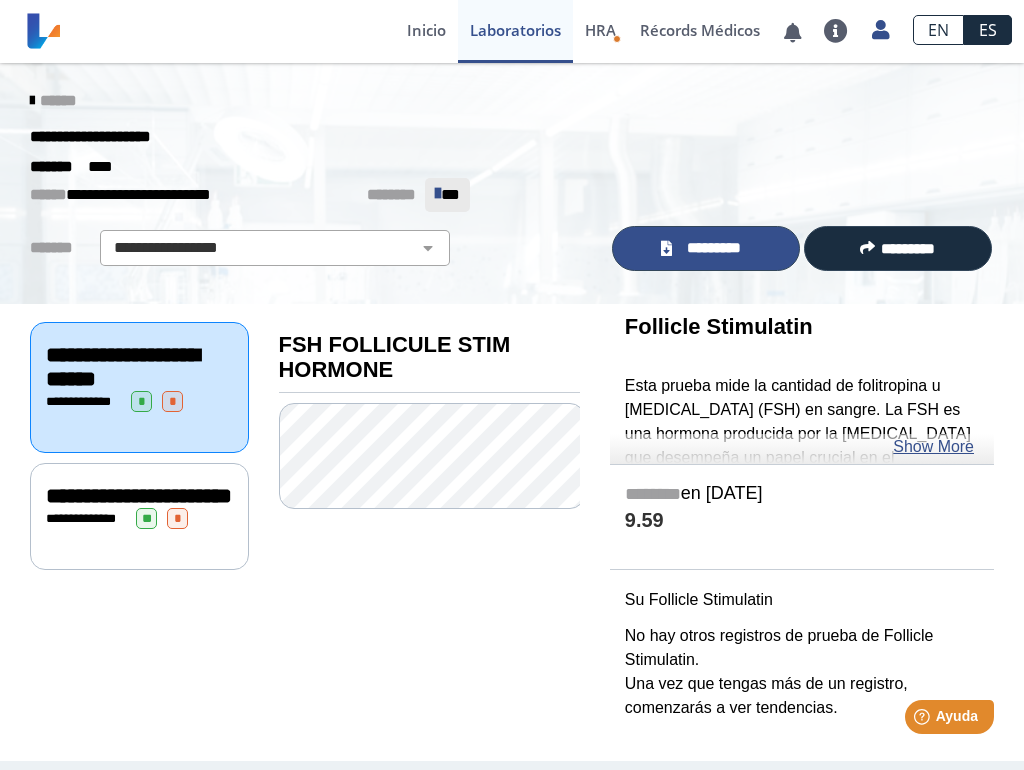 drag, startPoint x: 665, startPoint y: 249, endPoint x: 653, endPoint y: 91, distance: 158.45505 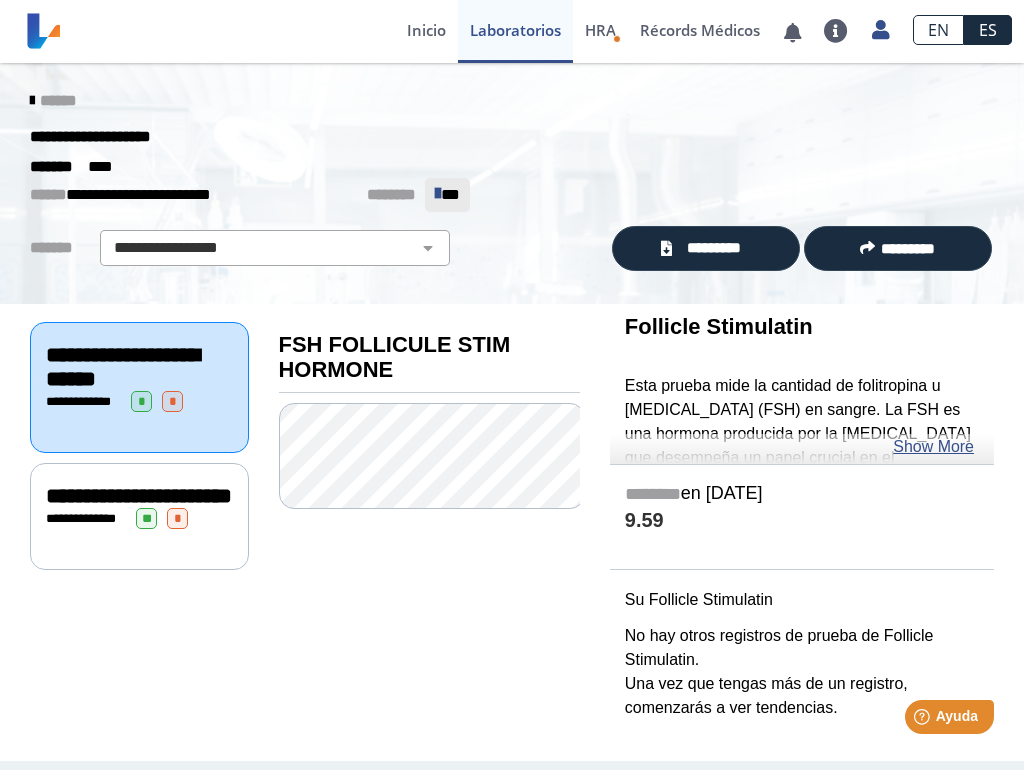 click on "**********" 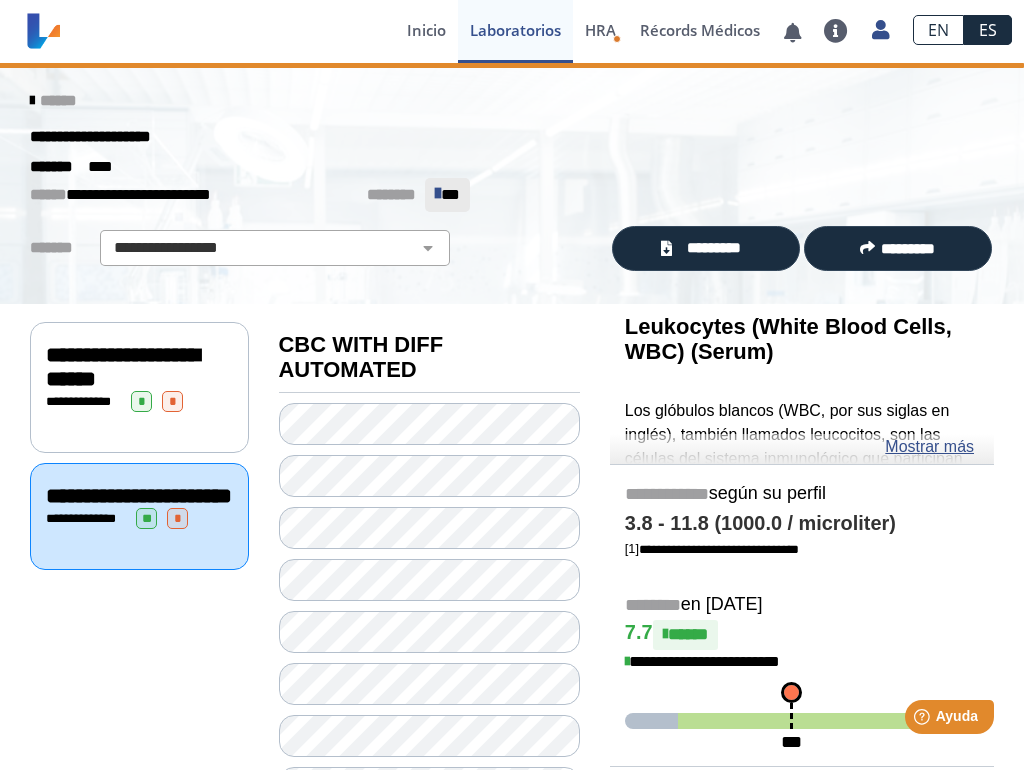click on "**********" 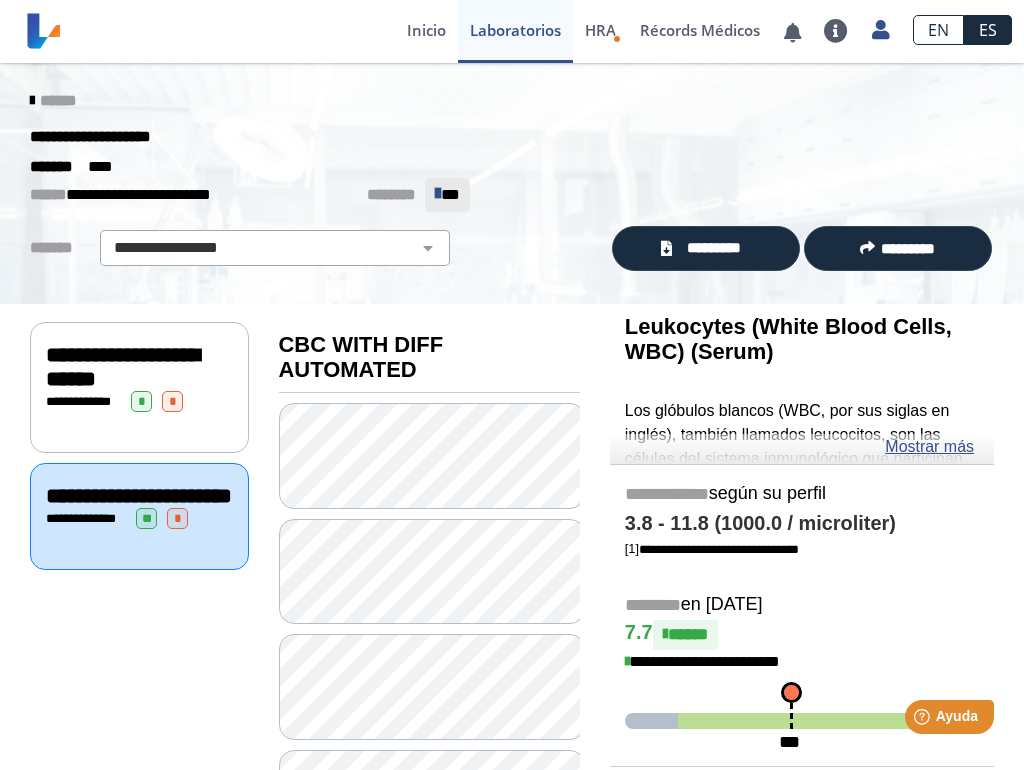 click on "**********" 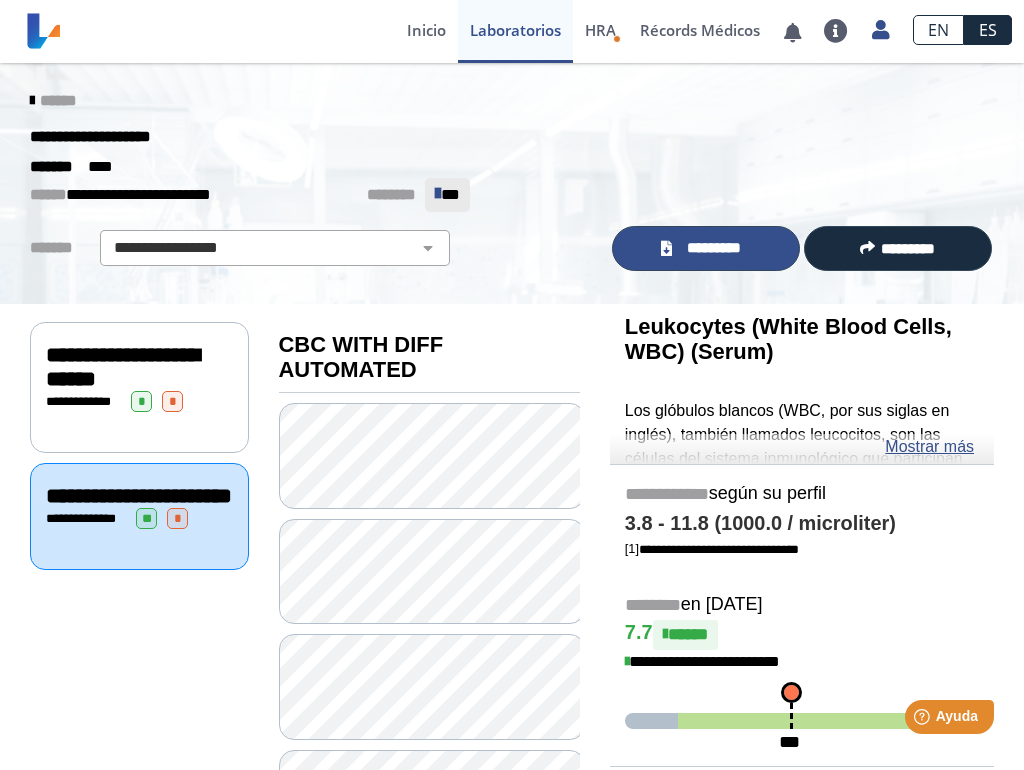 click on "*********" 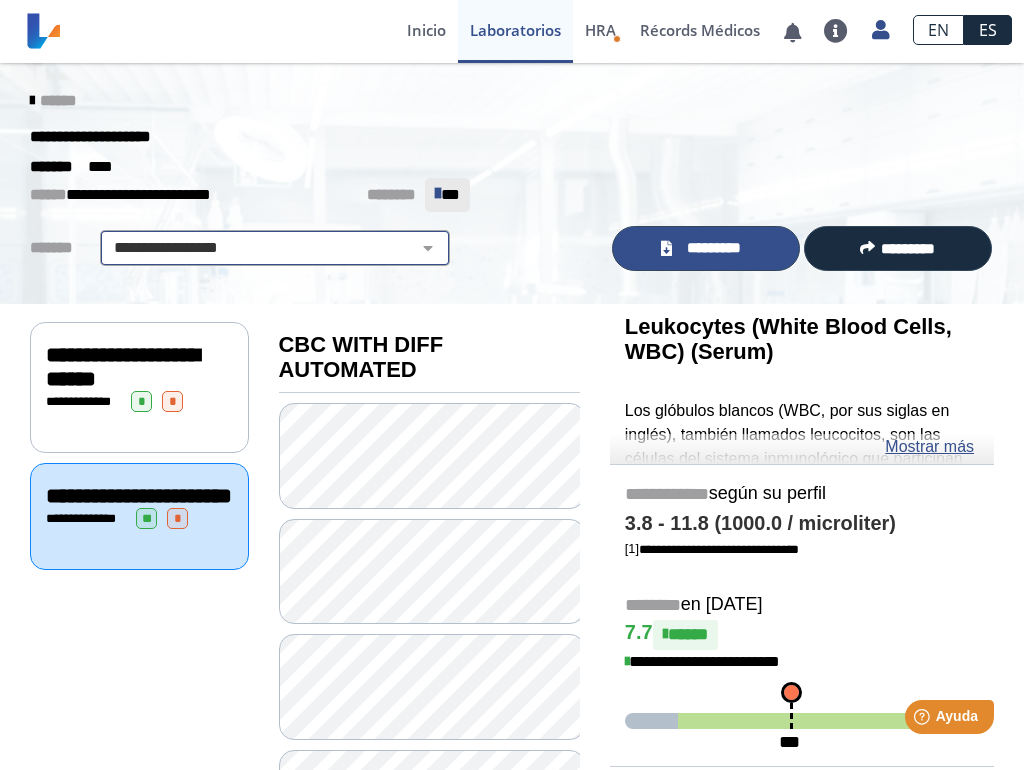 drag, startPoint x: 738, startPoint y: 239, endPoint x: 410, endPoint y: 246, distance: 328.07468 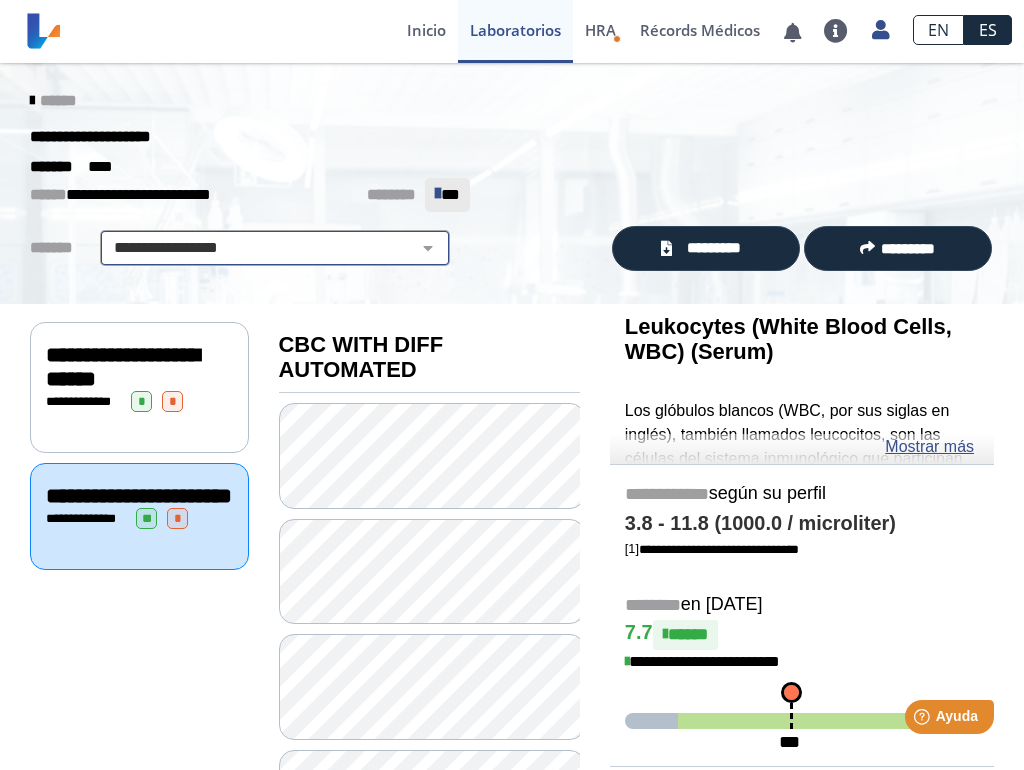click on "**********" 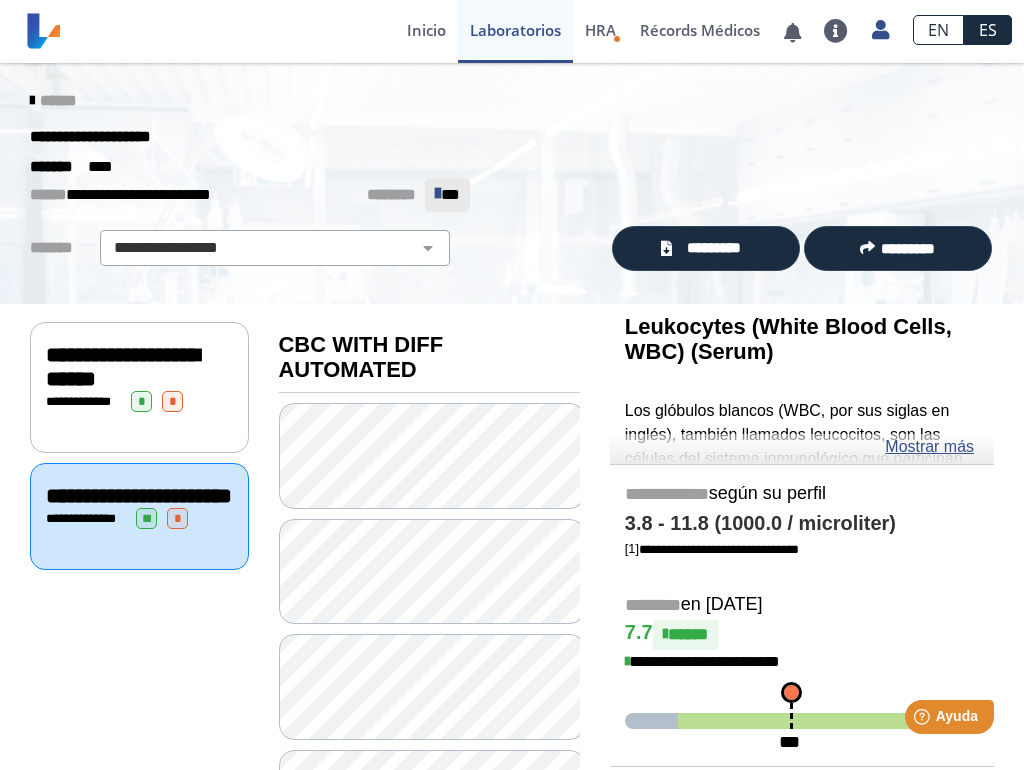 click on "******" 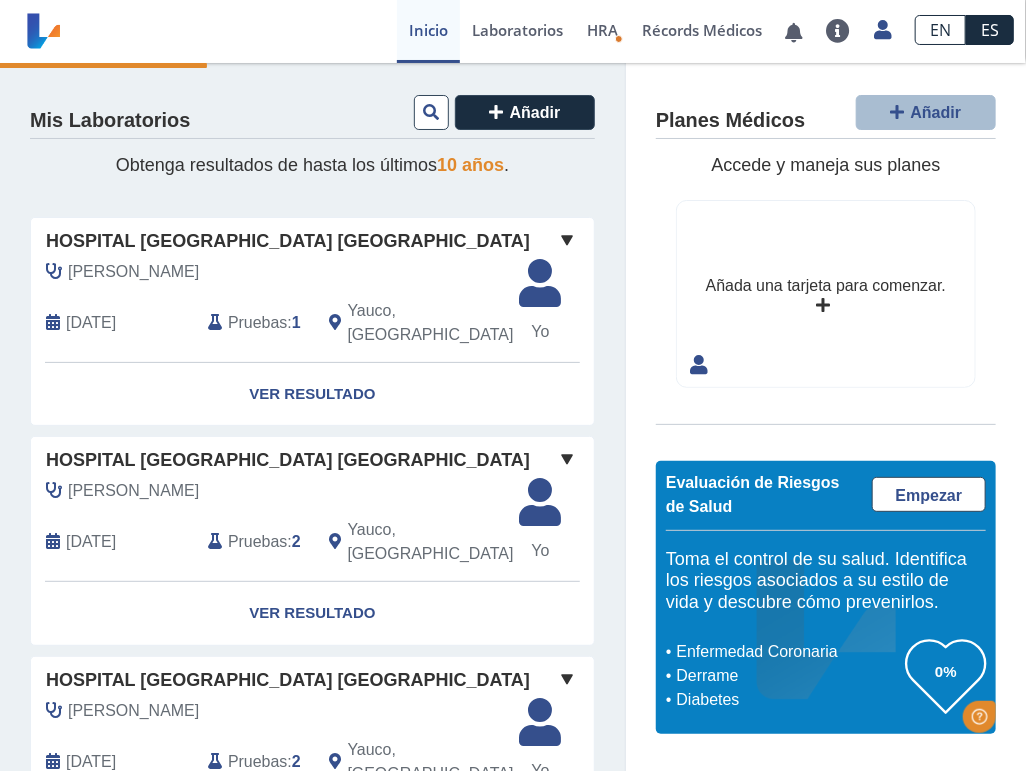 scroll, scrollTop: 0, scrollLeft: 0, axis: both 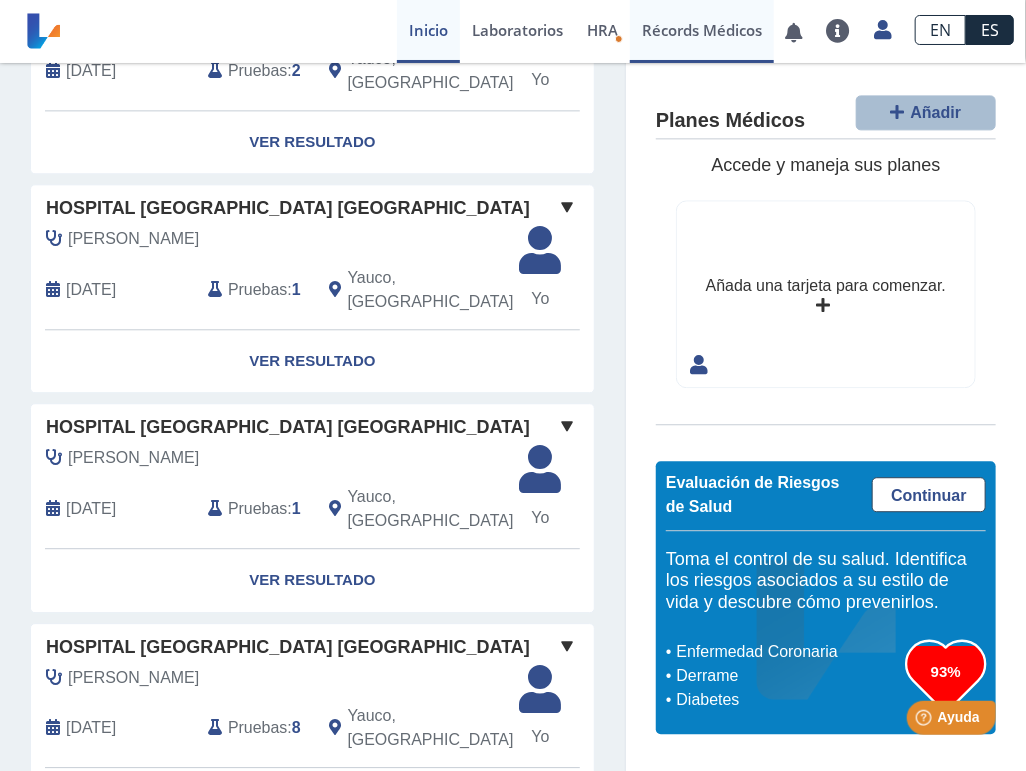 click on "Récords Médicos" at bounding box center (702, 31) 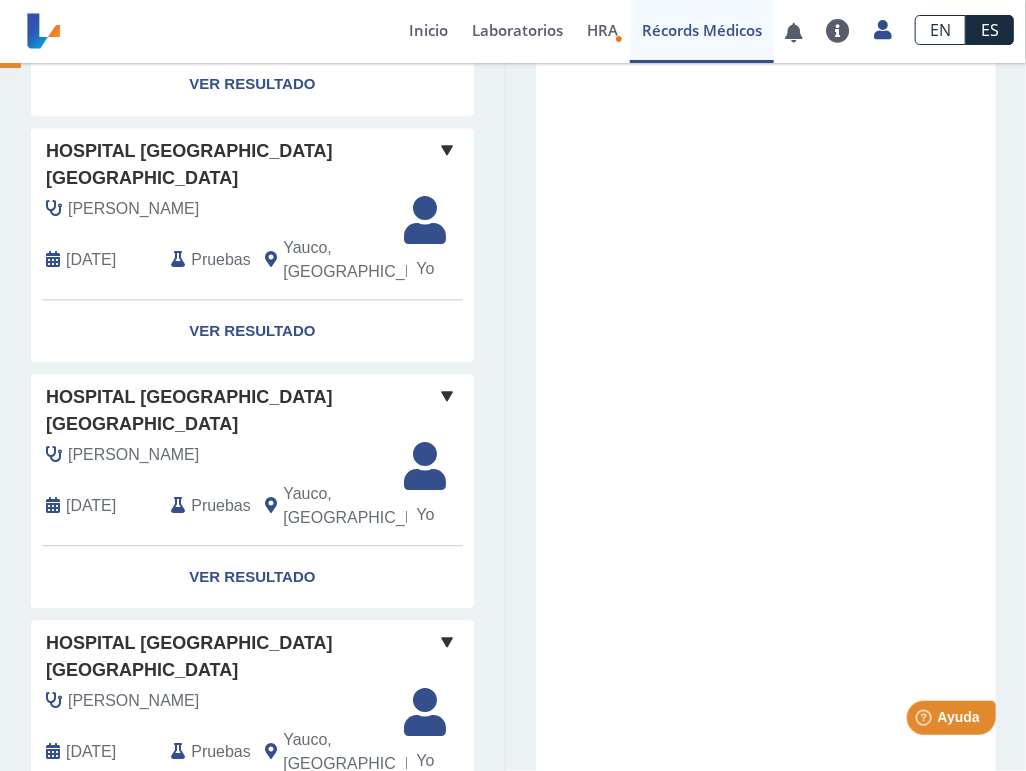 scroll, scrollTop: 0, scrollLeft: 0, axis: both 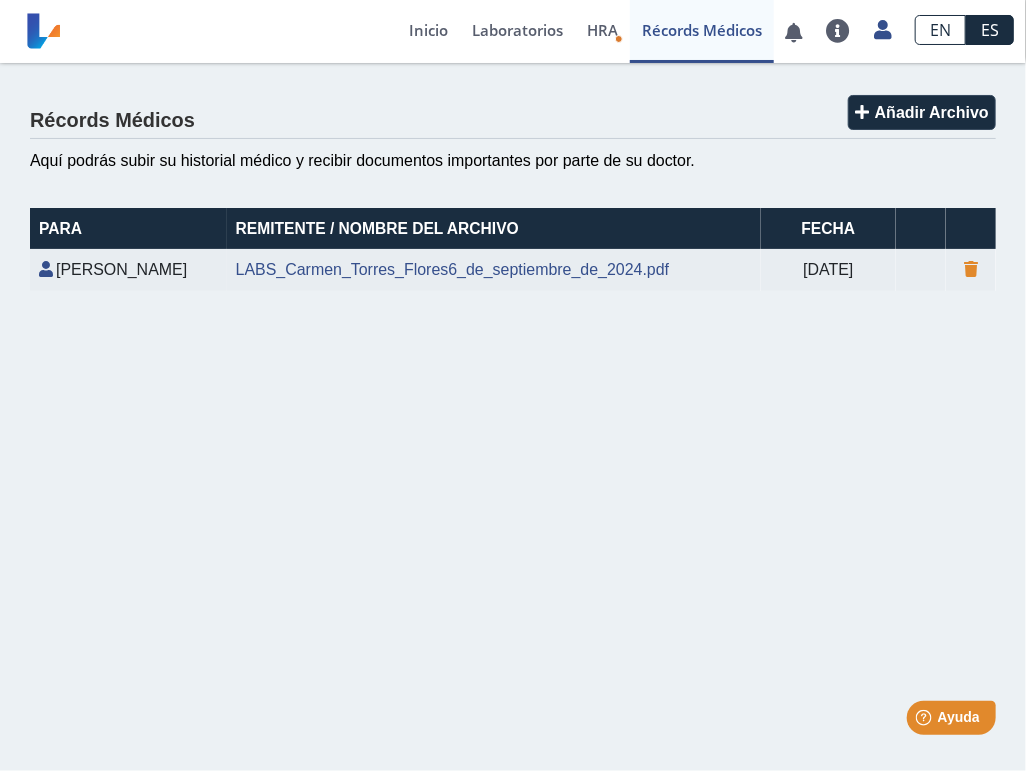 click on "Récords Médicos" at bounding box center [702, 31] 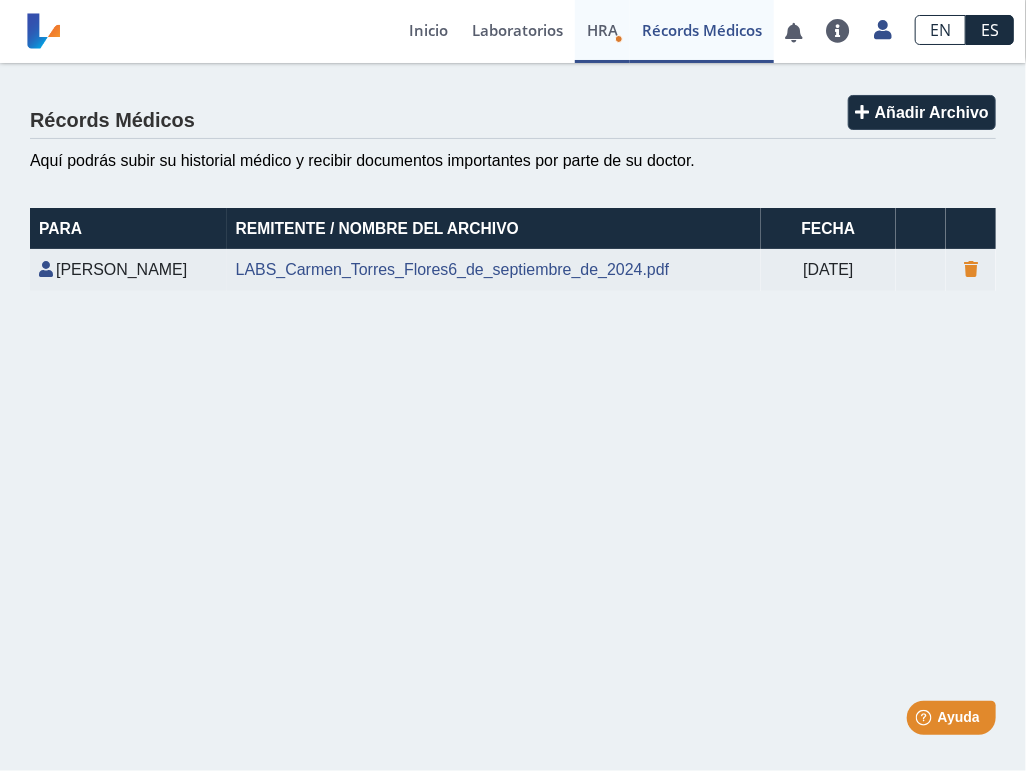click on "HRA Evaluación de Riesgos de Salud" at bounding box center [602, 31] 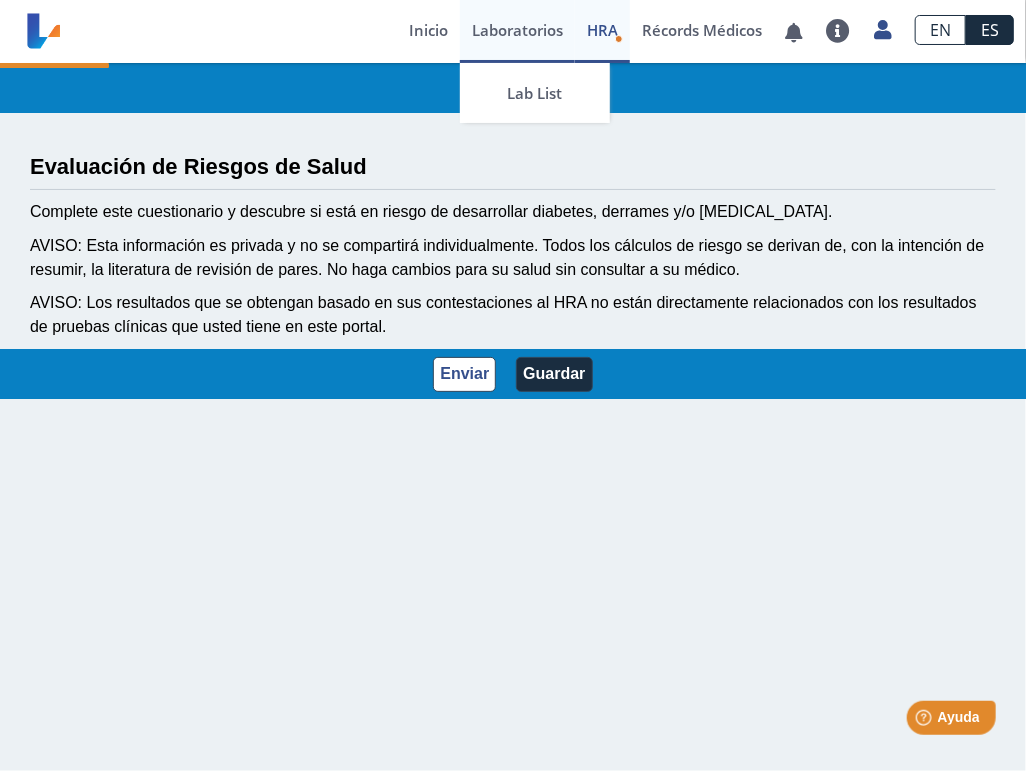 select on "2: 228" 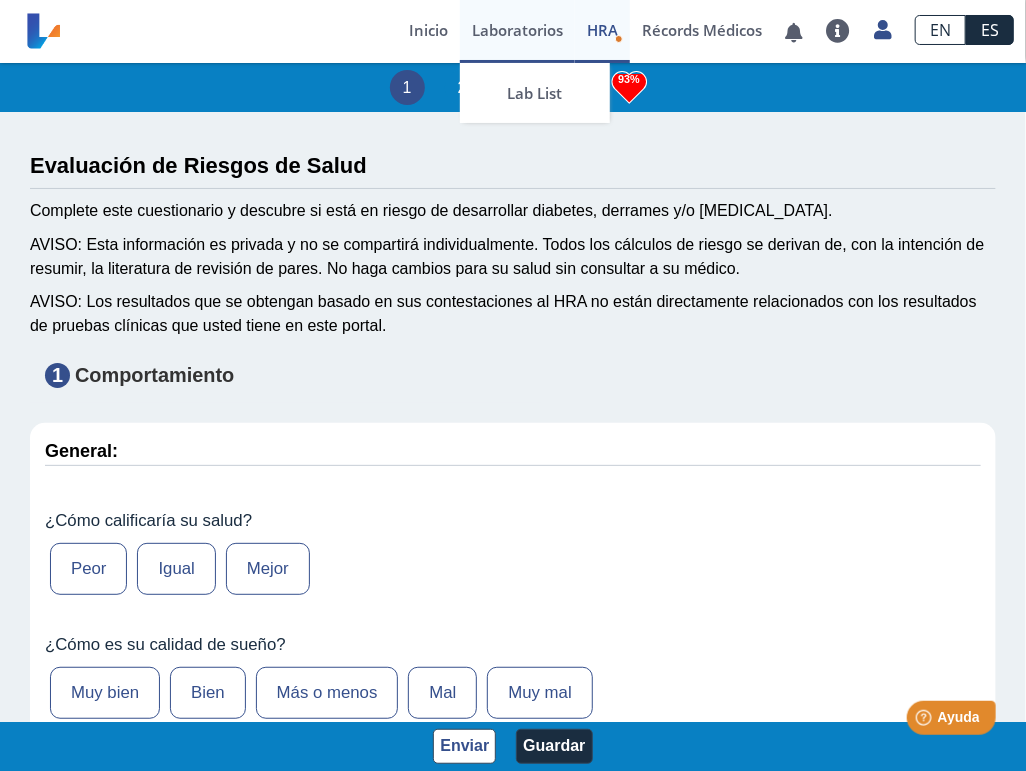 click on "Laboratorios" at bounding box center [517, 31] 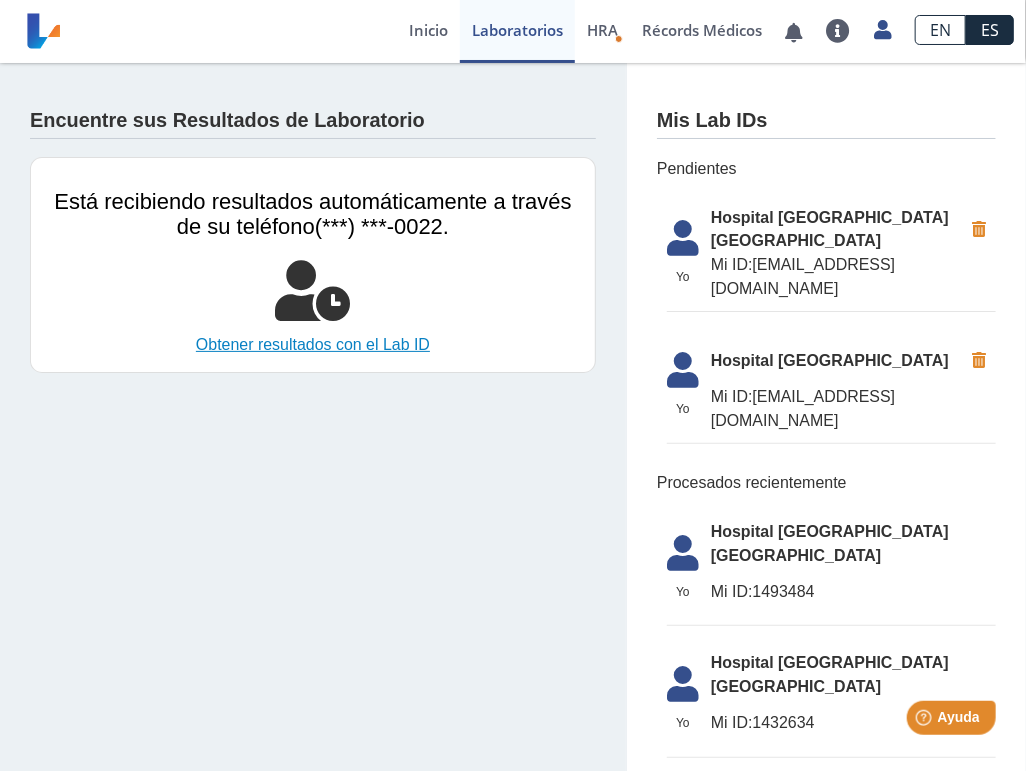 click on "Obtener resultados con el Lab ID" 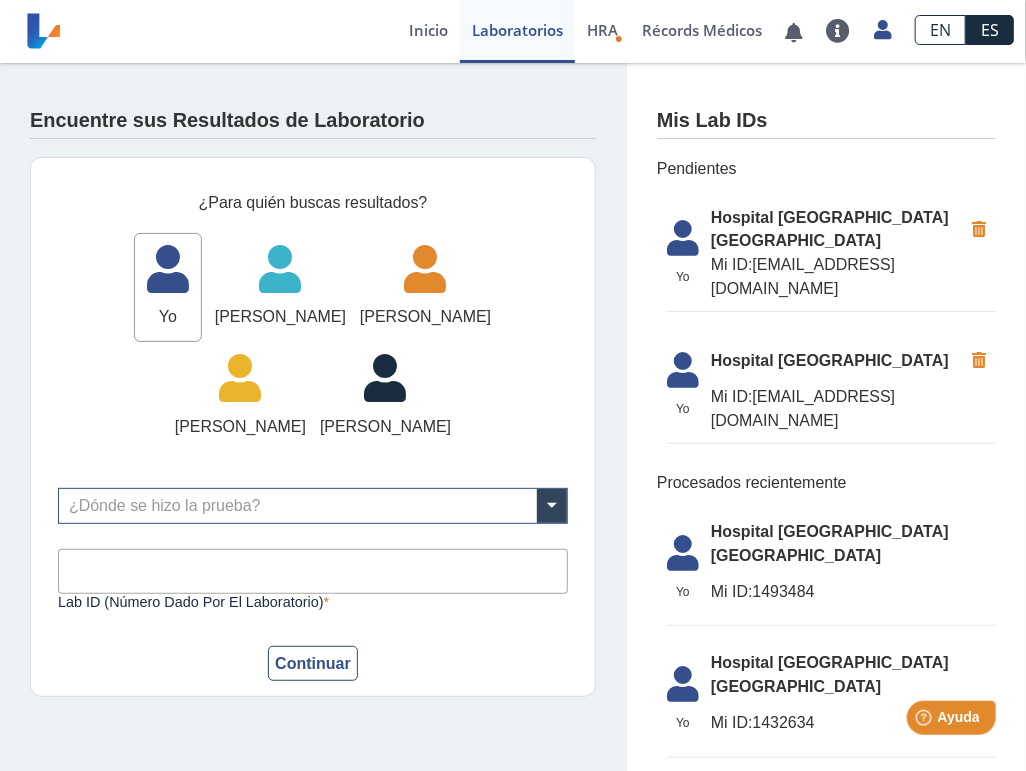 click on "Yo" 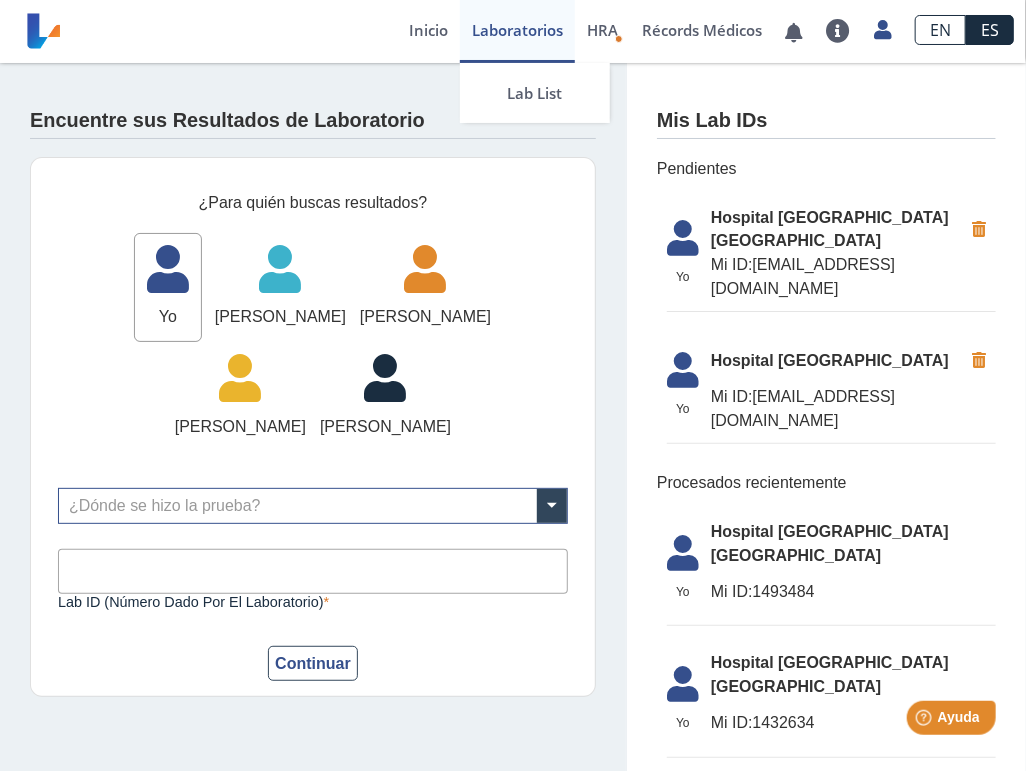 click on "Laboratorios" at bounding box center (517, 31) 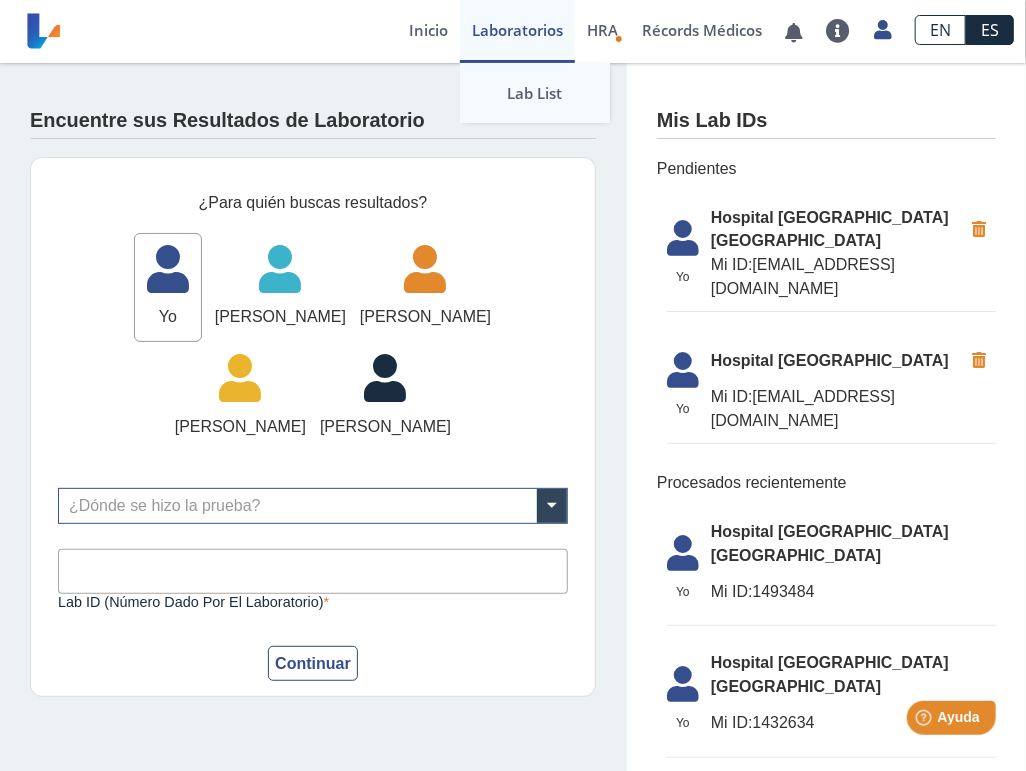 click on "Lab List" at bounding box center (535, 93) 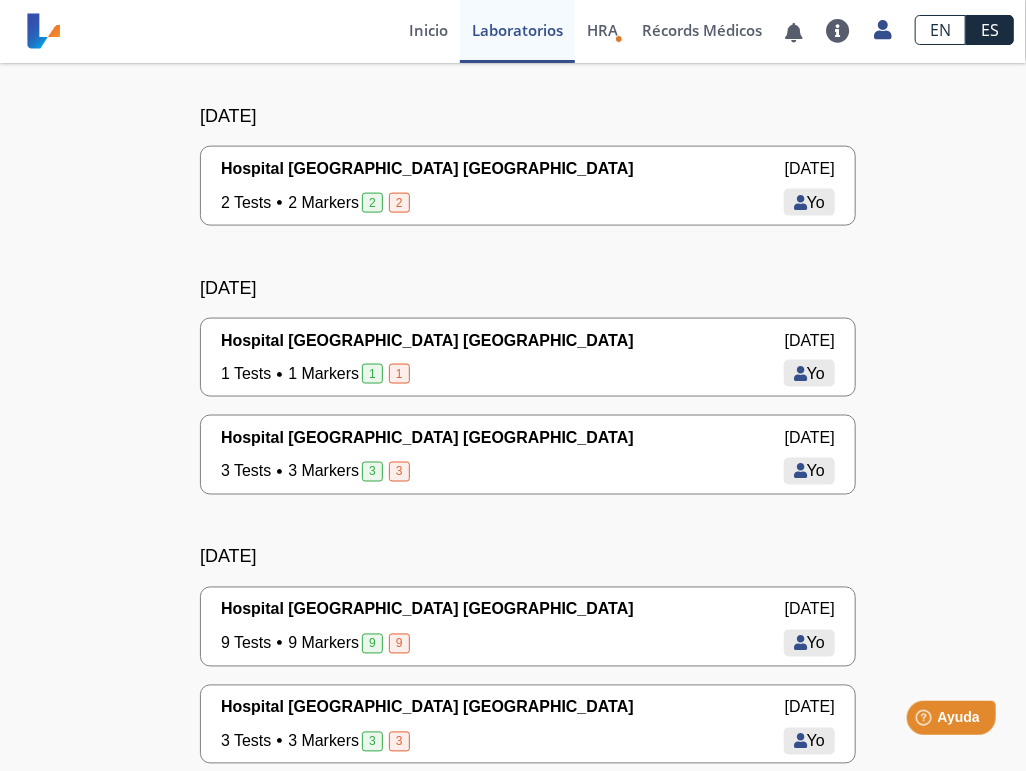 scroll, scrollTop: 3476, scrollLeft: 0, axis: vertical 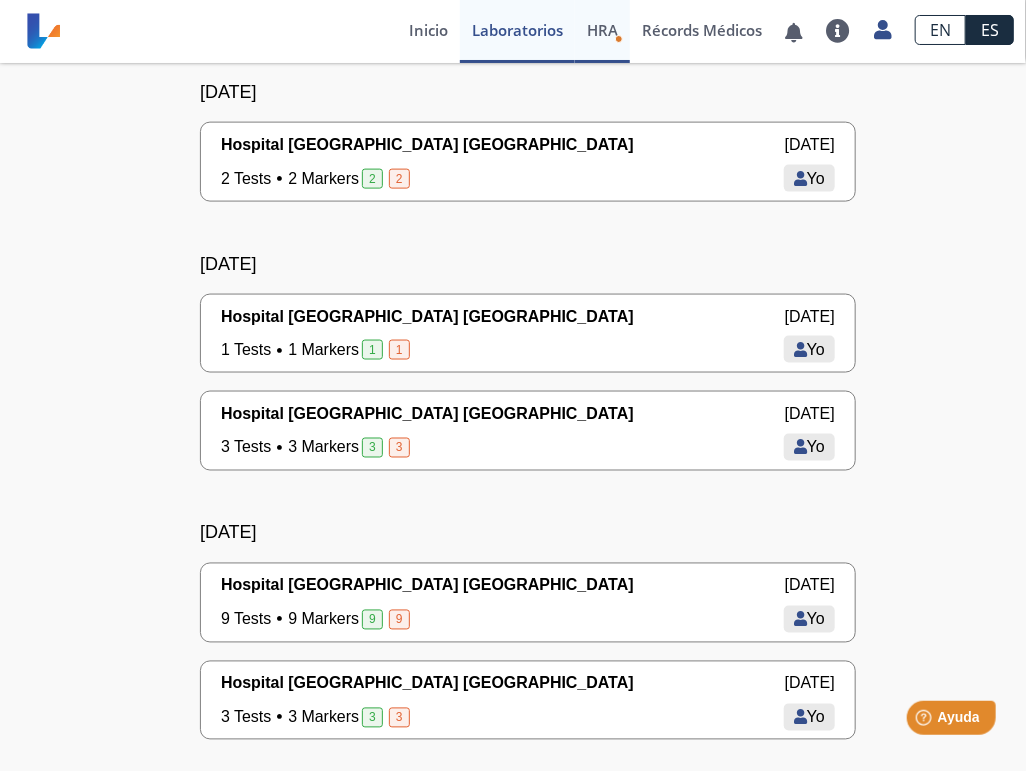 click on "HRA" at bounding box center (602, 30) 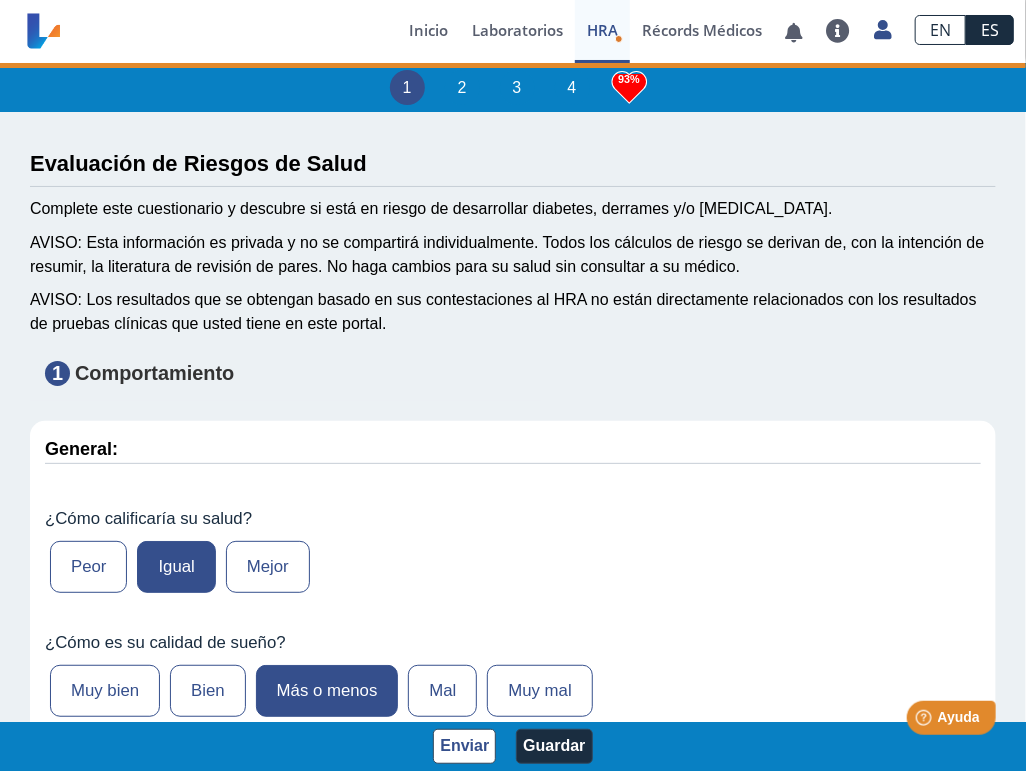 type on "167" 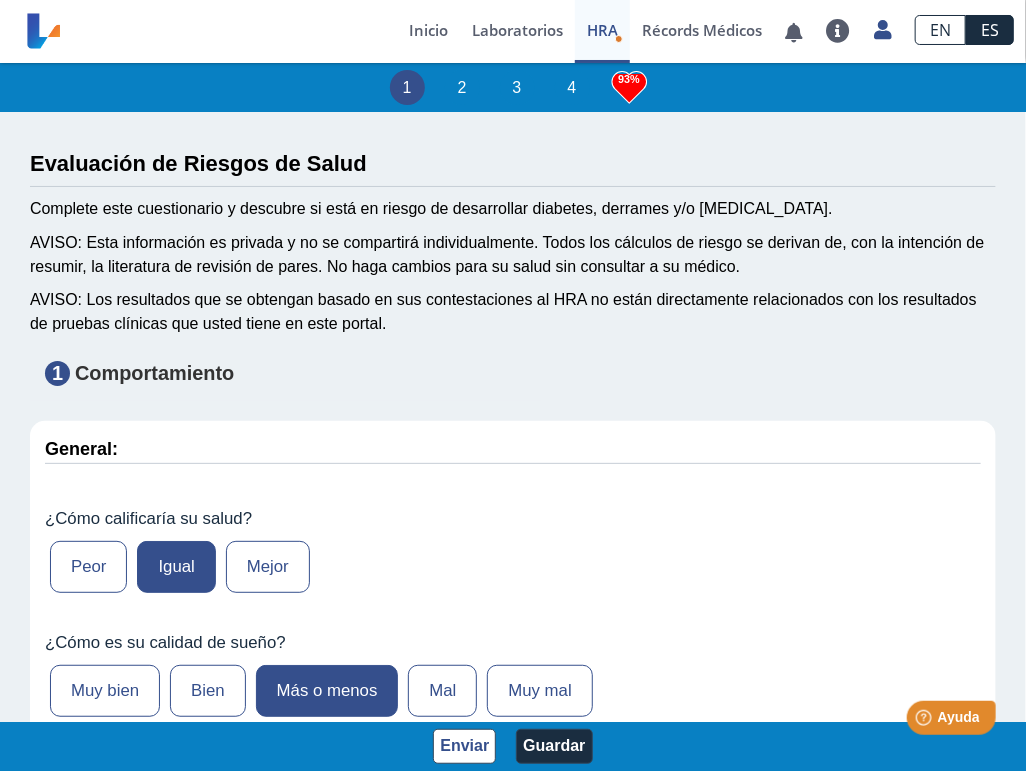 click on "HRA" at bounding box center [602, 30] 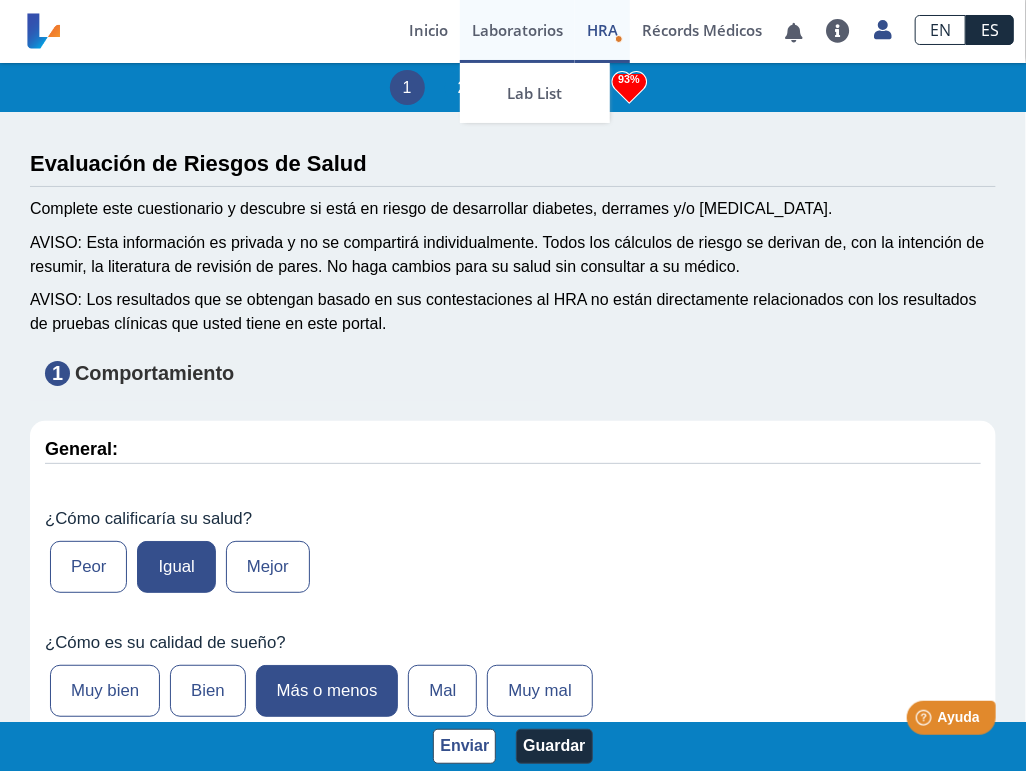 drag, startPoint x: 611, startPoint y: 32, endPoint x: 524, endPoint y: 47, distance: 88.28363 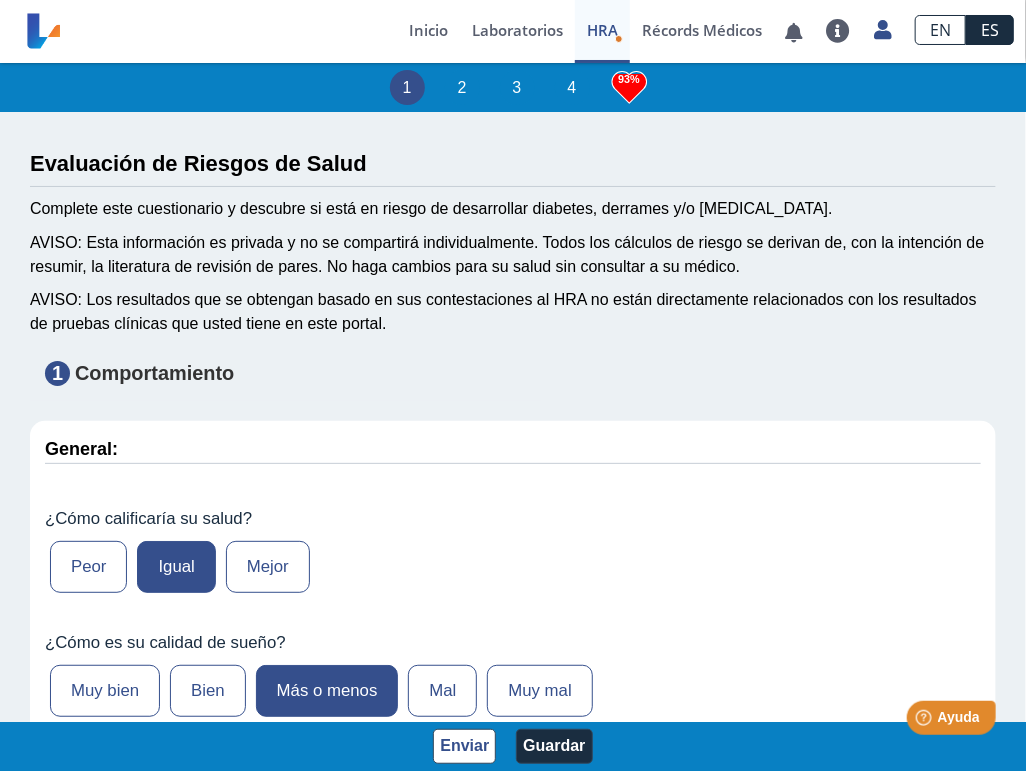 click on "4" 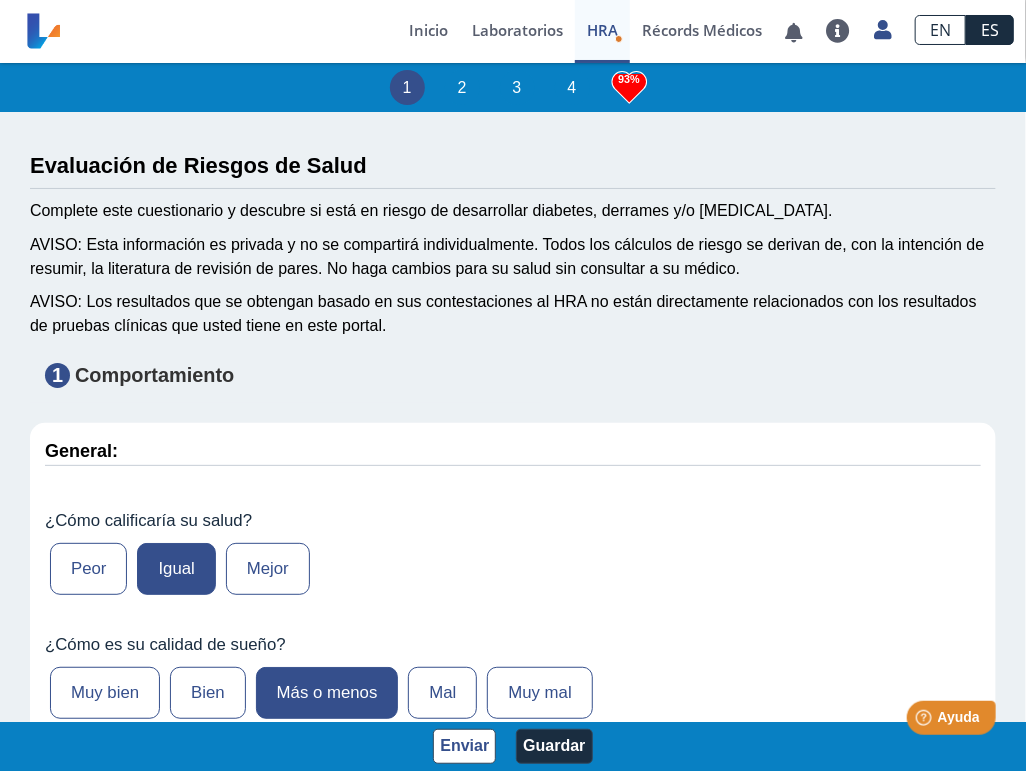 drag, startPoint x: 567, startPoint y: 84, endPoint x: 604, endPoint y: 37, distance: 59.816387 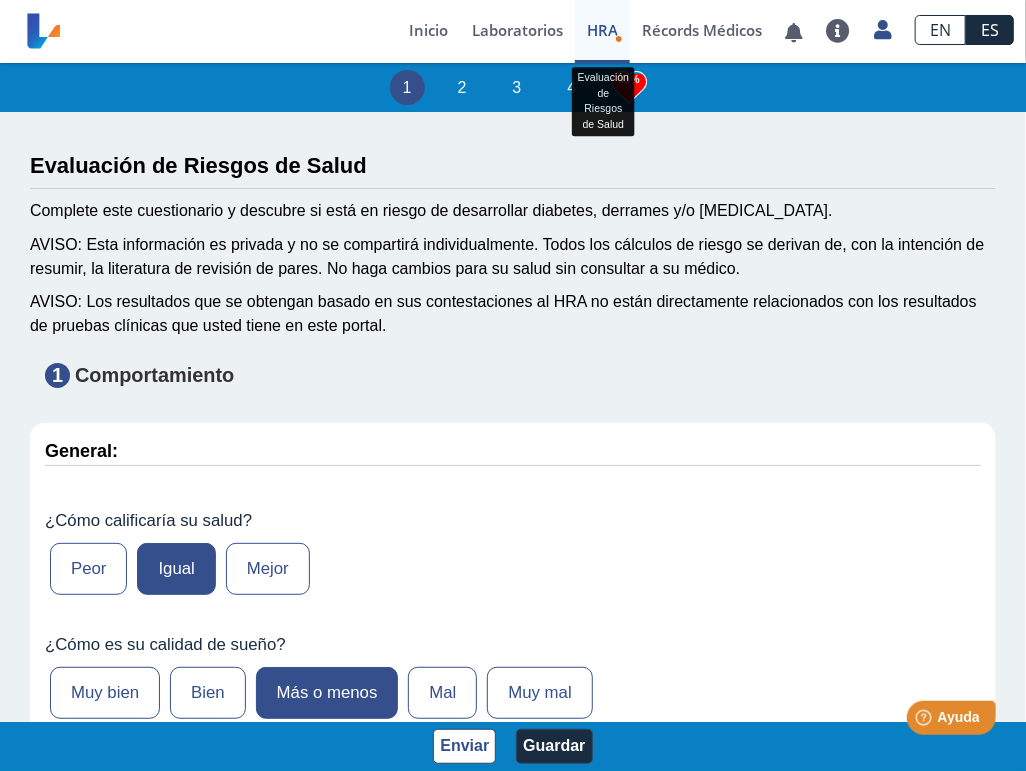 click on "HRA" at bounding box center (602, 30) 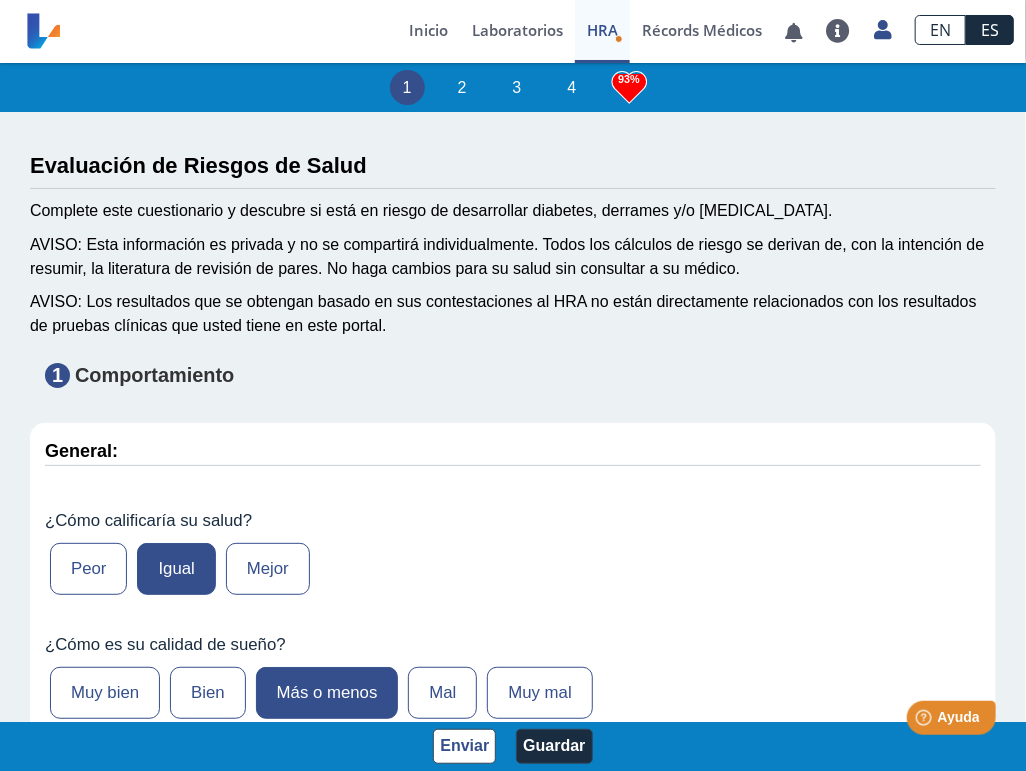 click on "HRA" at bounding box center (602, 30) 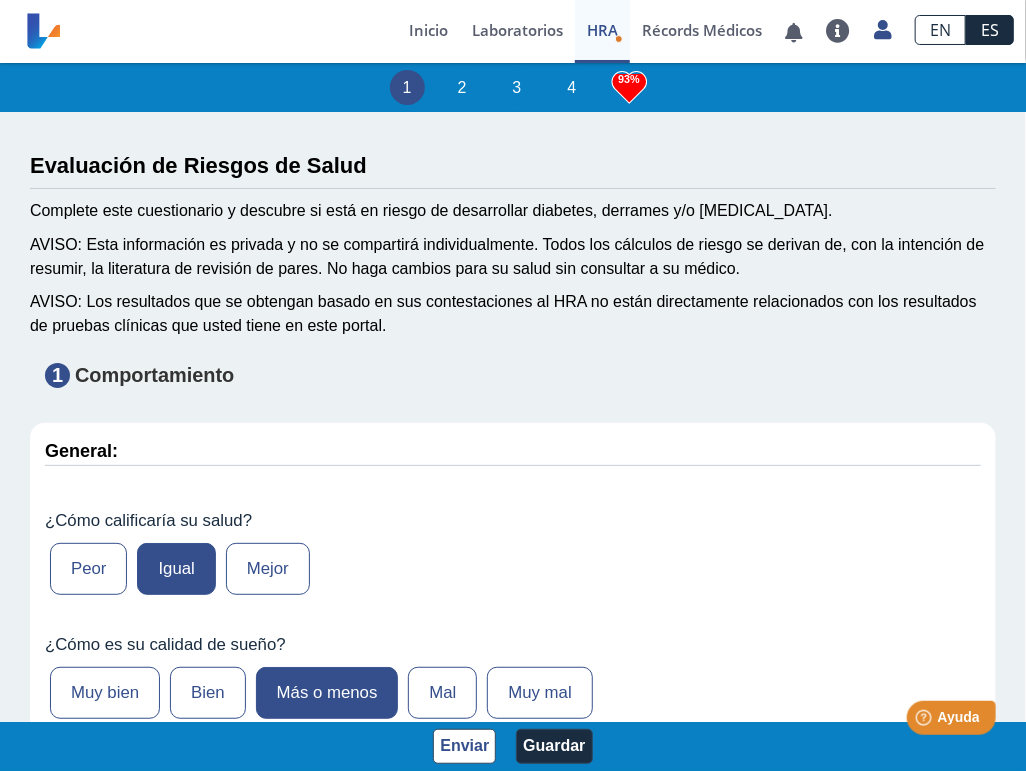 click on "HRA" at bounding box center [602, 30] 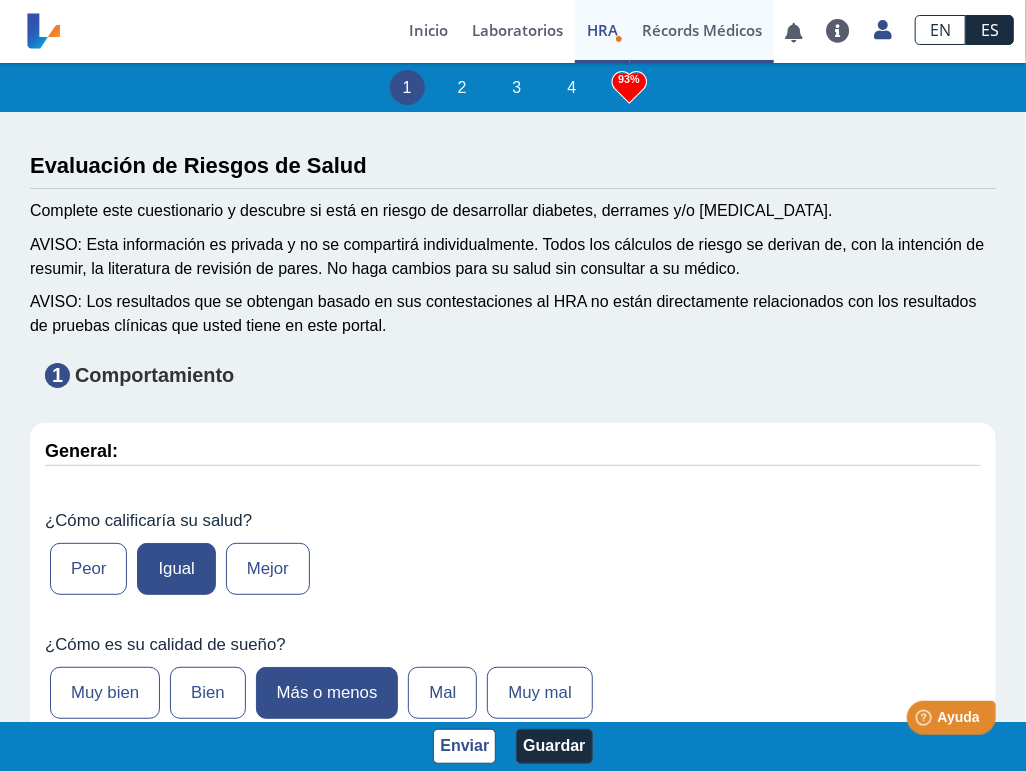 click on "Récords Médicos" at bounding box center (702, 31) 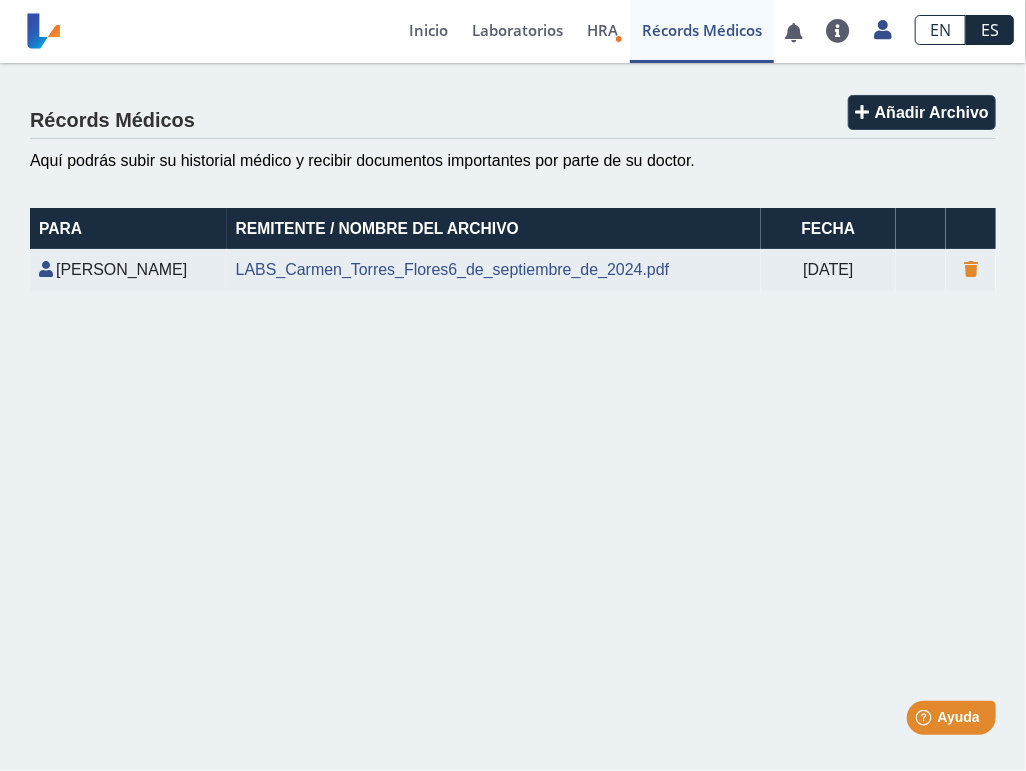 click on "Récords Médicos" at bounding box center [702, 31] 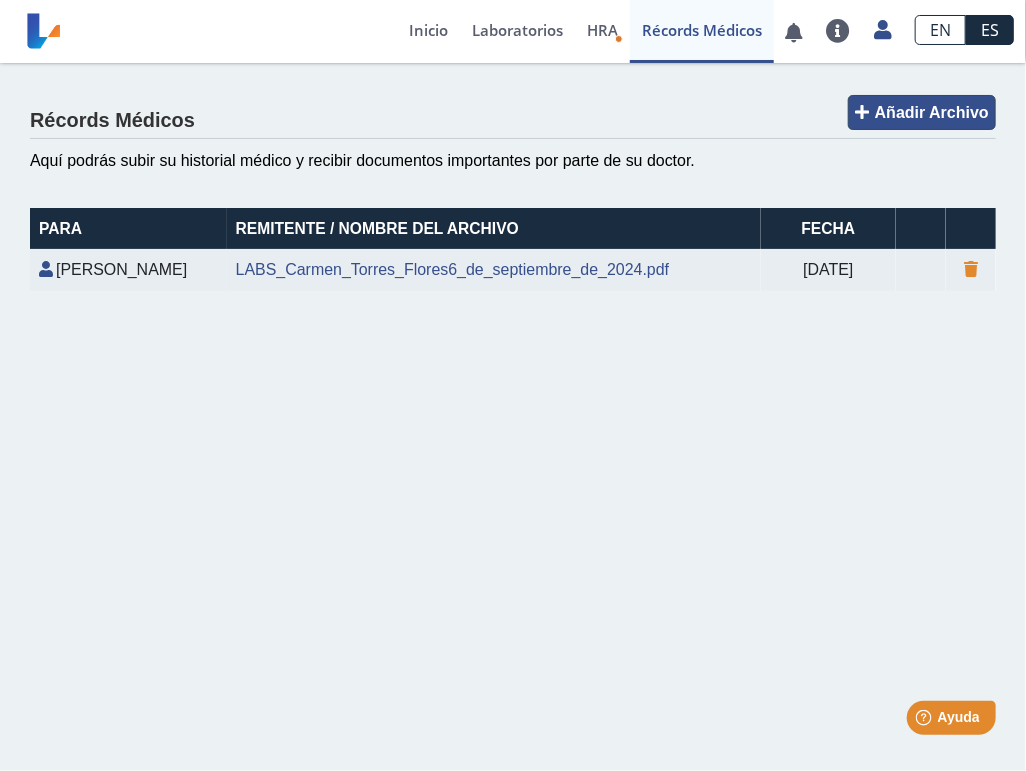drag, startPoint x: 672, startPoint y: 35, endPoint x: 870, endPoint y: 103, distance: 209.35138 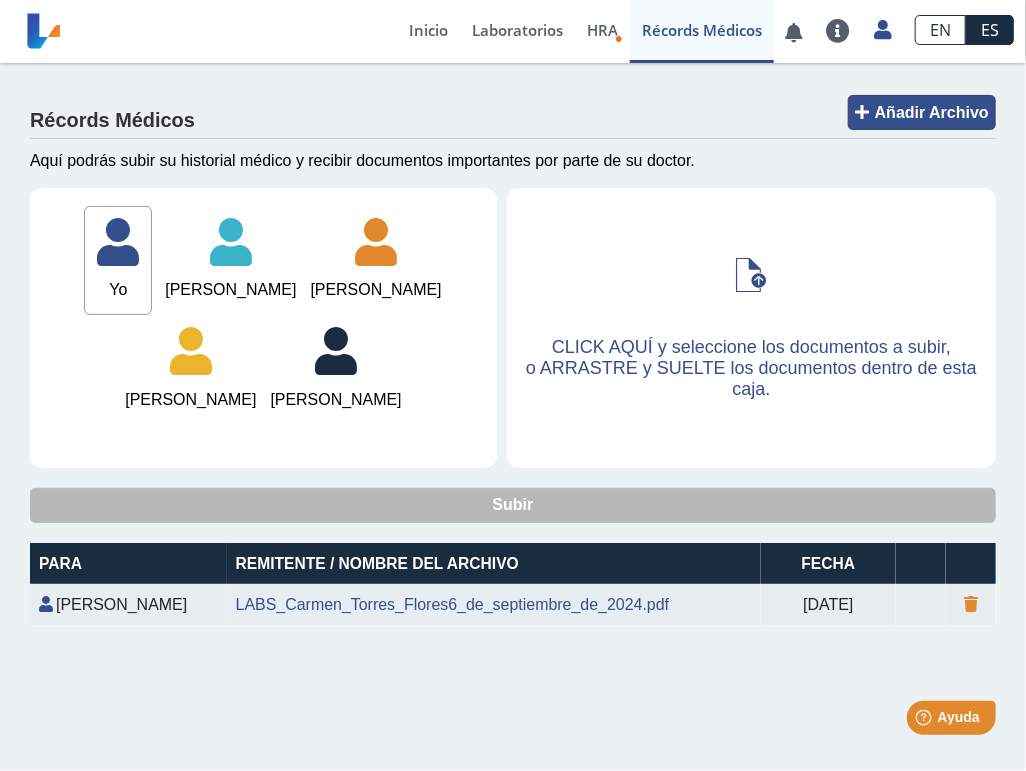 click on "Añadir Archivo" 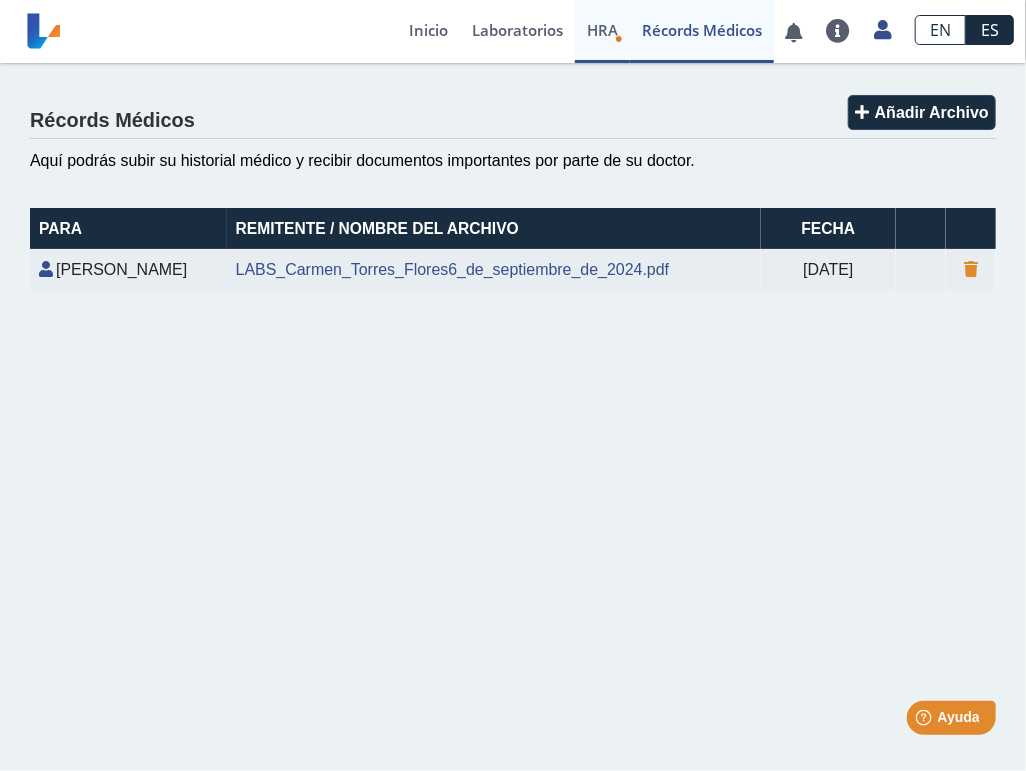 click on "HRA" at bounding box center [602, 30] 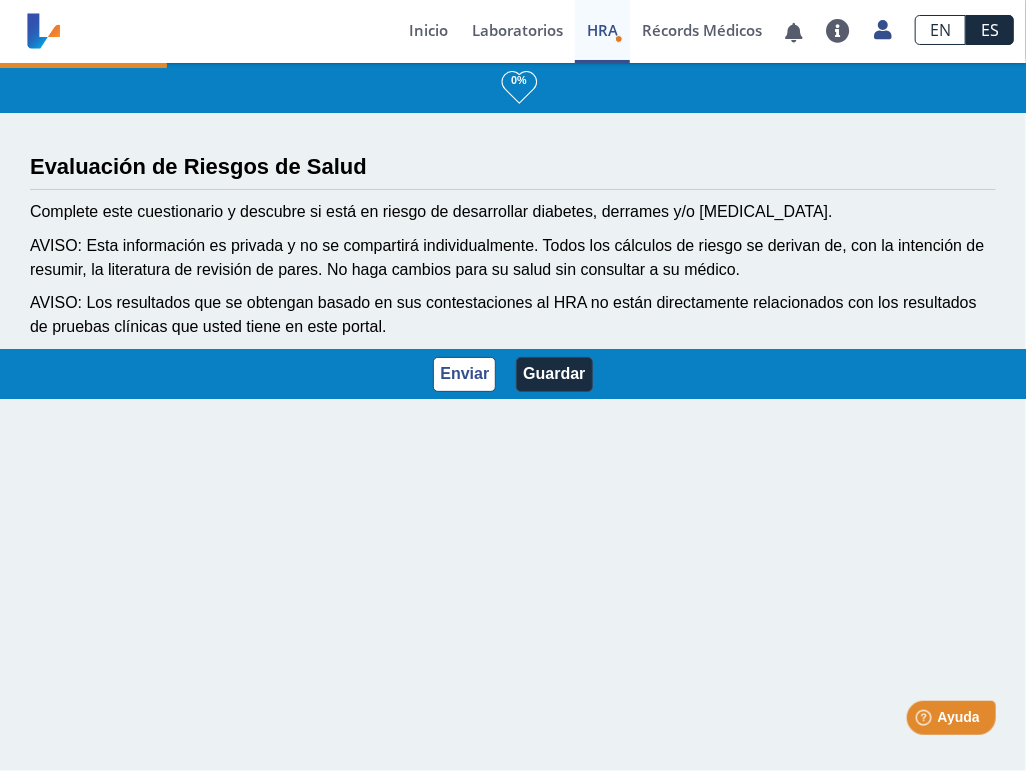 select on "2: 228" 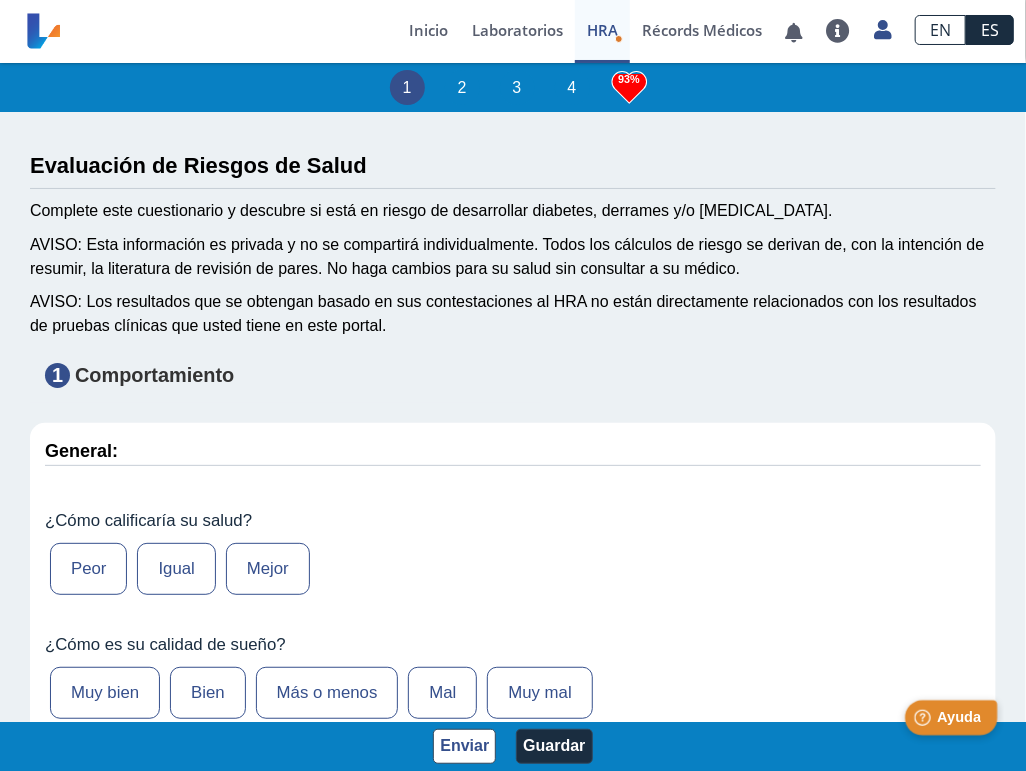 click on "Ayuda" at bounding box center [958, 716] 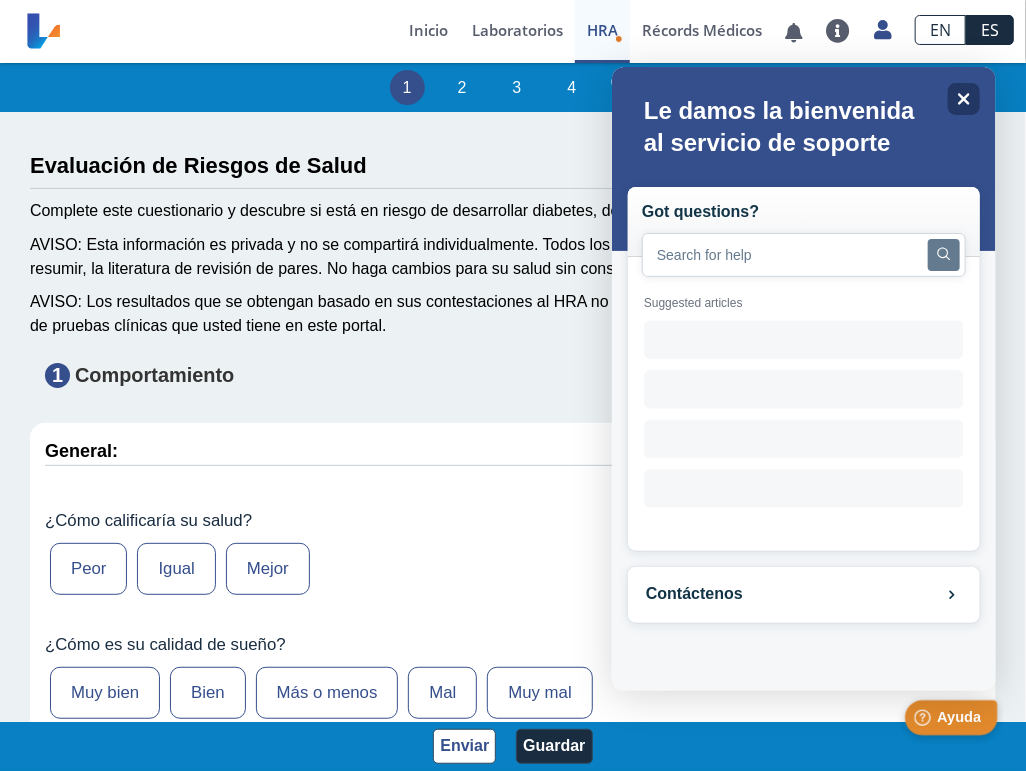 scroll, scrollTop: 0, scrollLeft: 0, axis: both 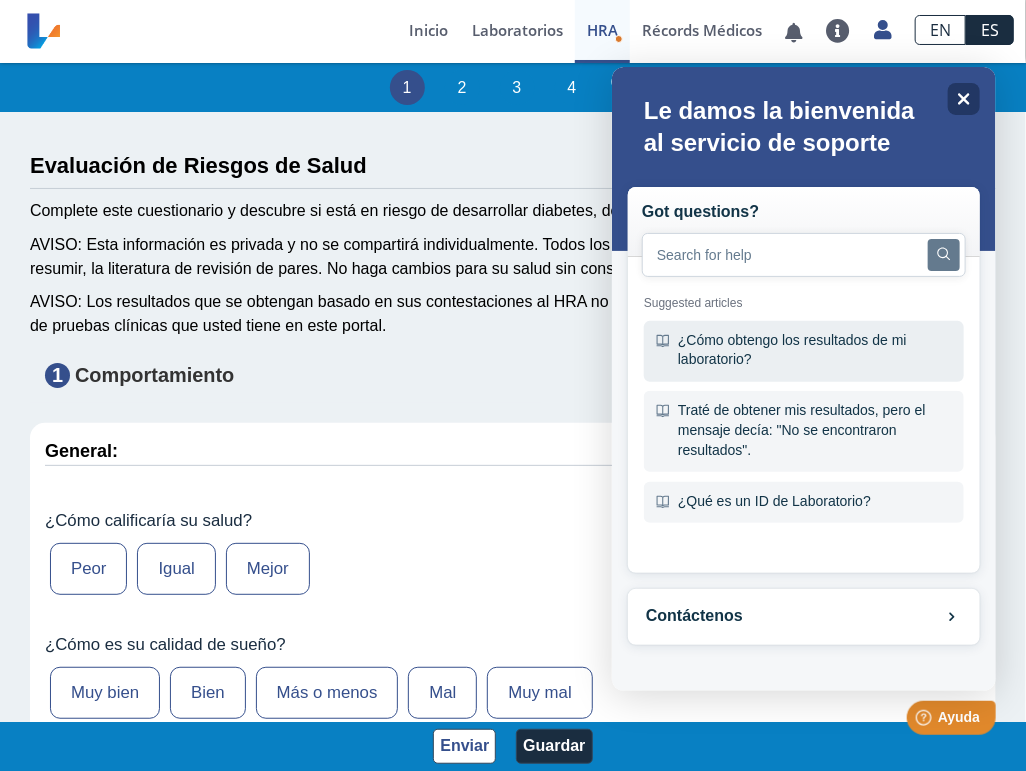 click on "¿Cómo obtengo los resultados de mi laboratorio?" at bounding box center [803, 350] 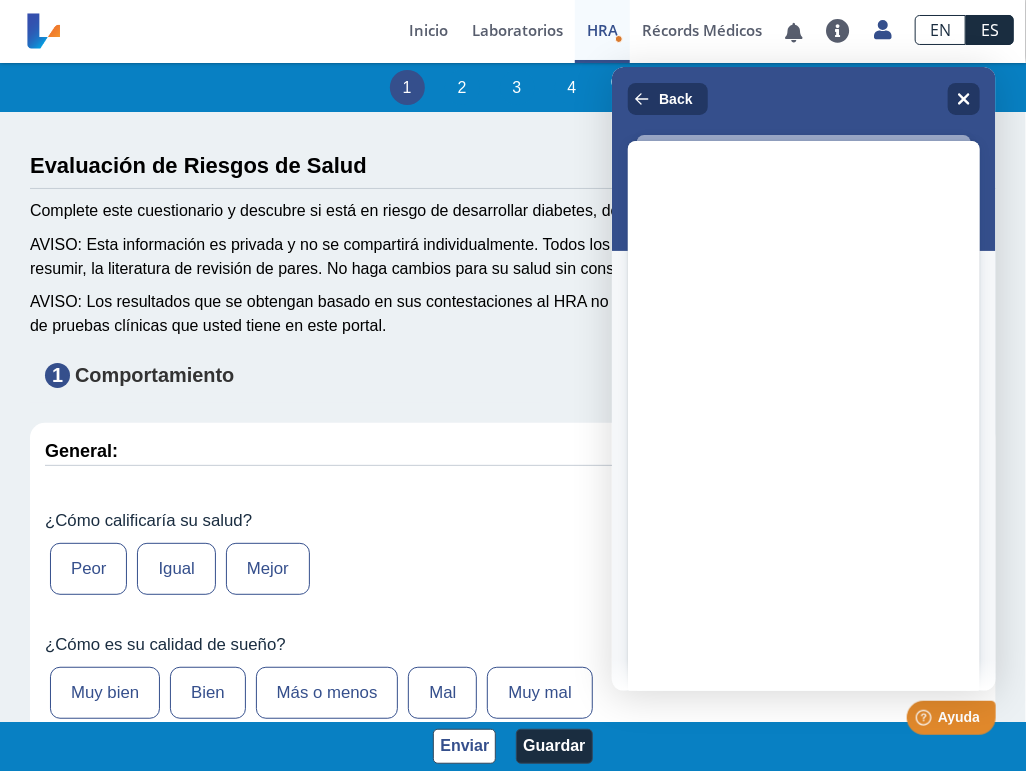 scroll, scrollTop: 0, scrollLeft: 0, axis: both 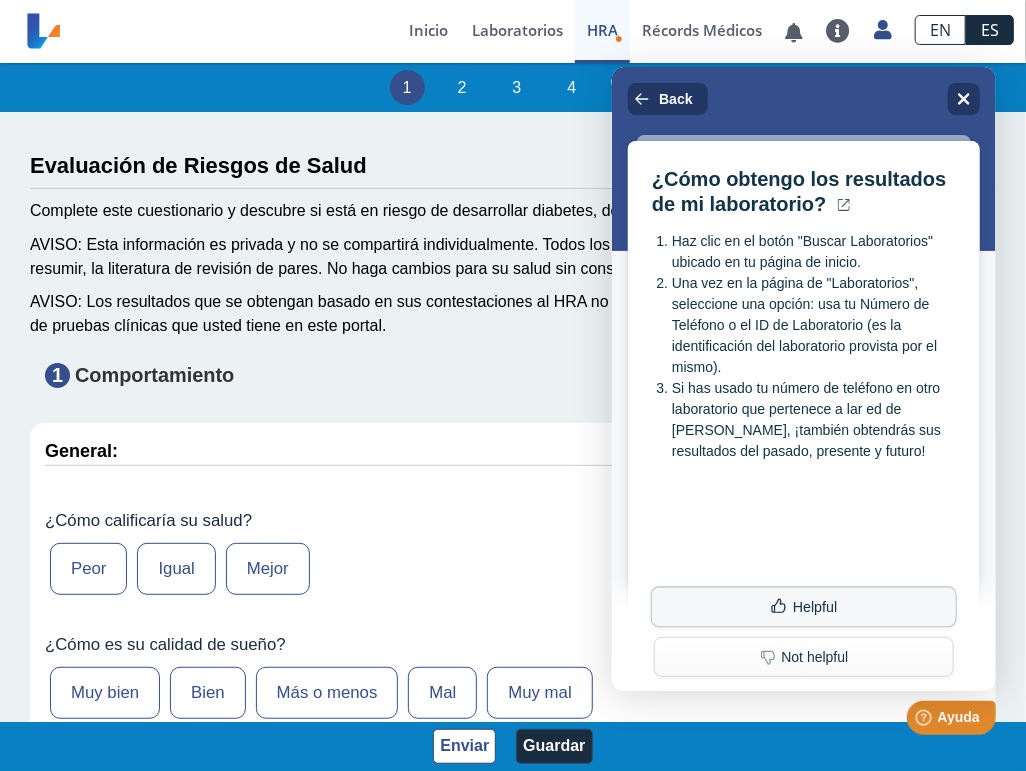 click on "Helpful" at bounding box center [803, 606] 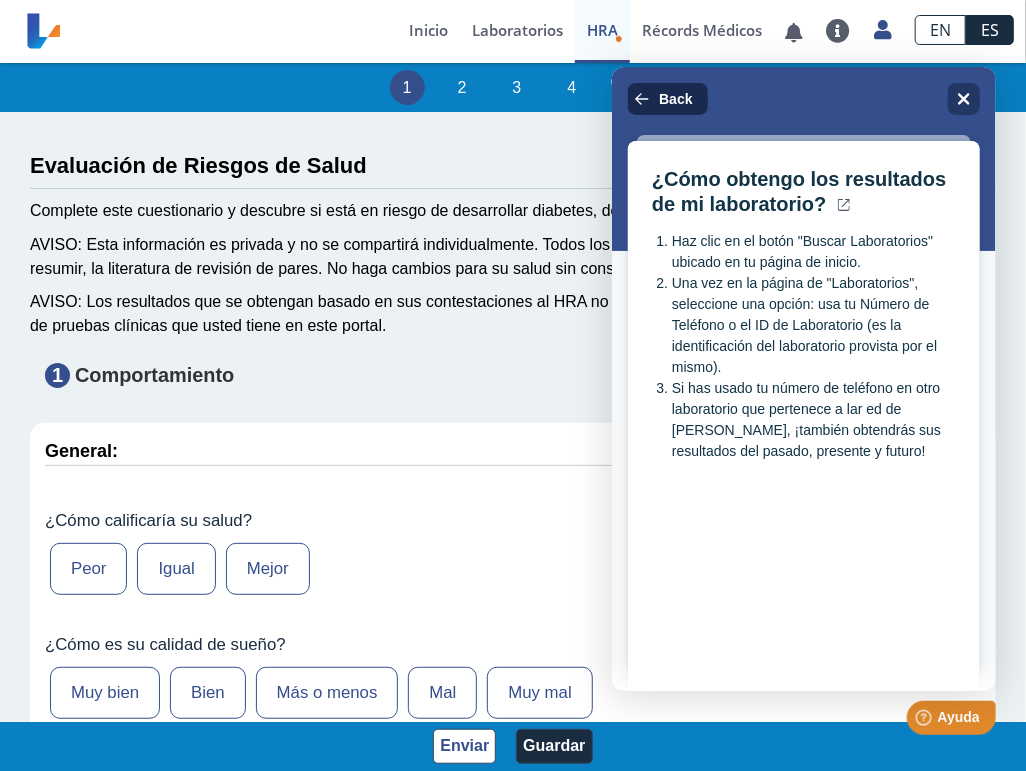 click 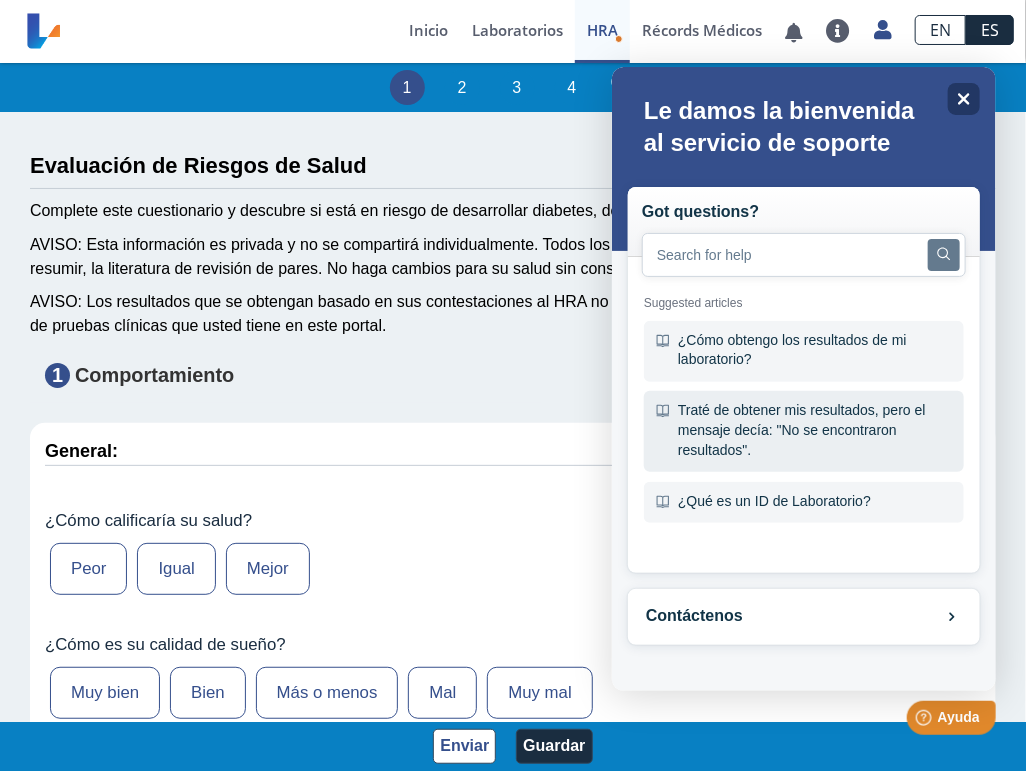 click on "Traté de obtener mis resultados, pero el mensaje decía: "No se encontraron resultados"." at bounding box center [803, 430] 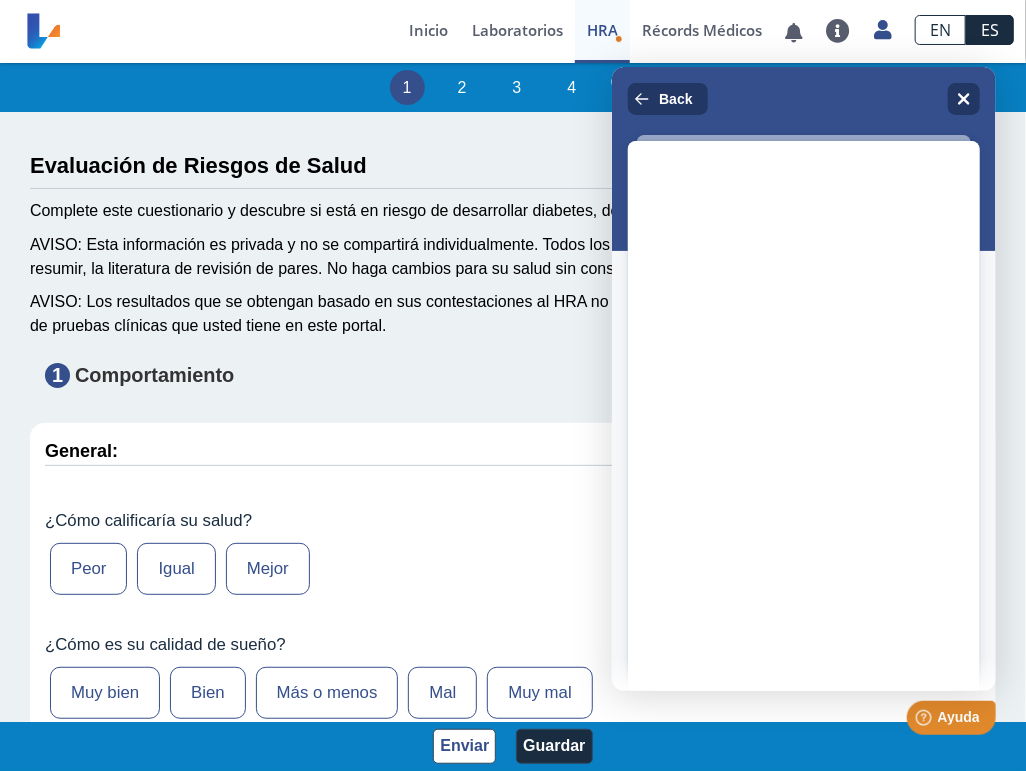 scroll, scrollTop: 0, scrollLeft: 0, axis: both 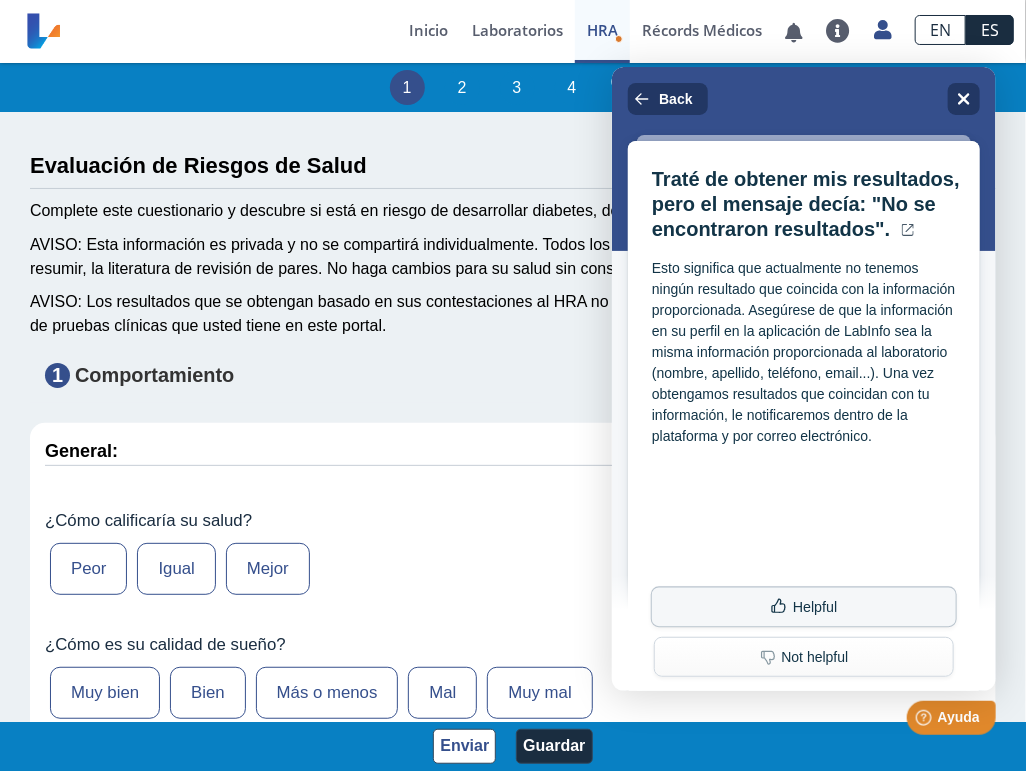 click at bounding box center [778, 608] 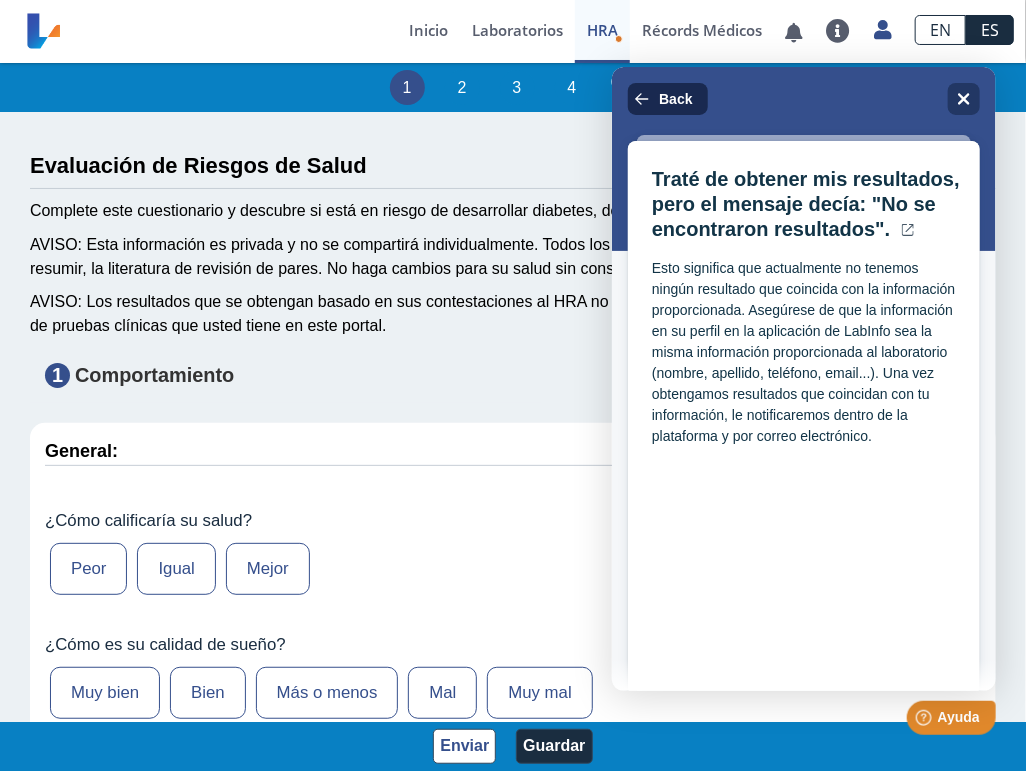 click 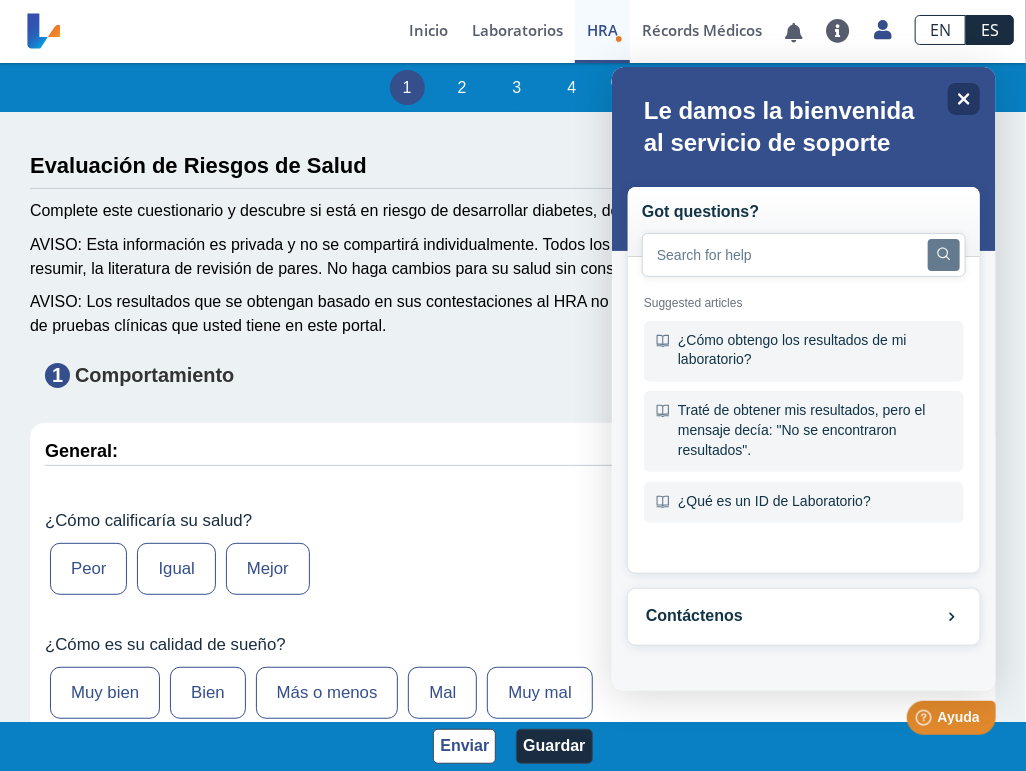 scroll, scrollTop: 2, scrollLeft: 0, axis: vertical 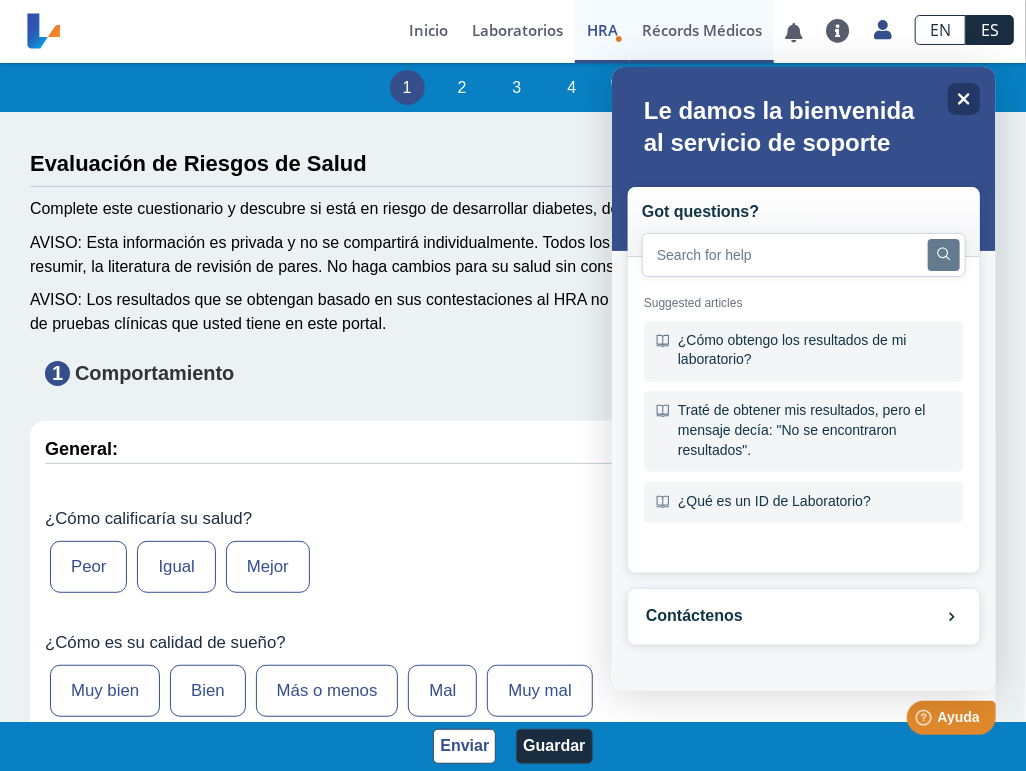 click on "Récords Médicos" at bounding box center [702, 31] 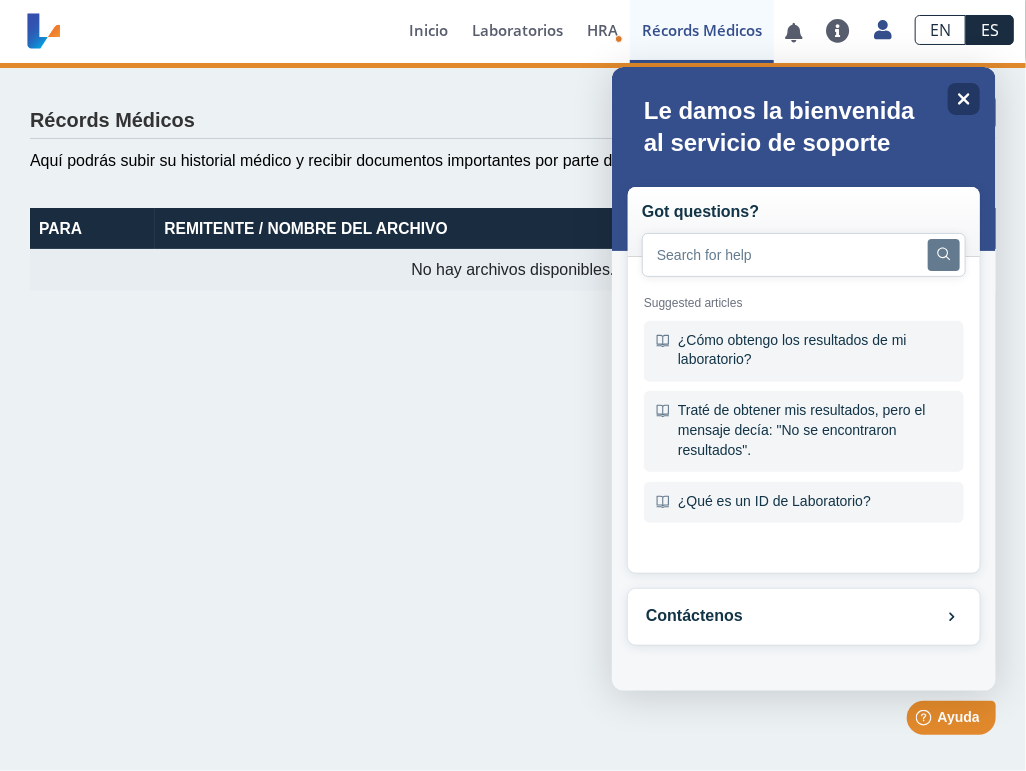 scroll, scrollTop: 0, scrollLeft: 0, axis: both 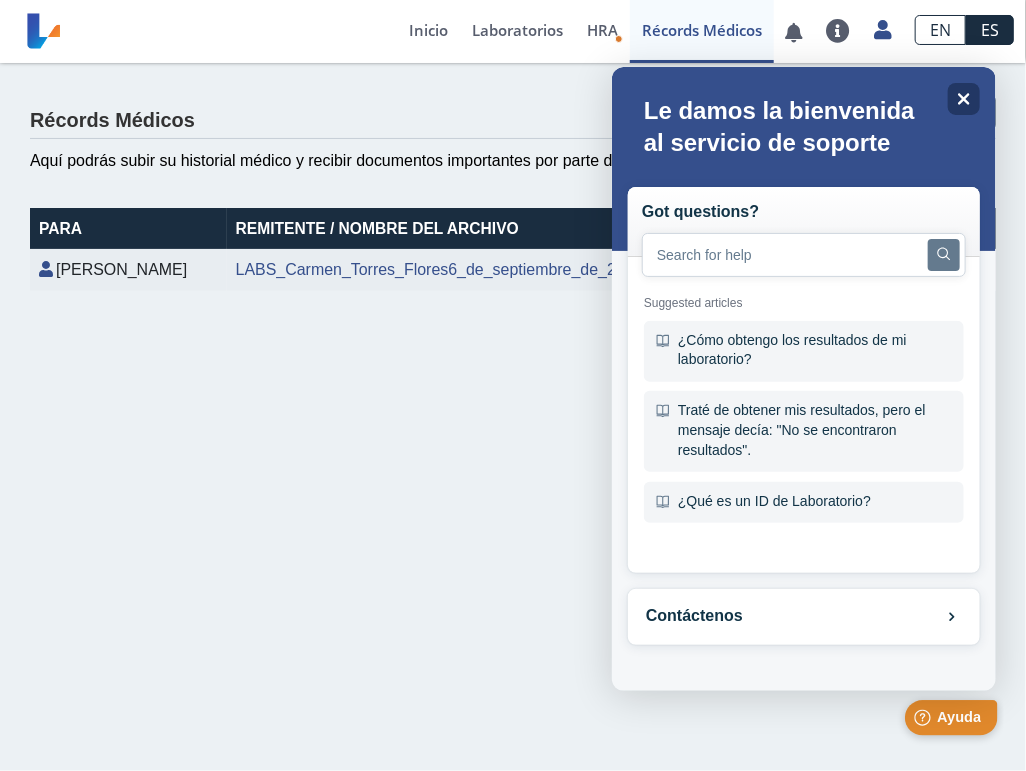 click on "Ayuda" at bounding box center [958, 716] 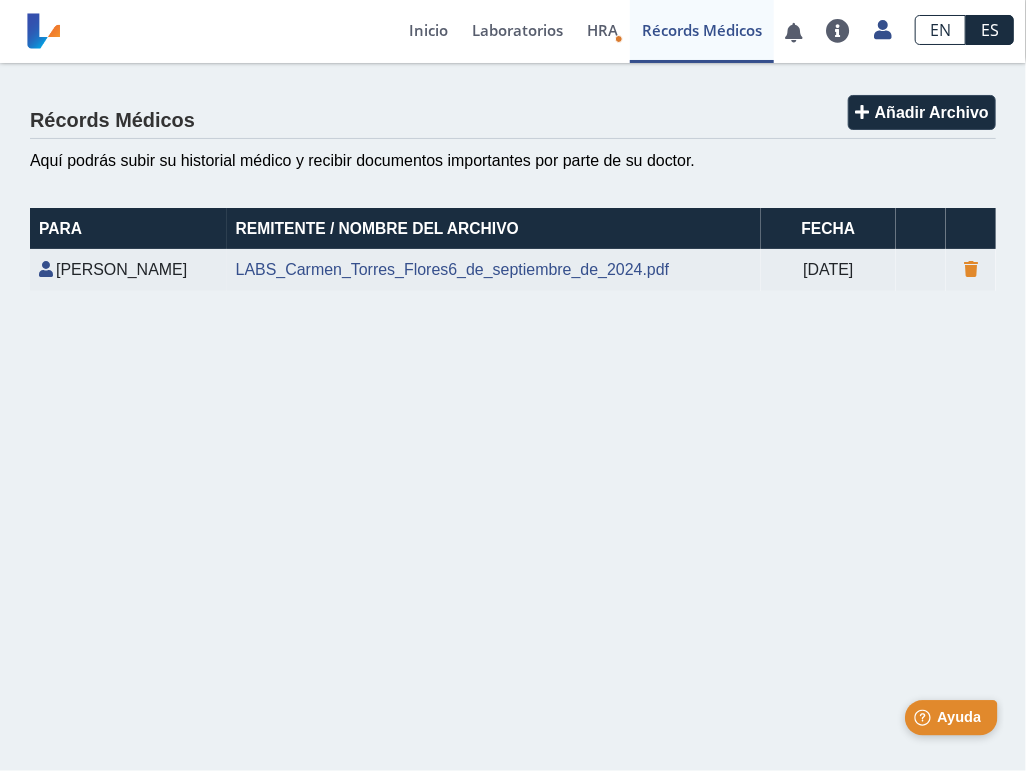 click on "Ayuda" at bounding box center (958, 716) 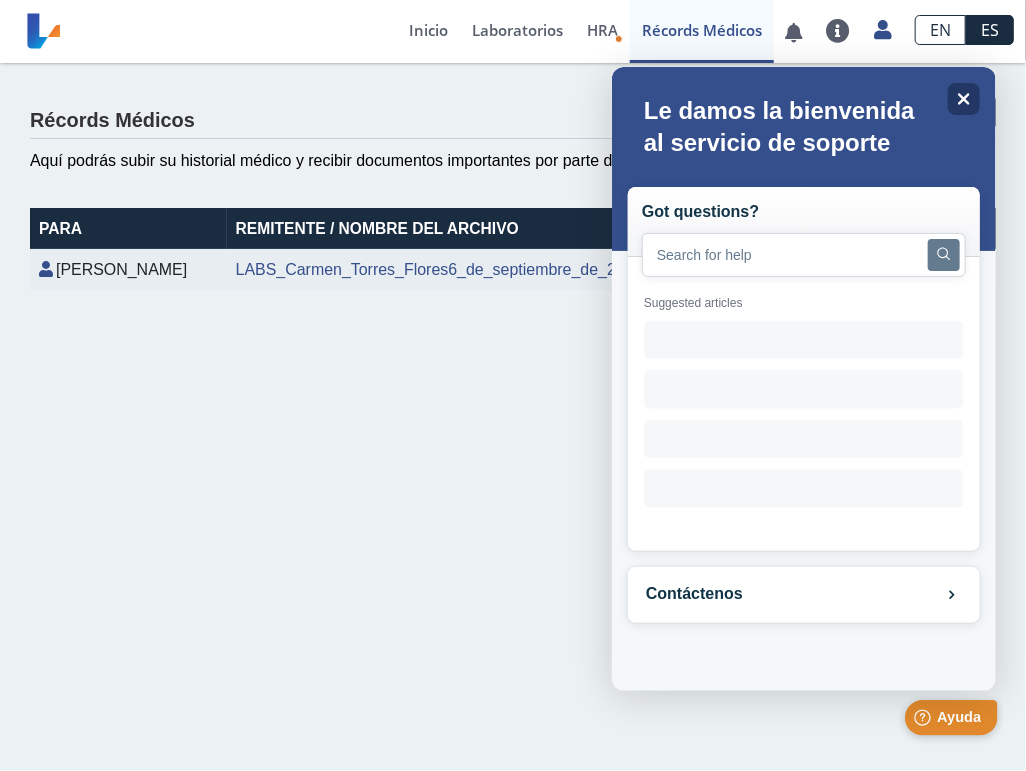 scroll, scrollTop: 0, scrollLeft: 0, axis: both 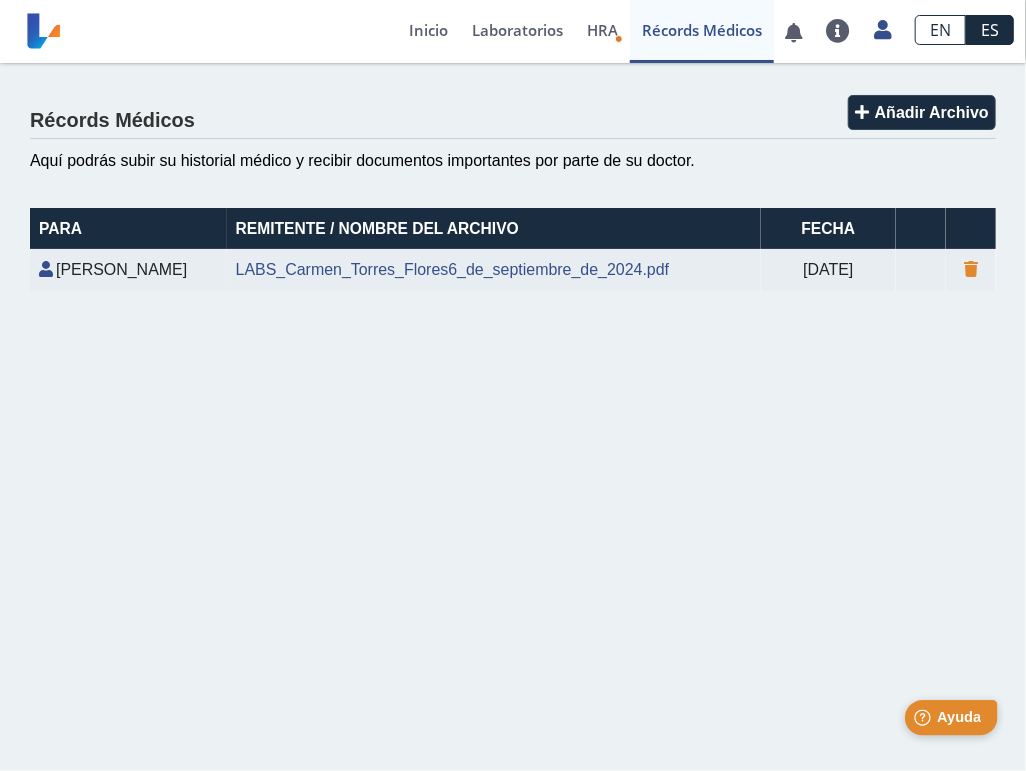 click on "Ayuda" at bounding box center (958, 716) 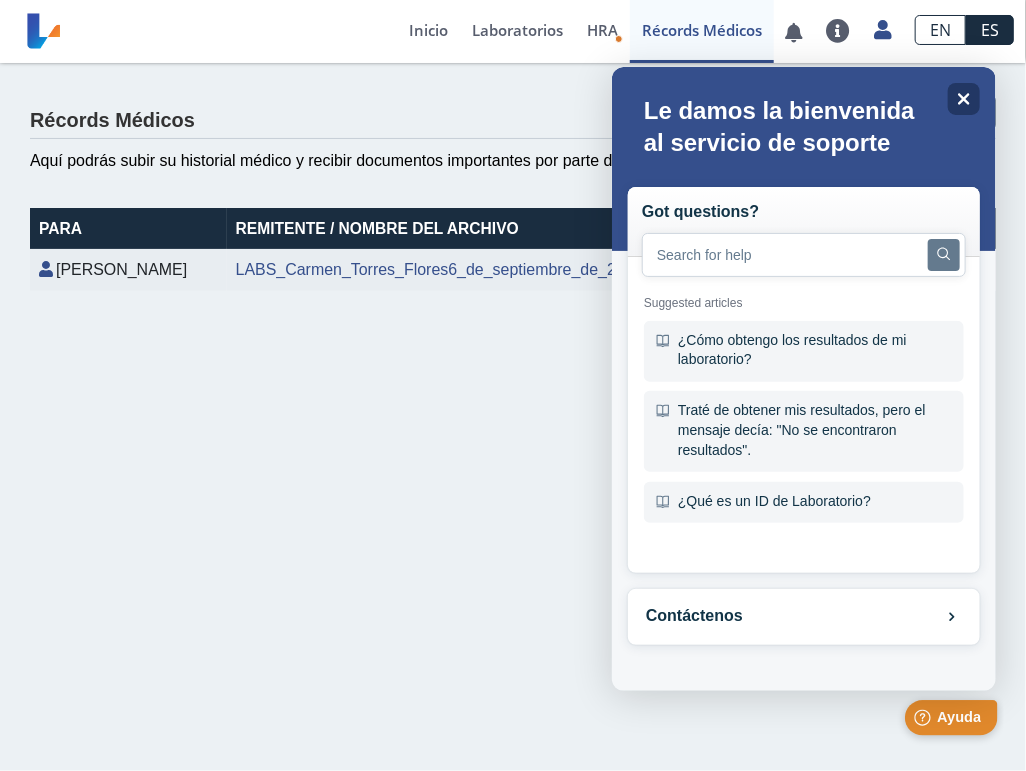 scroll, scrollTop: 0, scrollLeft: 0, axis: both 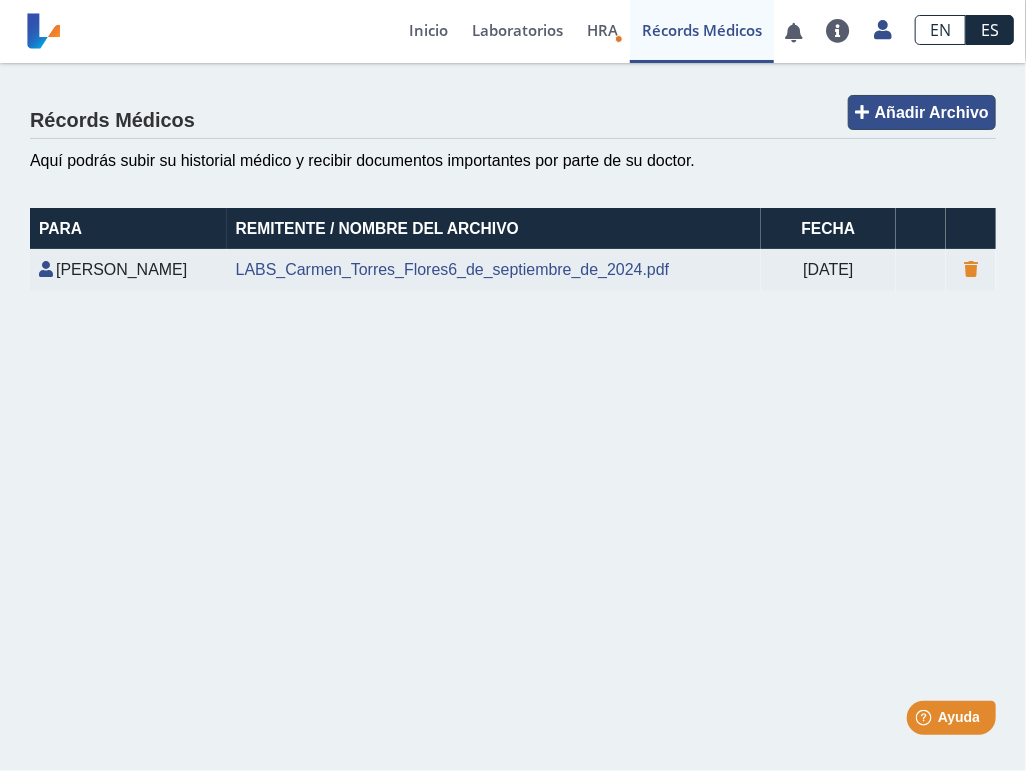 click on "Añadir Archivo" 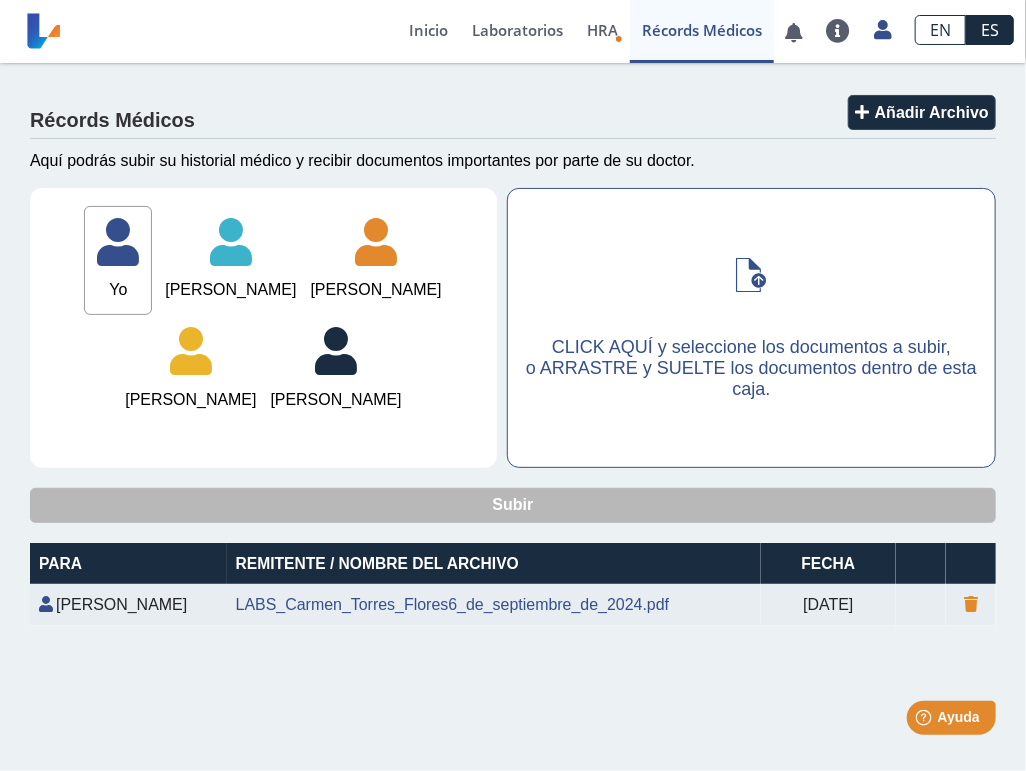 click 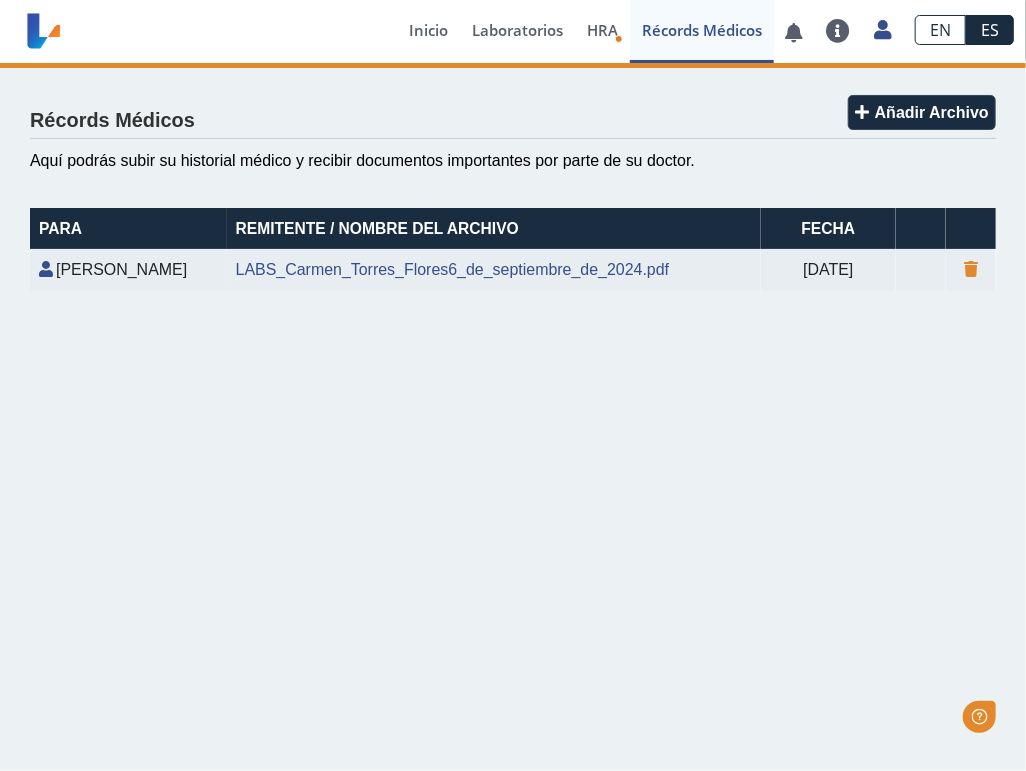 scroll, scrollTop: 0, scrollLeft: 0, axis: both 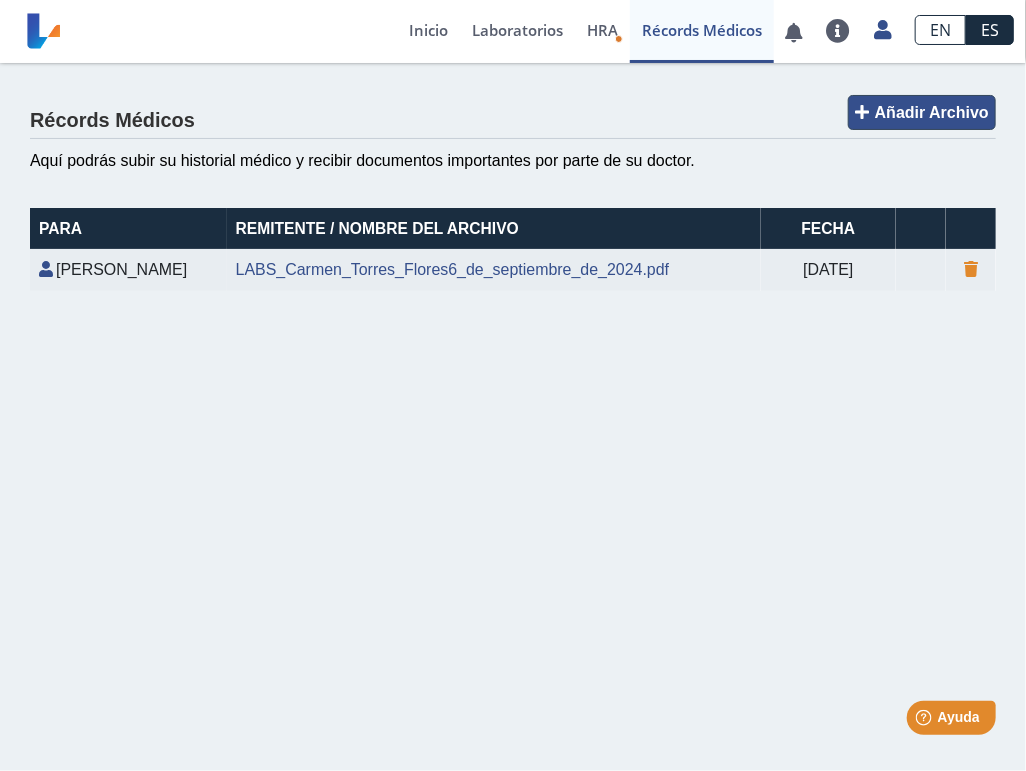 click on "Añadir Archivo" 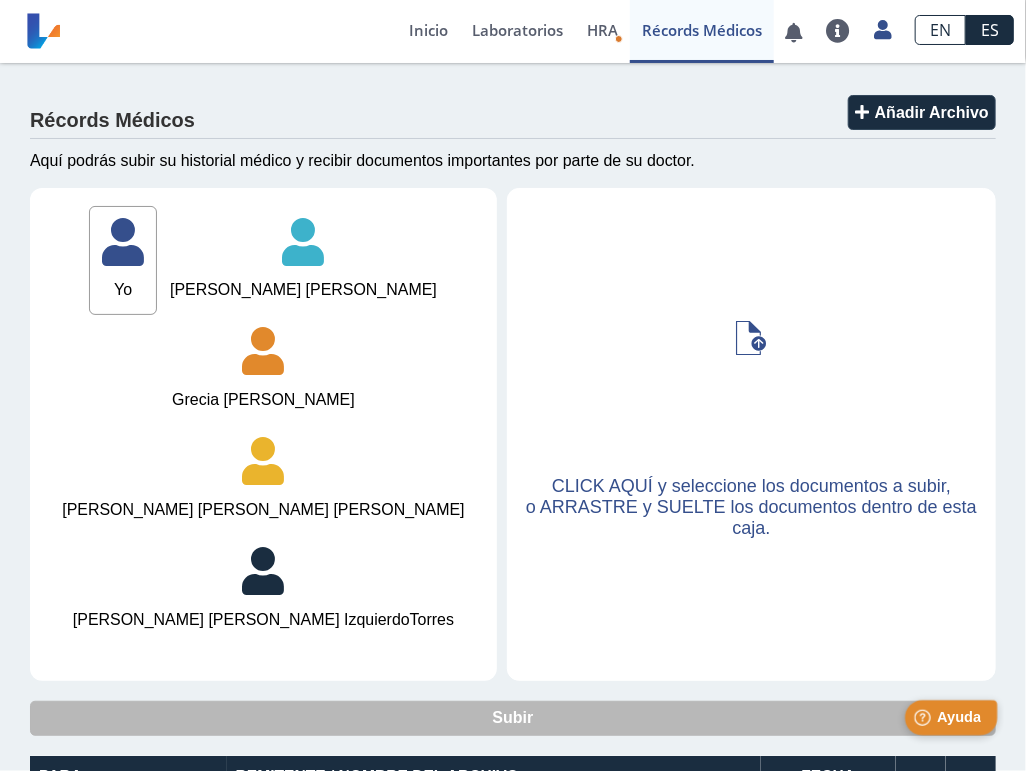click on "Ayuda" at bounding box center (958, 716) 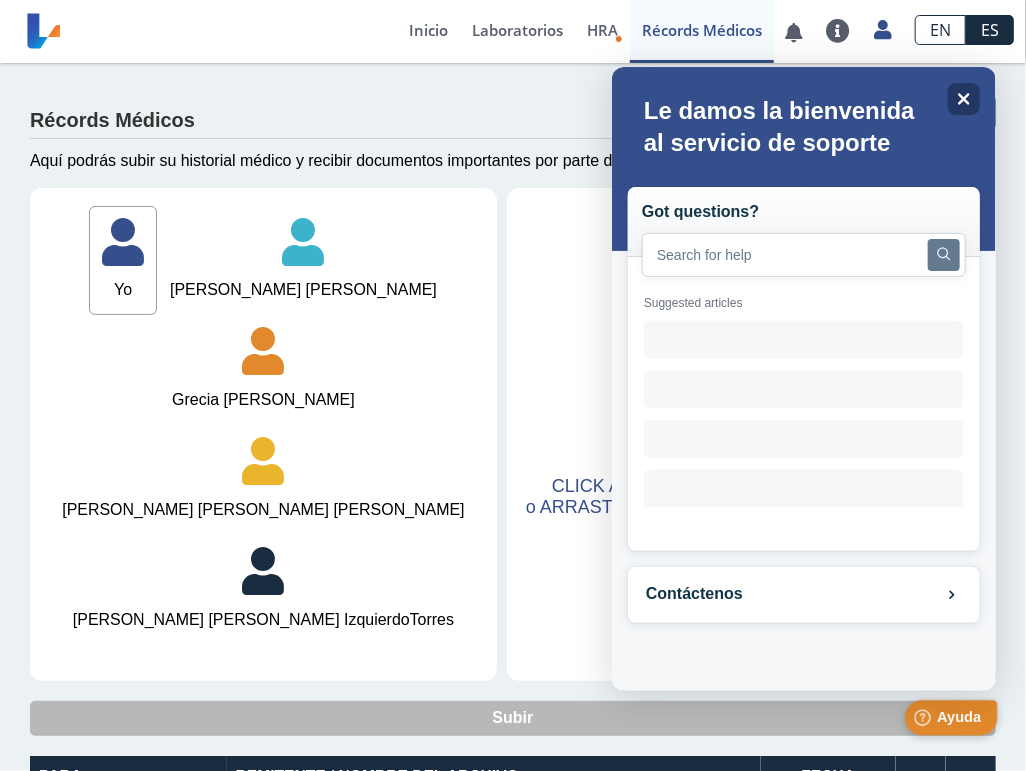scroll, scrollTop: 0, scrollLeft: 0, axis: both 